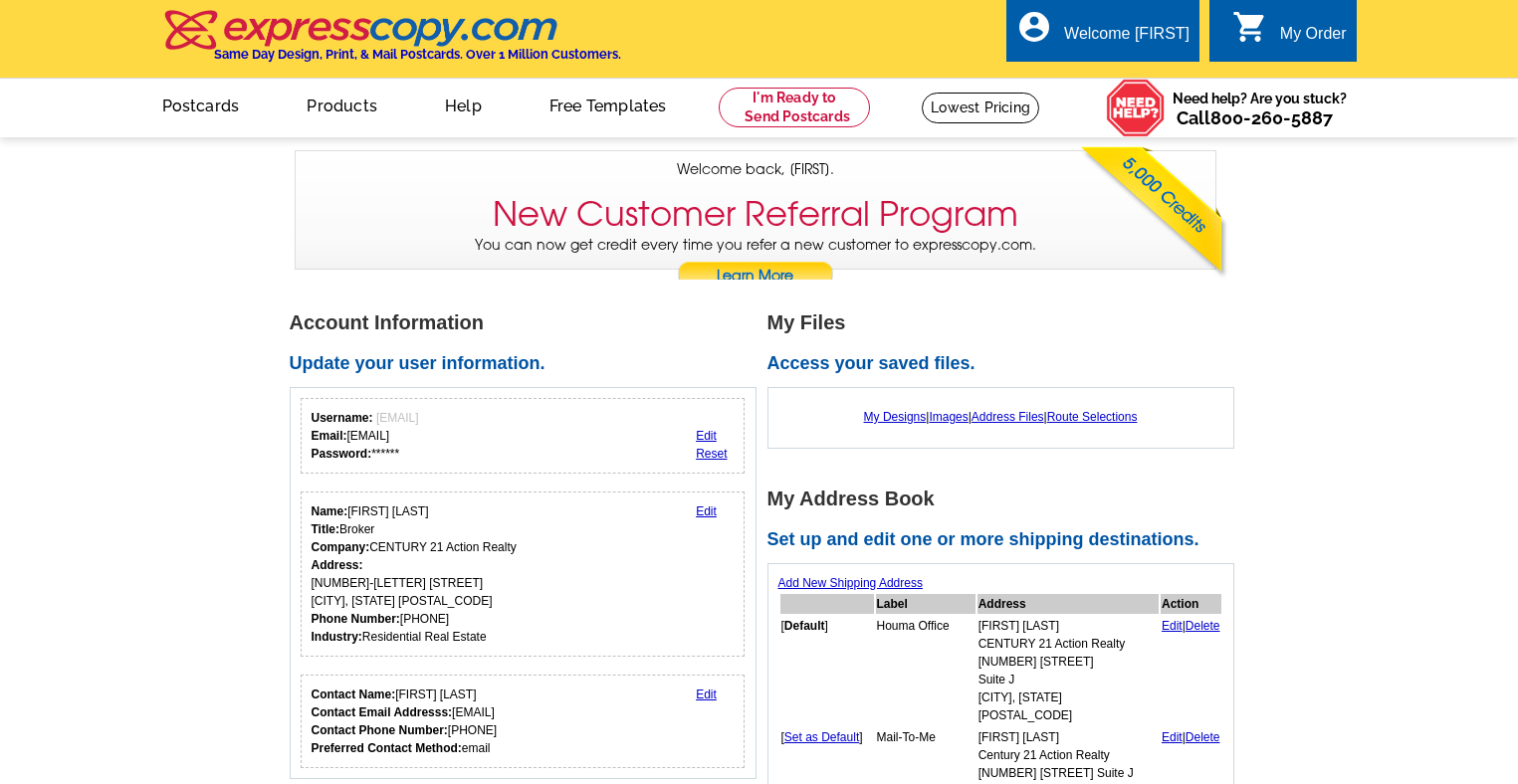 scroll, scrollTop: 0, scrollLeft: 0, axis: both 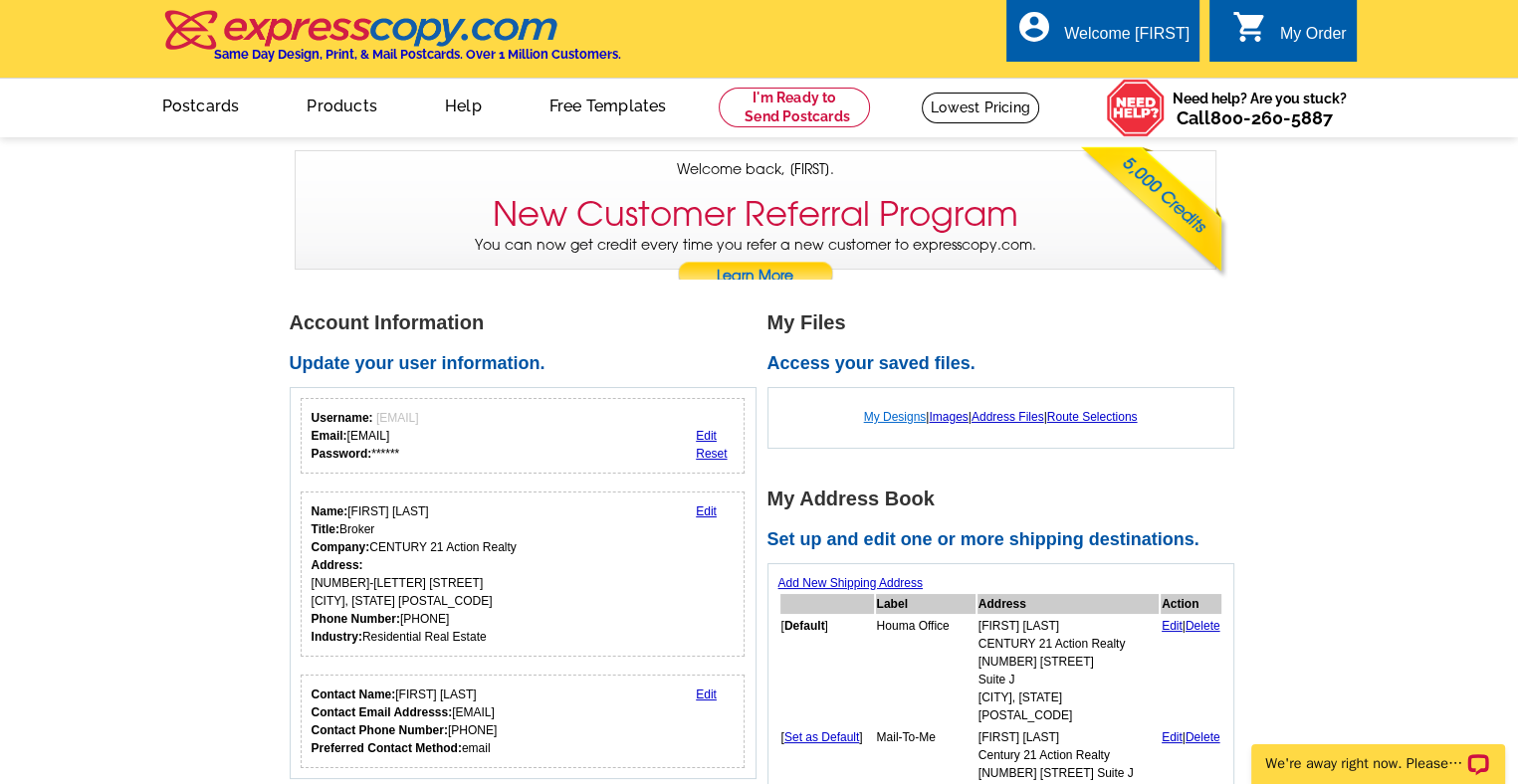 click on "My Designs" at bounding box center (895, 417) 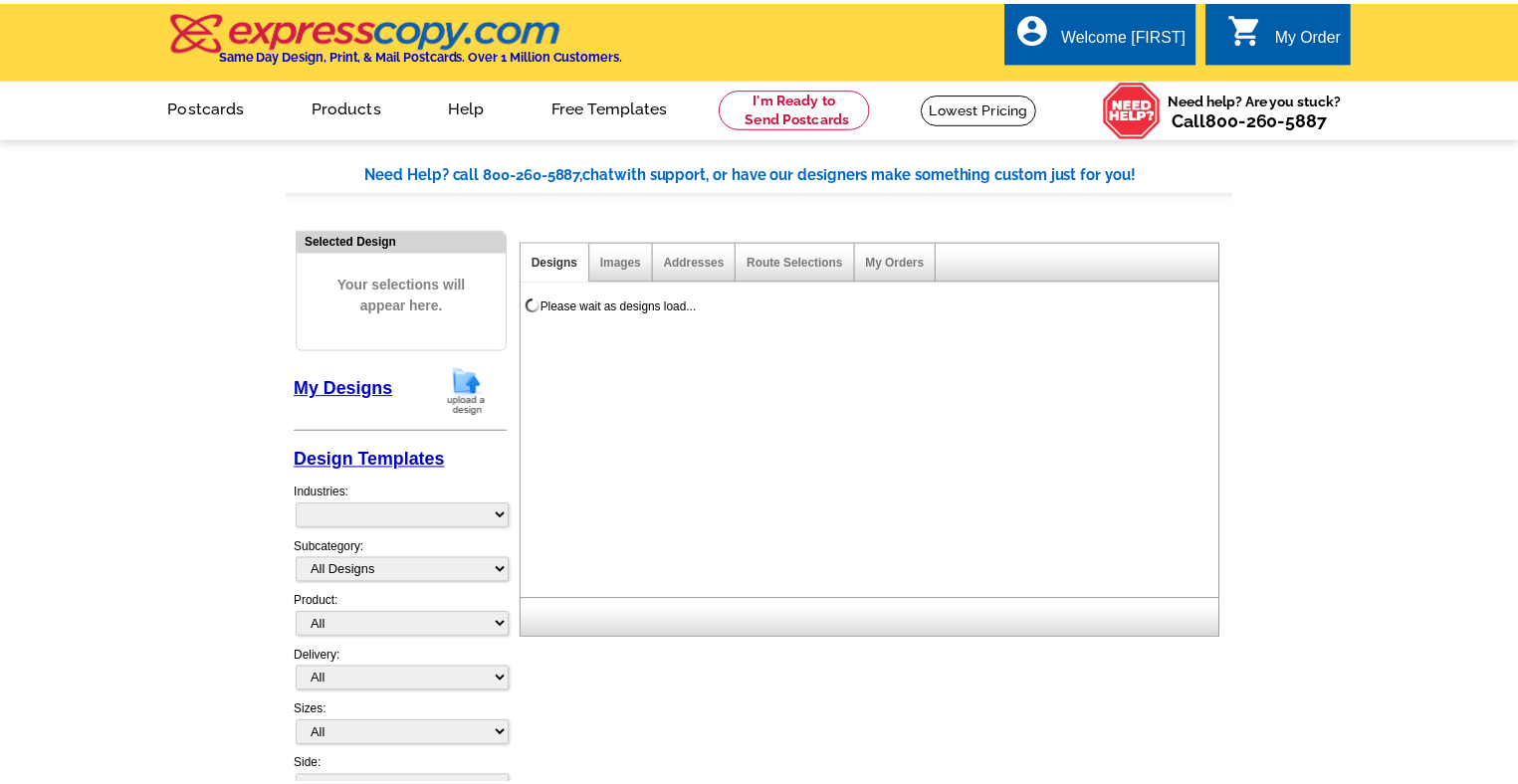scroll, scrollTop: 0, scrollLeft: 0, axis: both 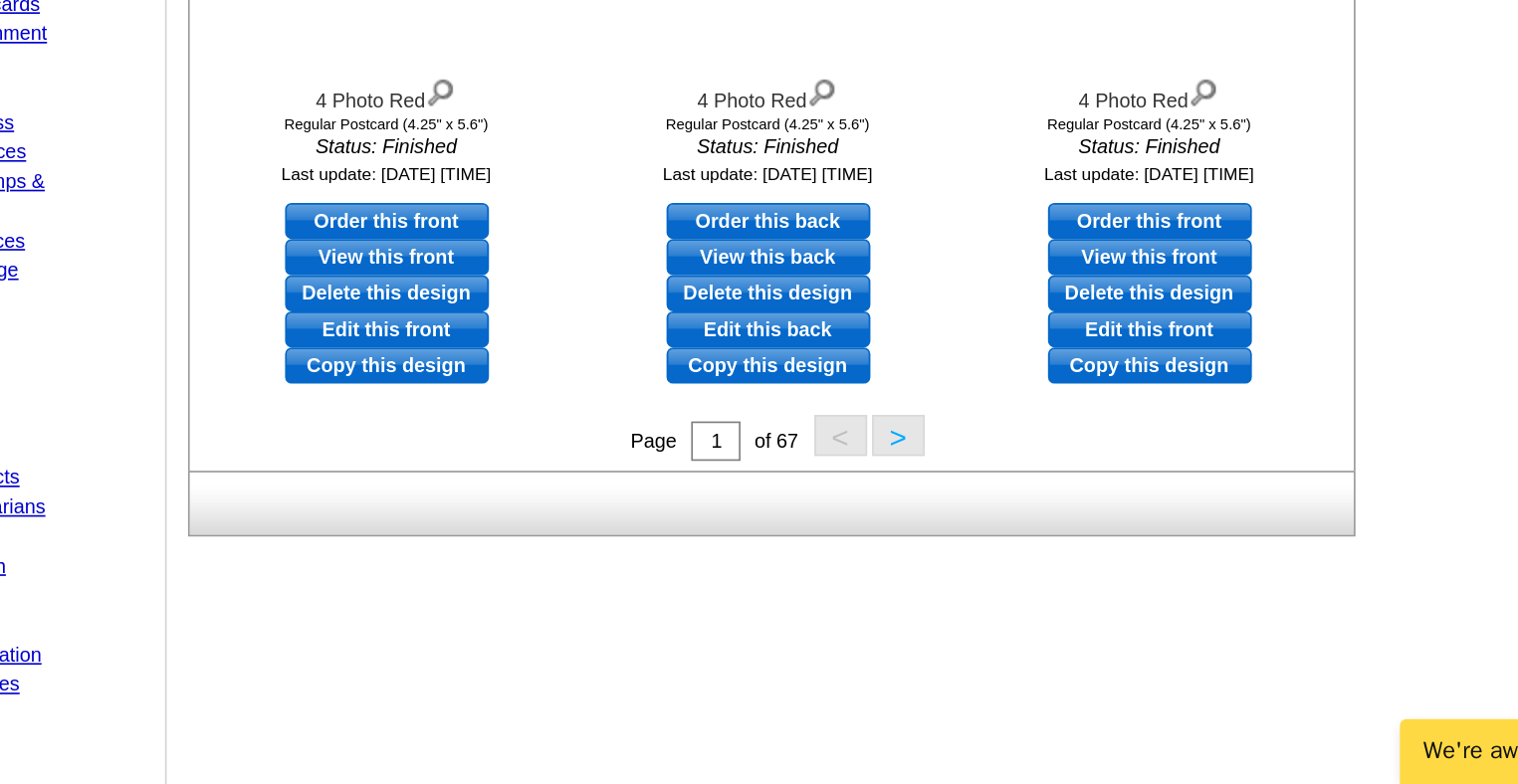 click on ">" at bounding box center [948, 572] 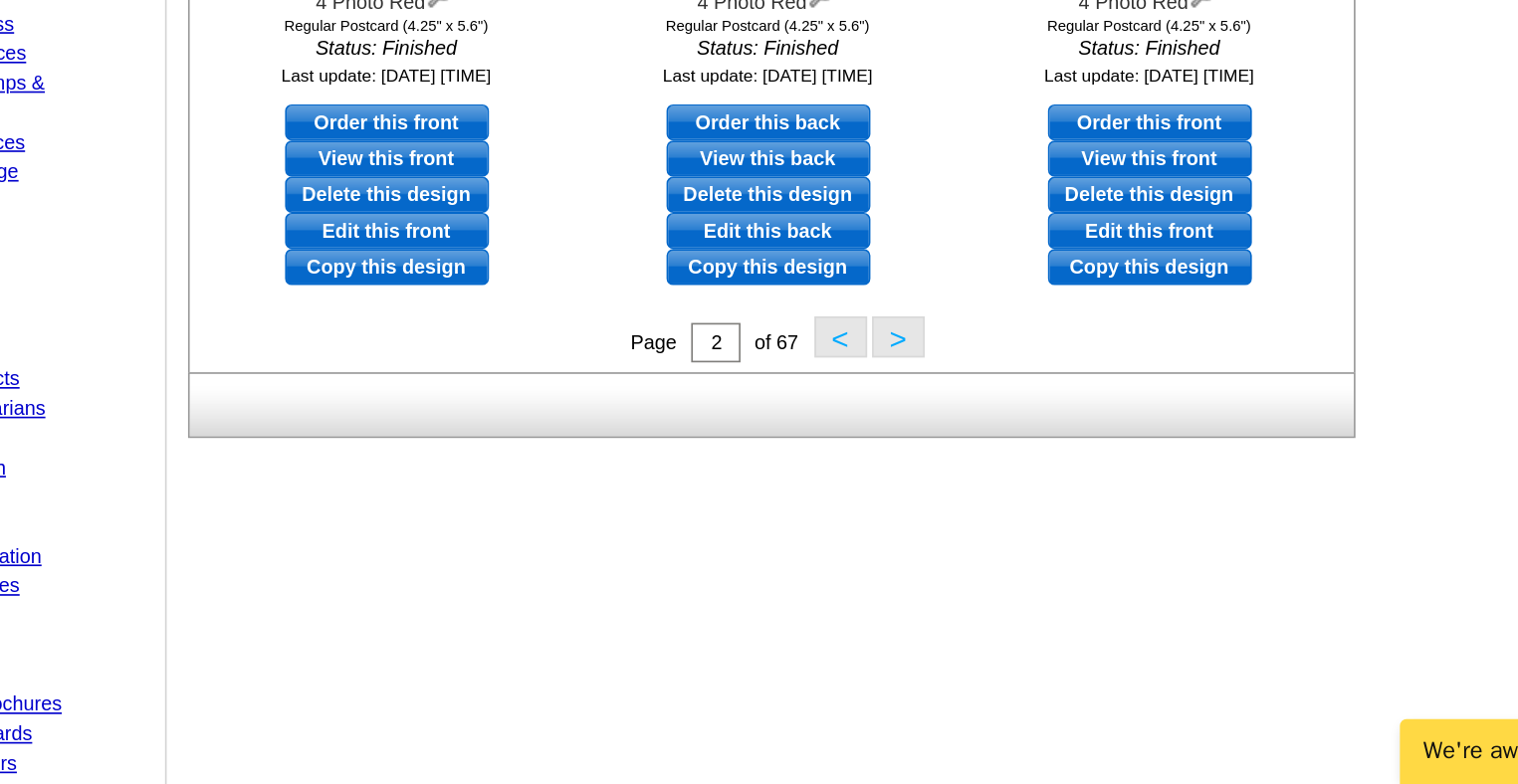 scroll, scrollTop: 685, scrollLeft: 0, axis: vertical 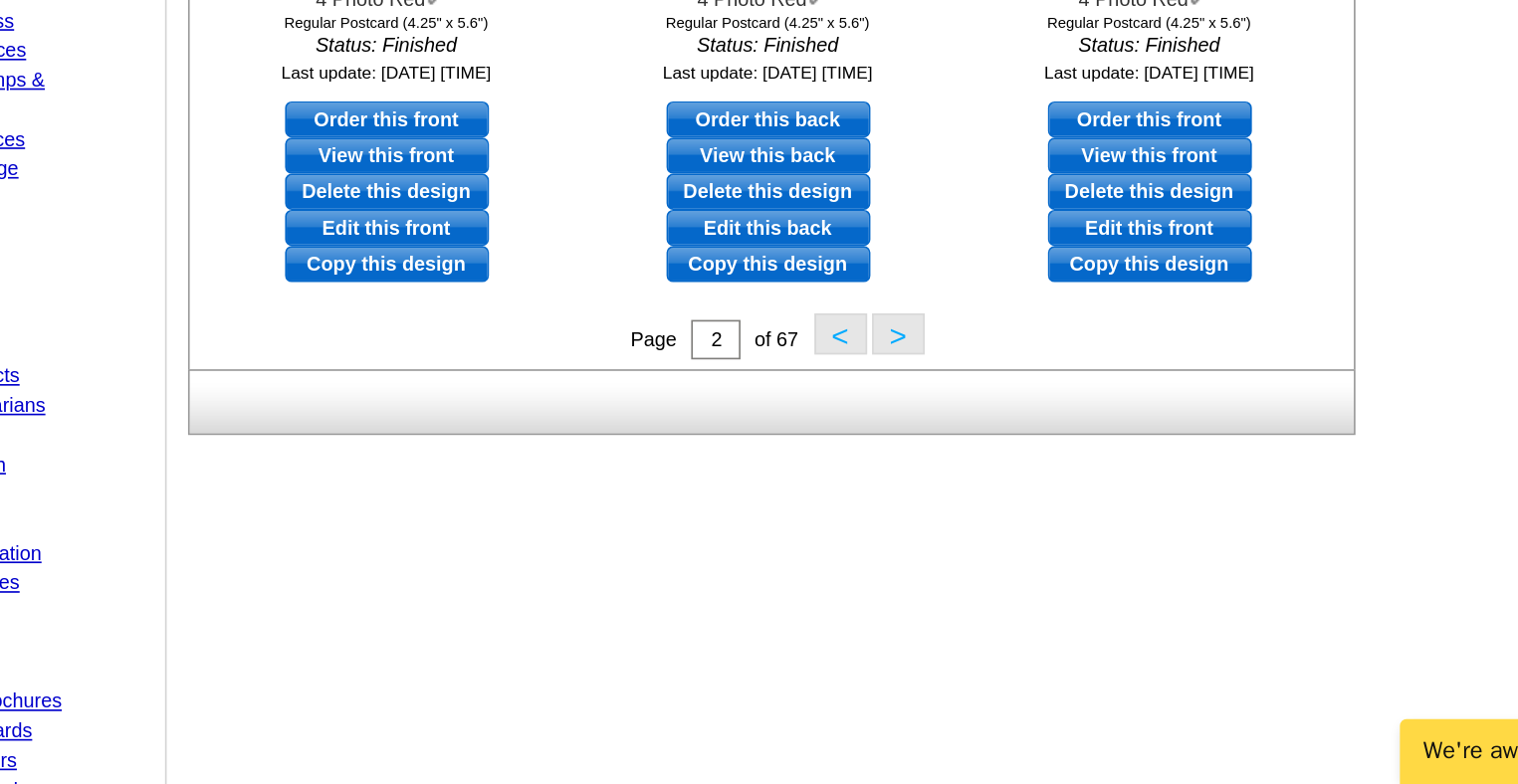 click on ">" at bounding box center [948, 510] 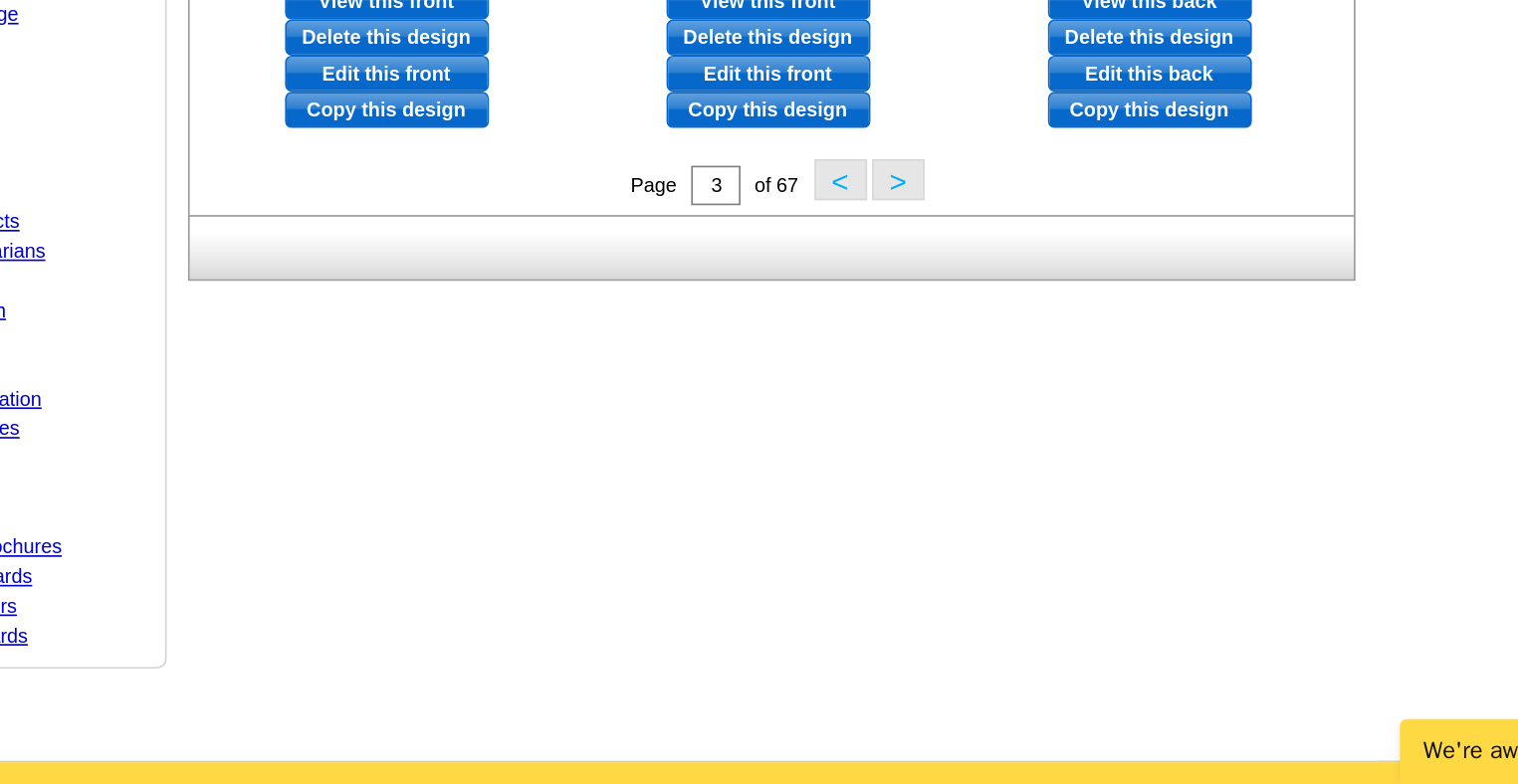 scroll, scrollTop: 785, scrollLeft: 0, axis: vertical 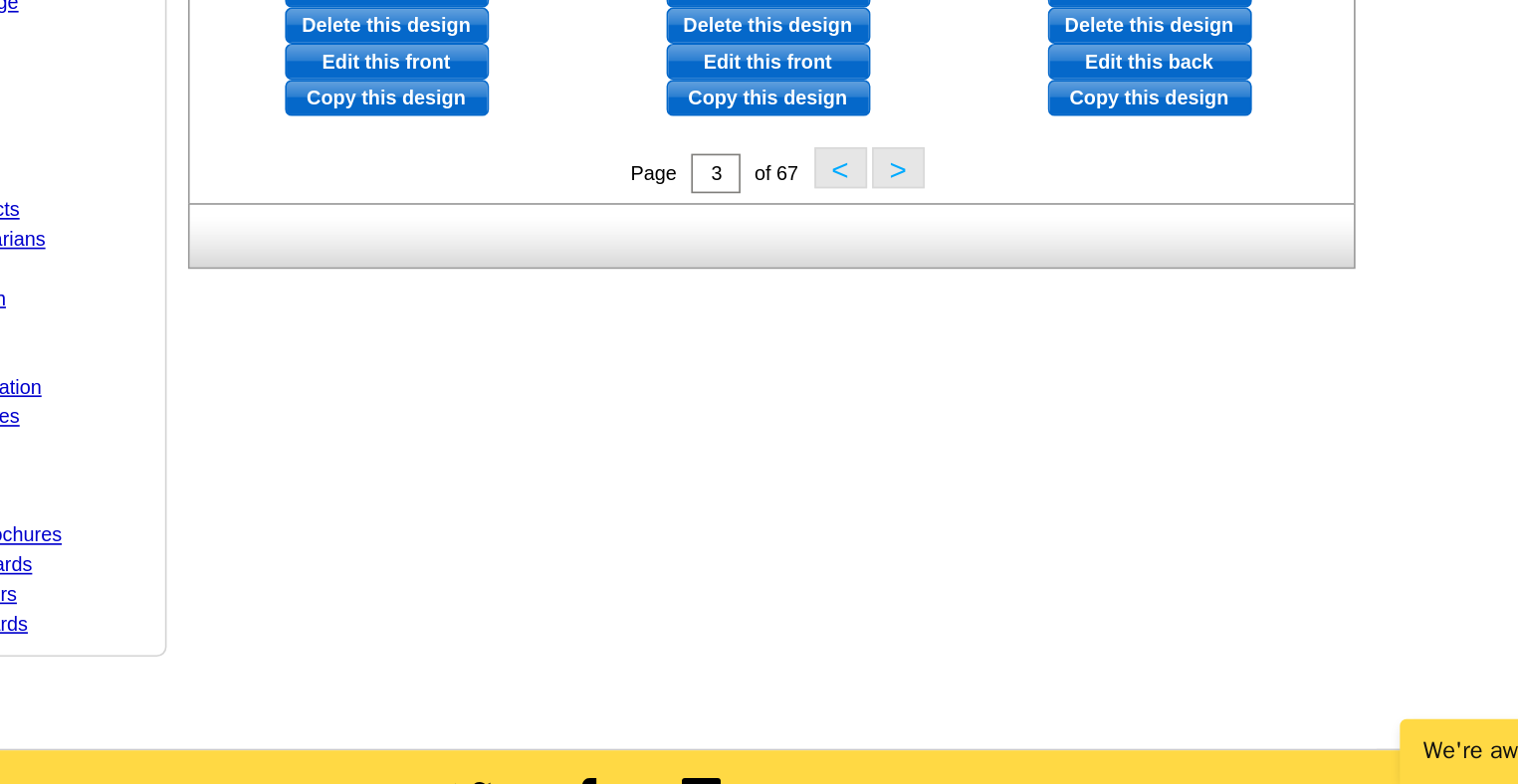 click on ">" at bounding box center [948, 410] 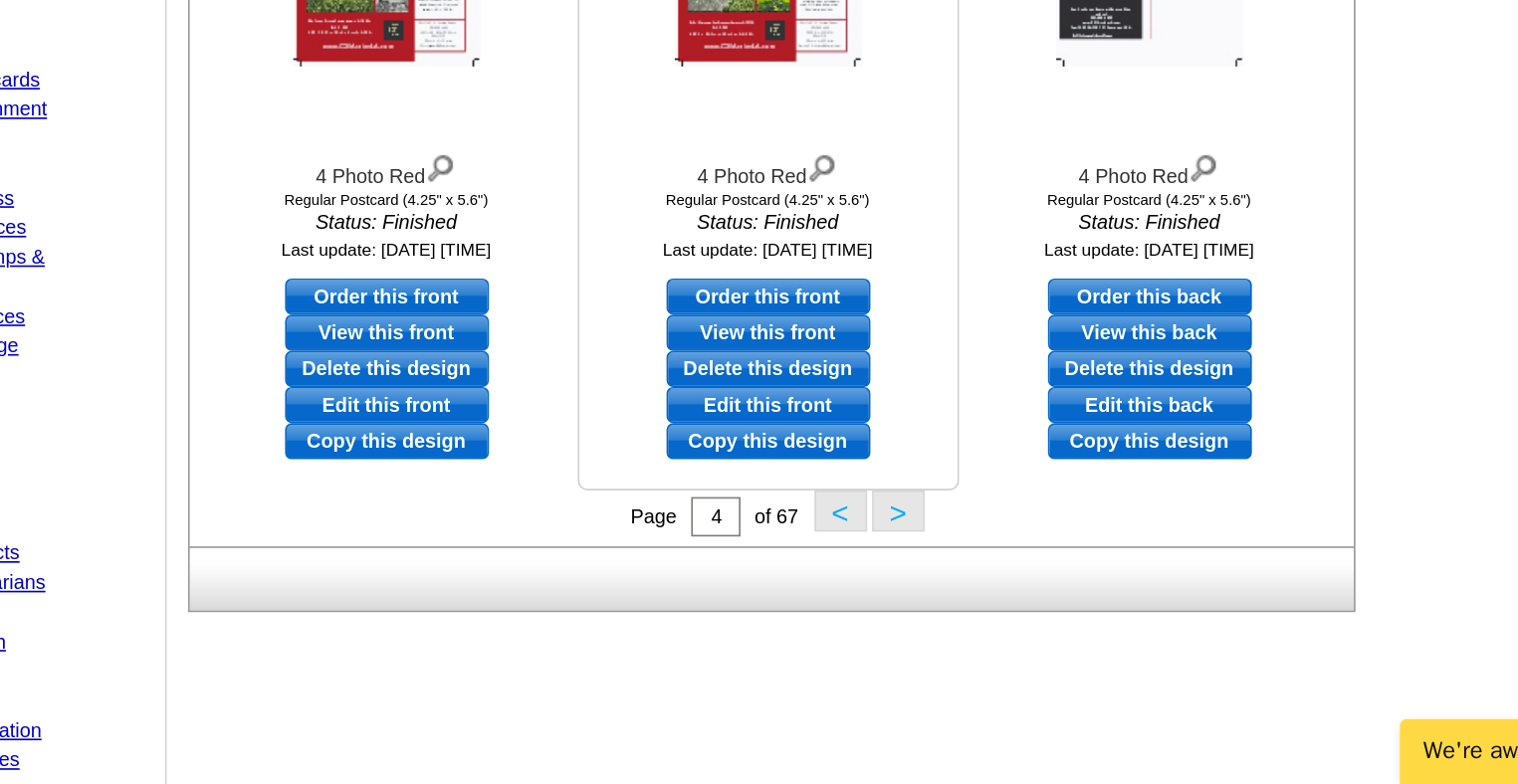 scroll, scrollTop: 577, scrollLeft: 0, axis: vertical 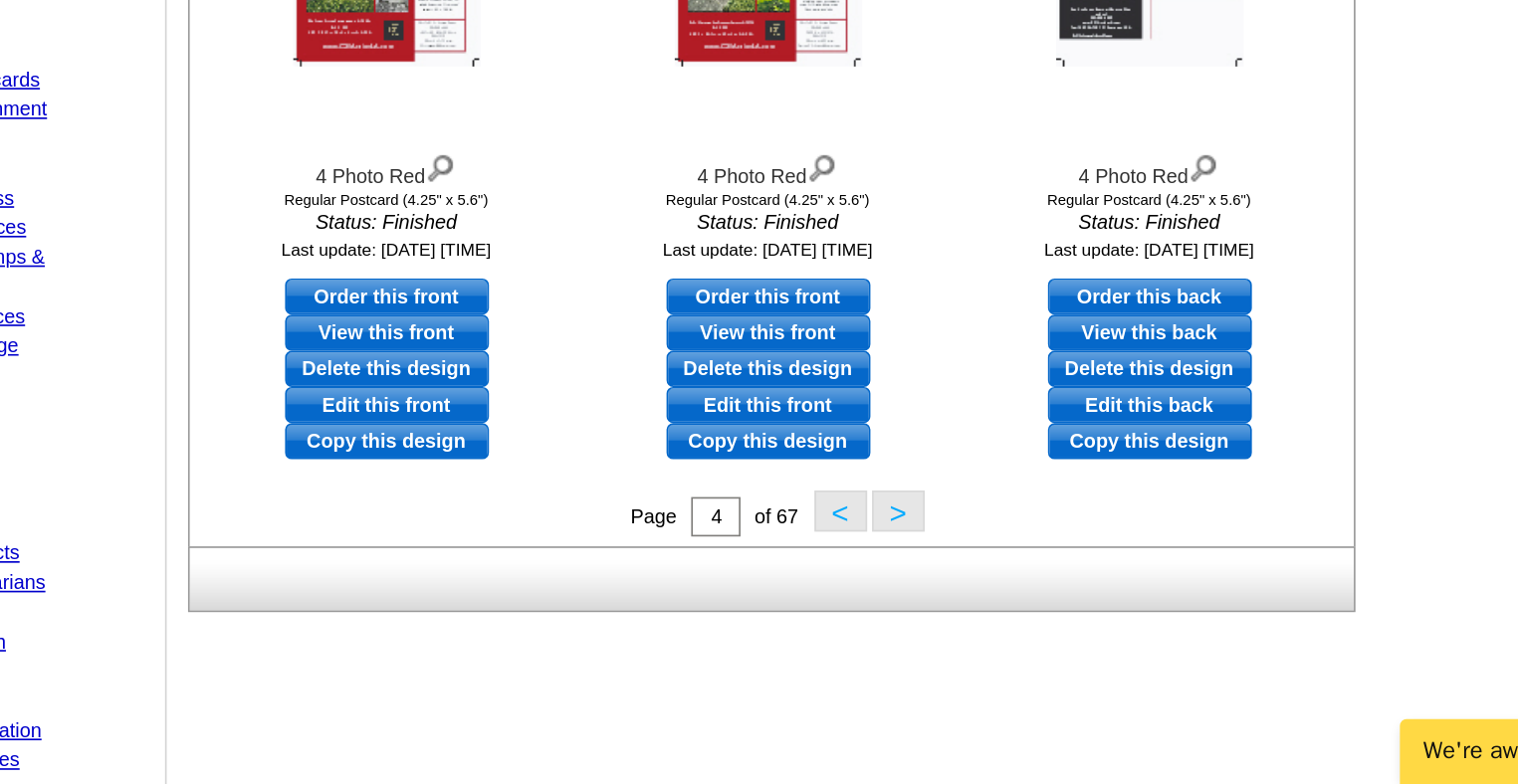 click on ">" at bounding box center (948, 618) 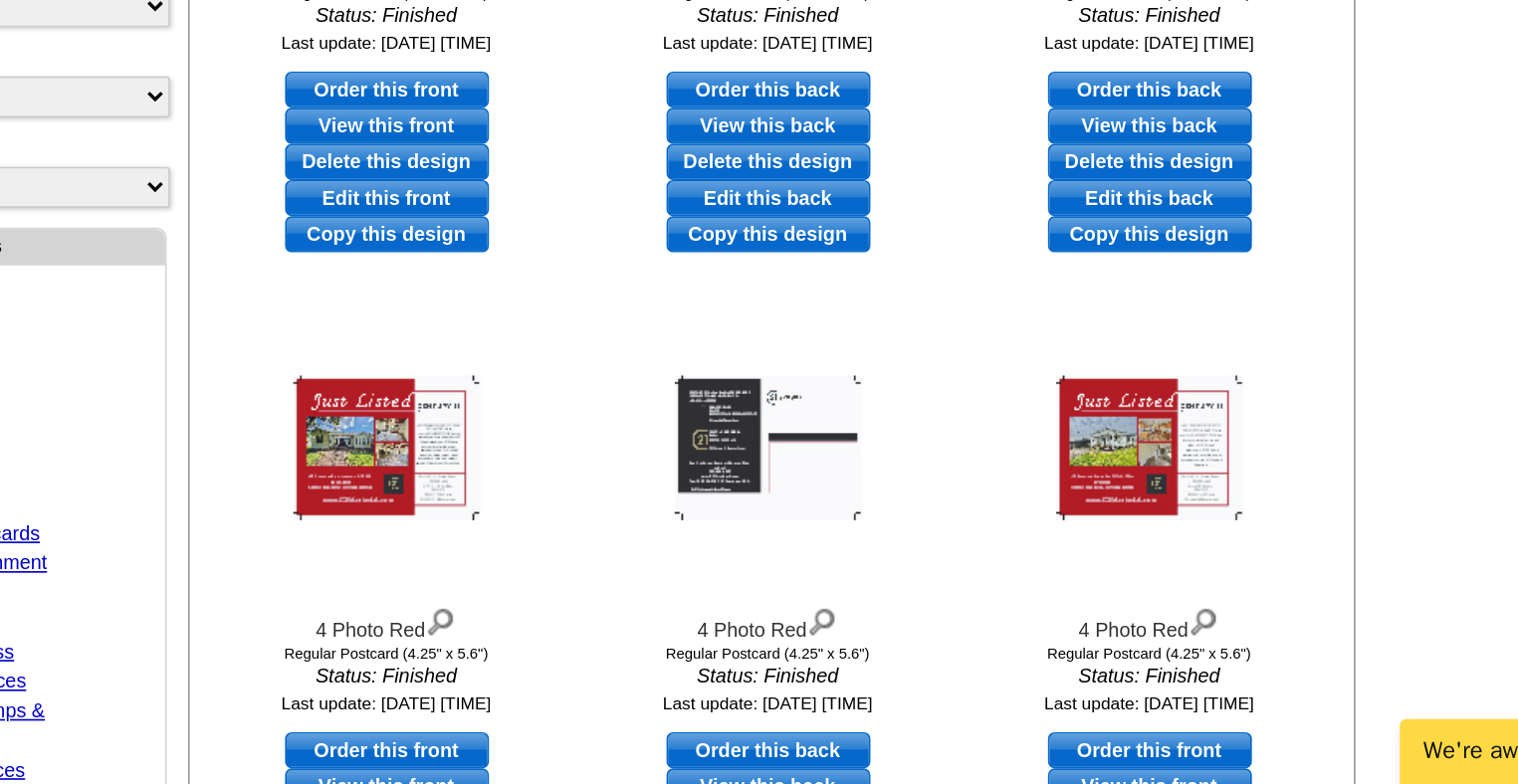 scroll, scrollTop: 294, scrollLeft: 0, axis: vertical 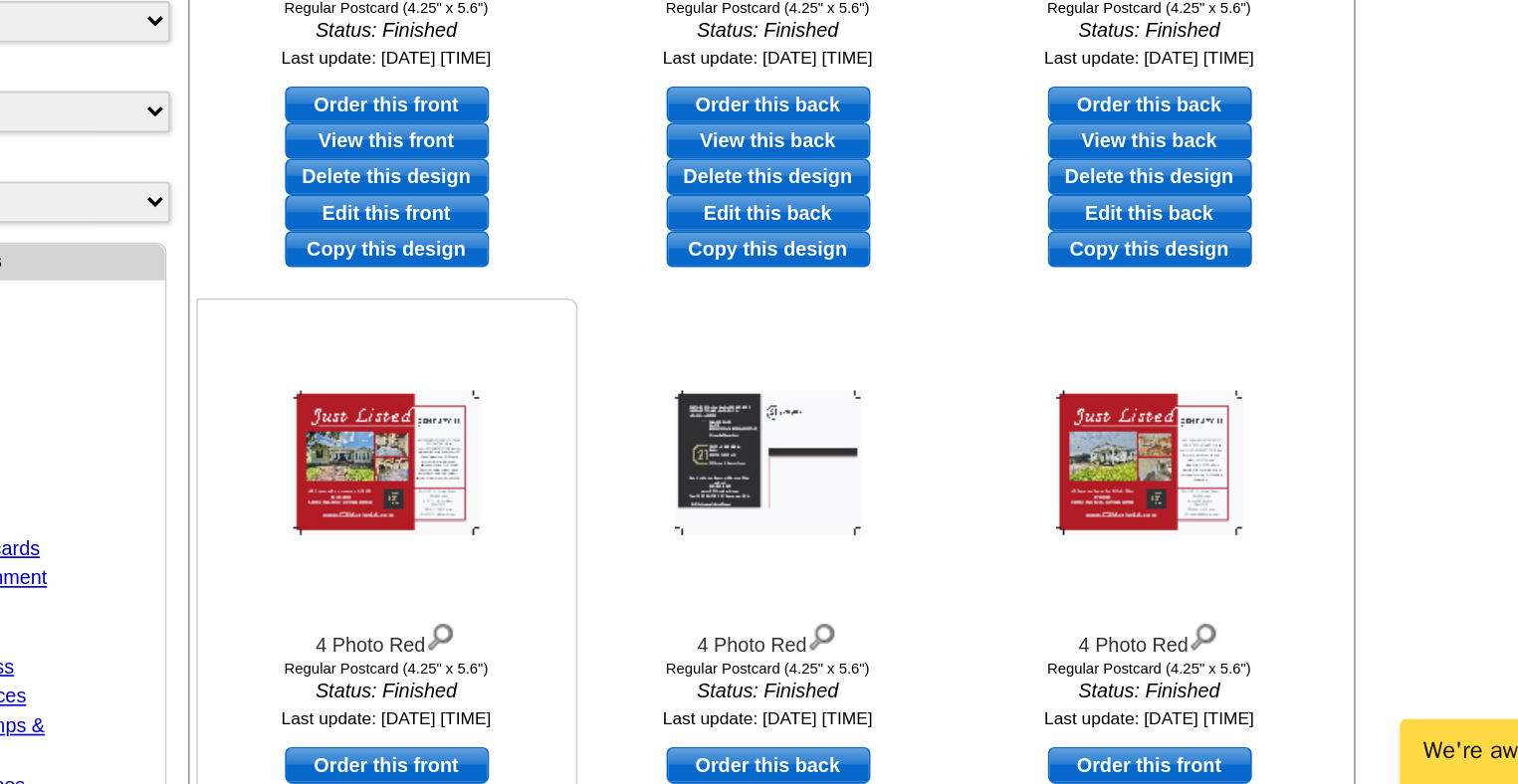 click at bounding box center (638, 589) 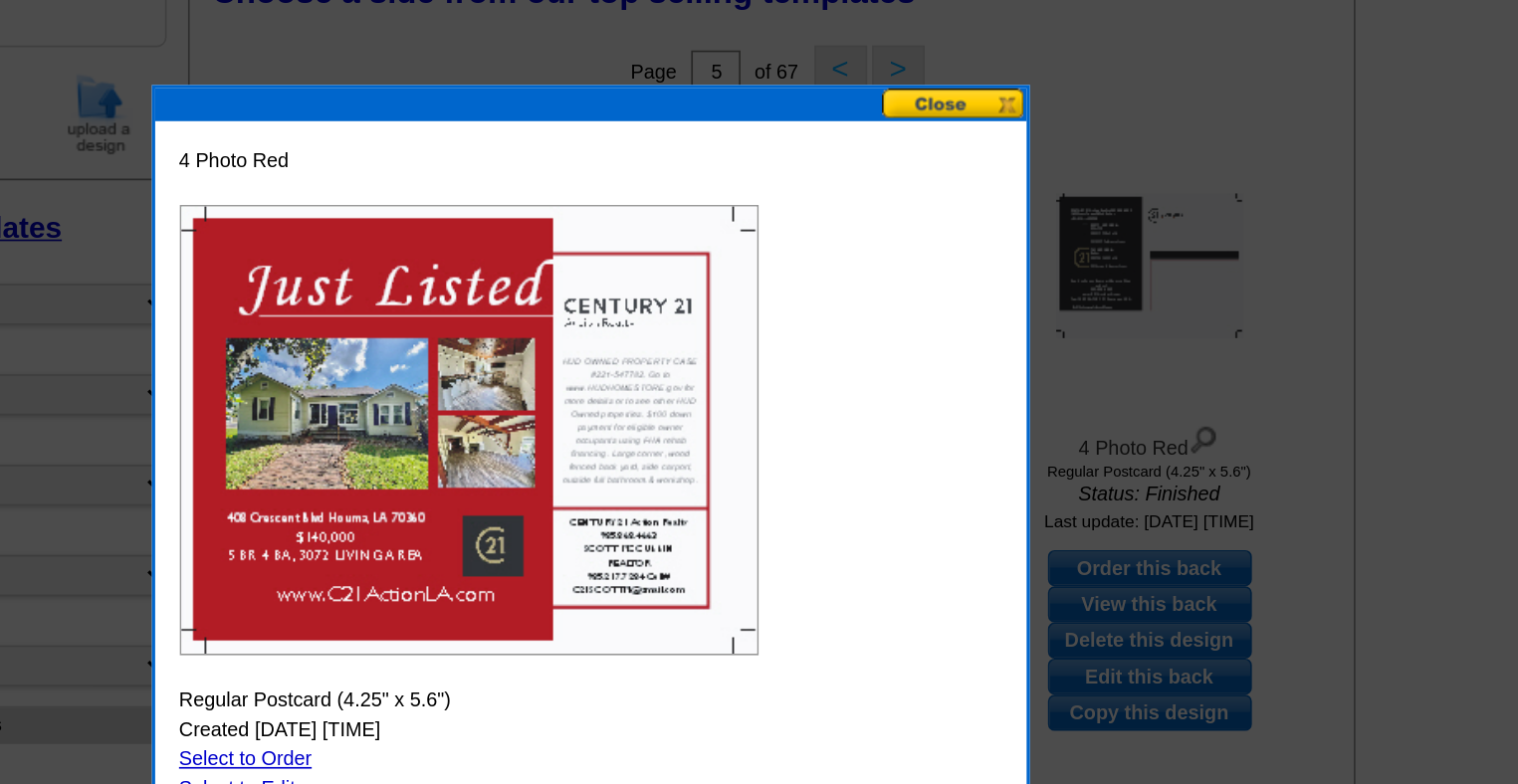 scroll, scrollTop: 260, scrollLeft: 0, axis: vertical 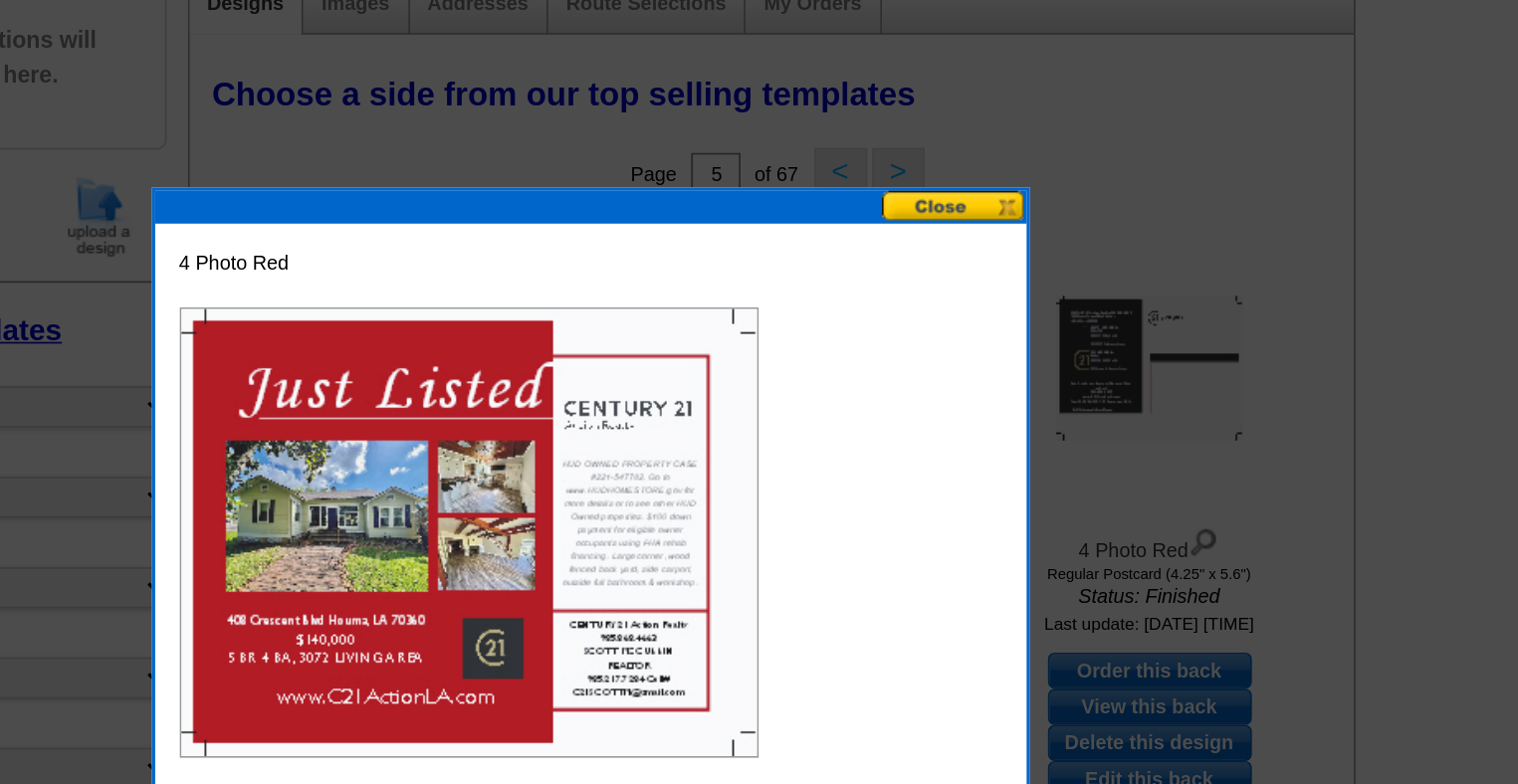 click at bounding box center [981, 124] 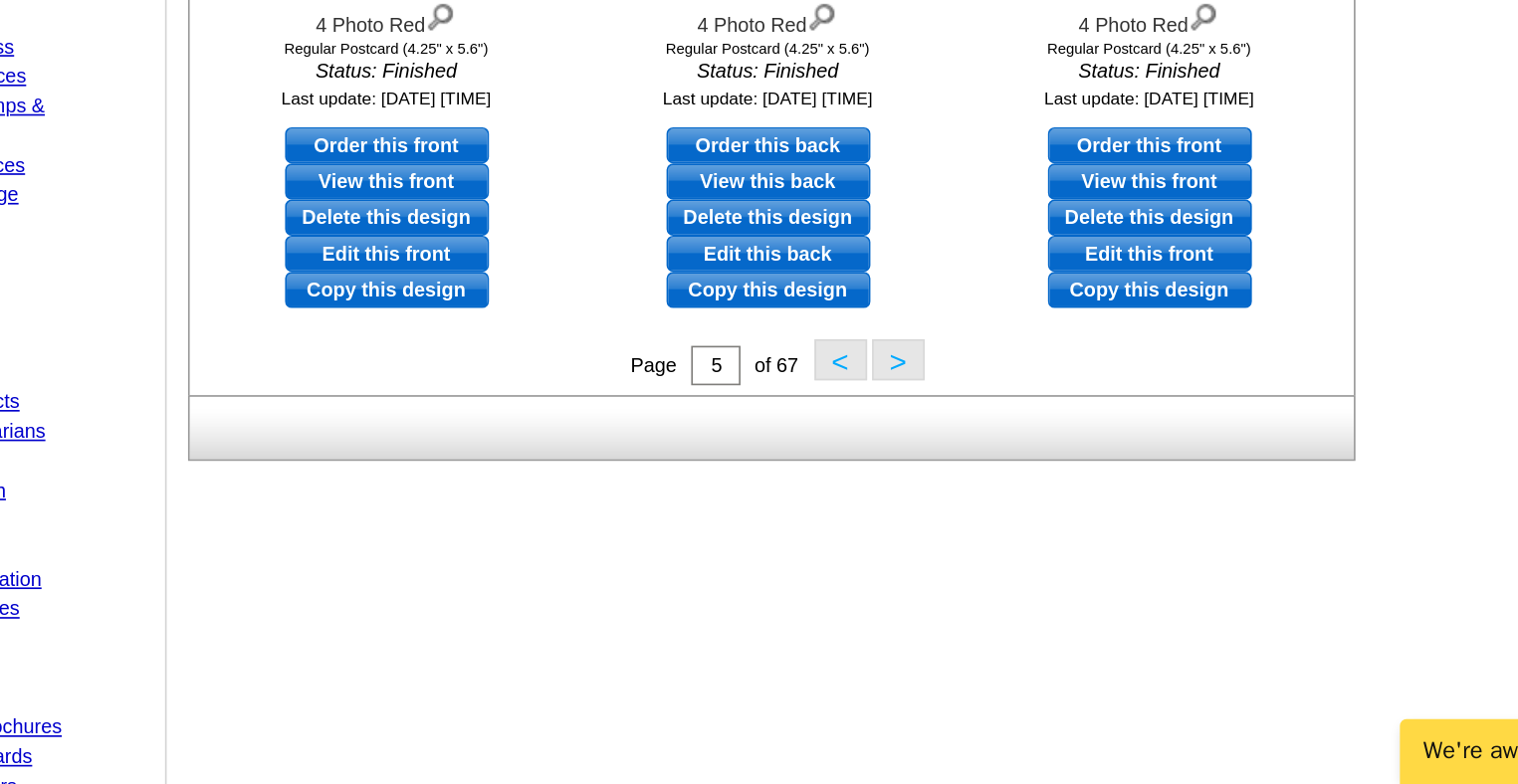 scroll, scrollTop: 671, scrollLeft: 0, axis: vertical 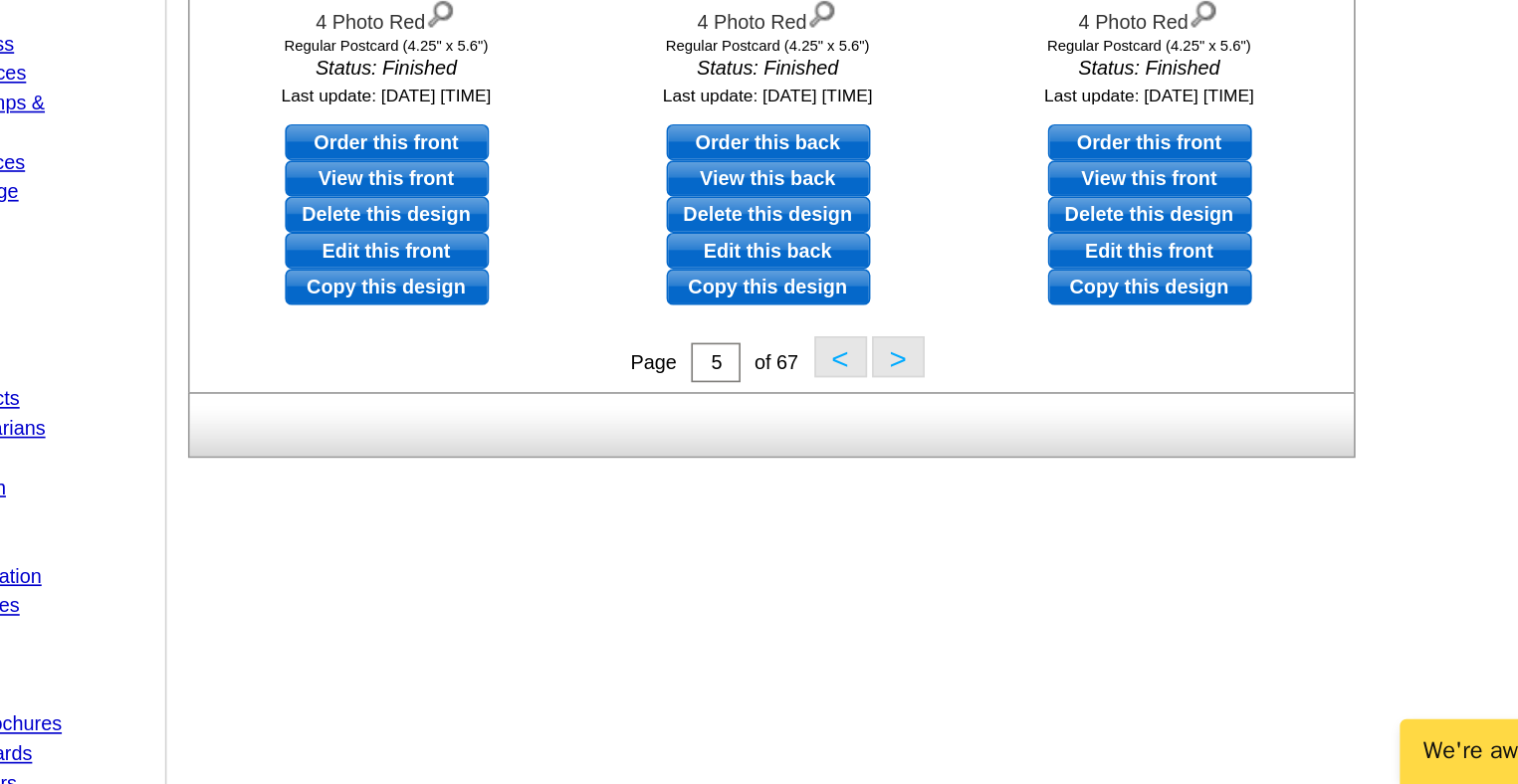 click on ">" at bounding box center [948, 524] 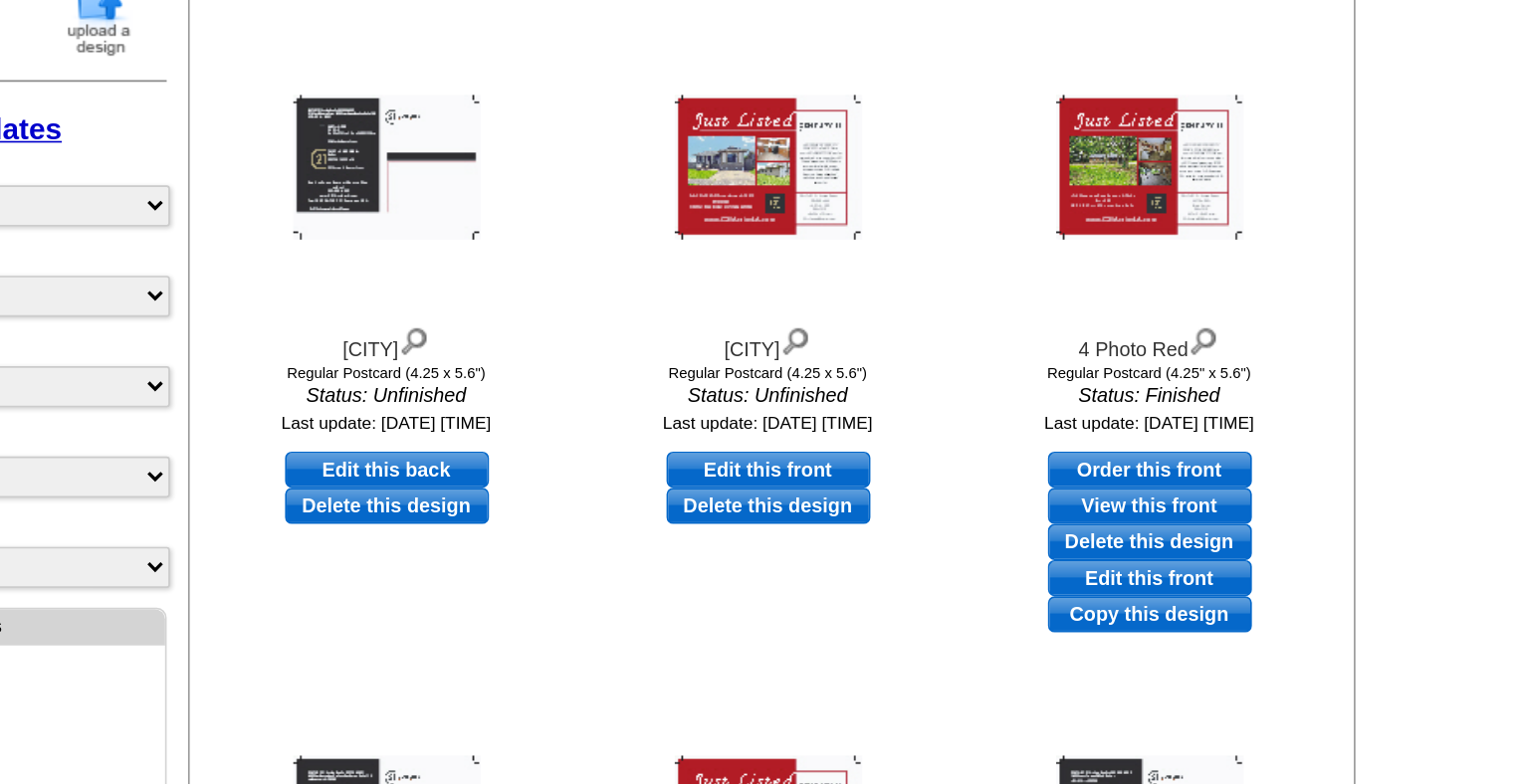 scroll, scrollTop: 294, scrollLeft: 0, axis: vertical 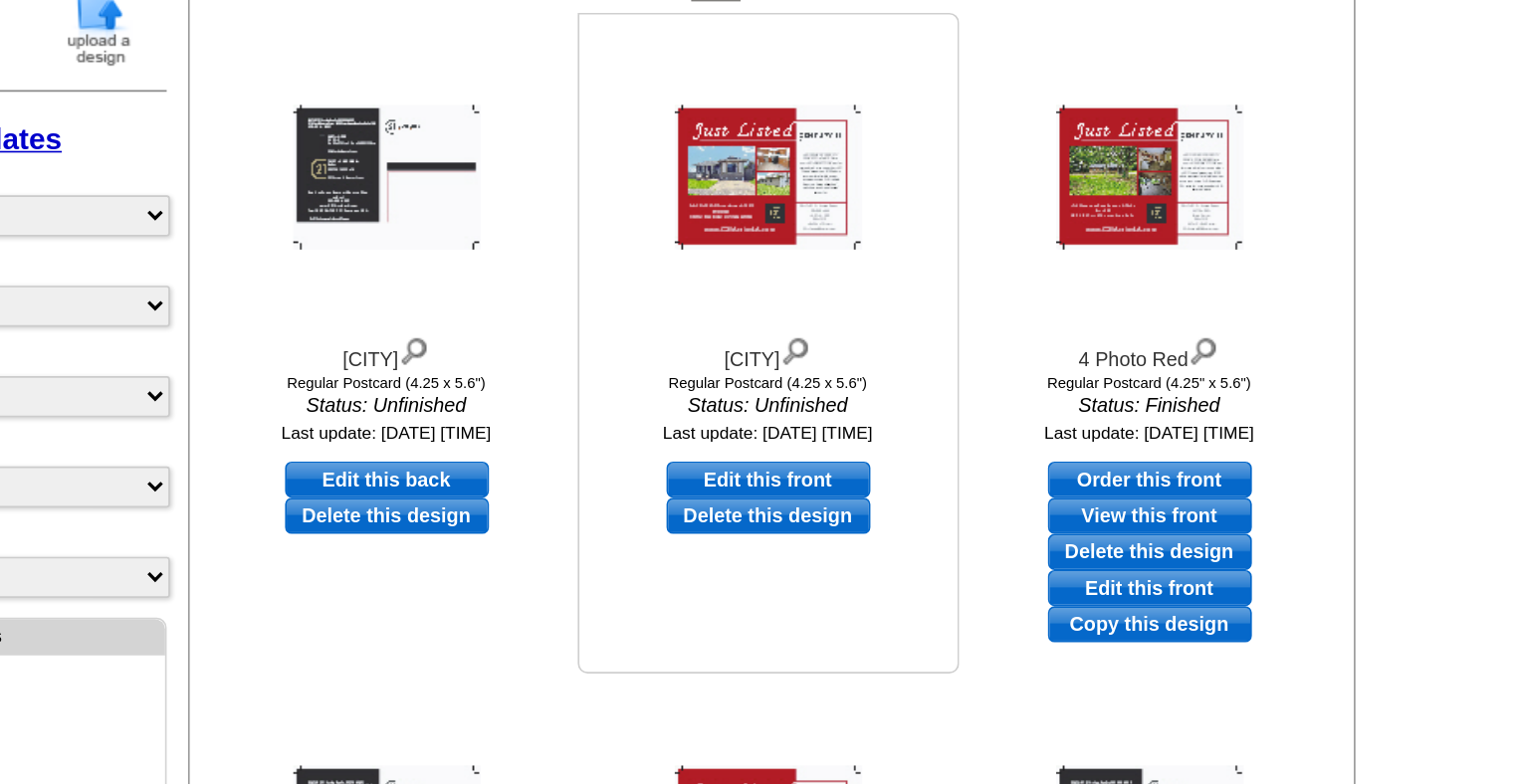 click at bounding box center (869, 189) 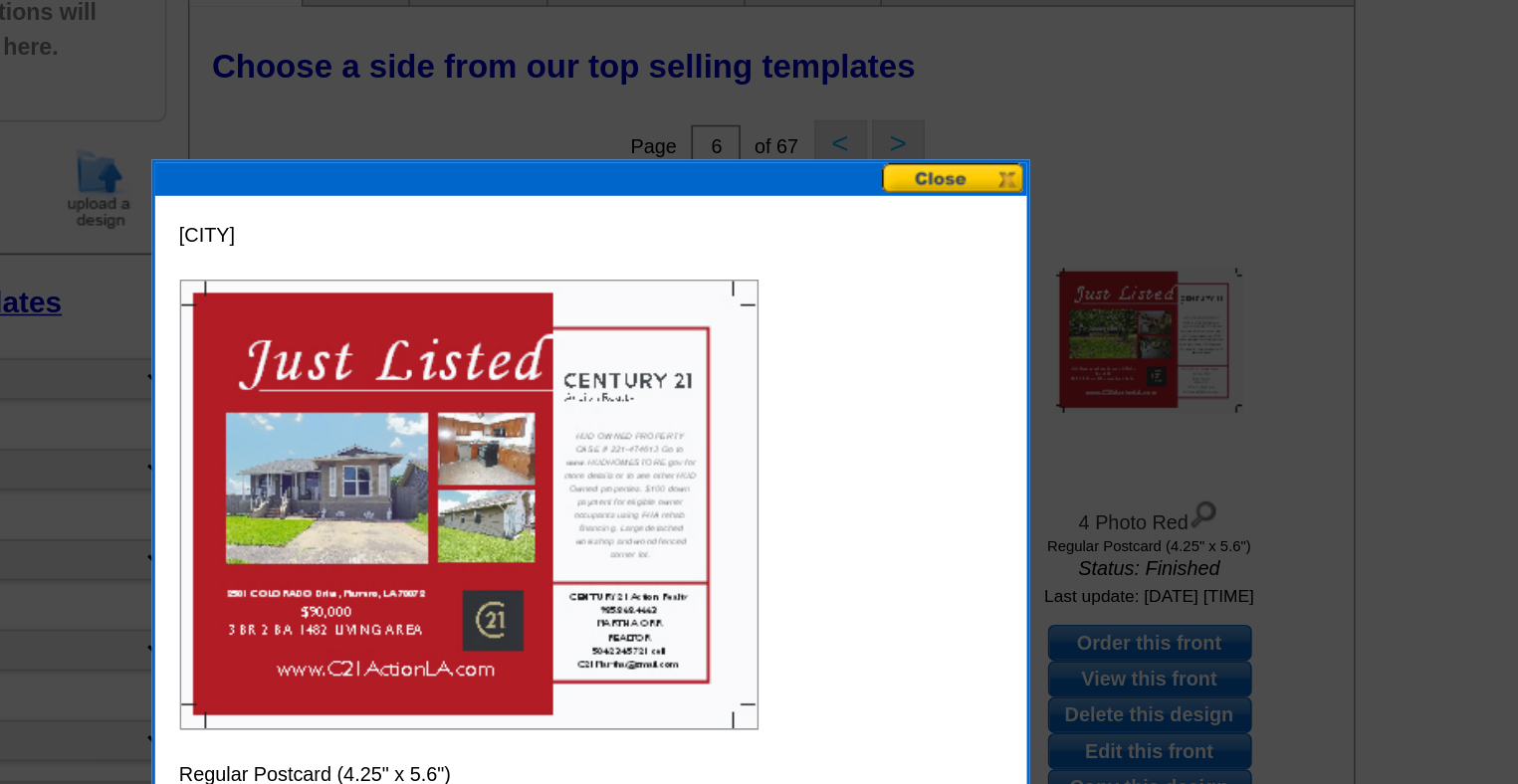 scroll, scrollTop: 275, scrollLeft: 0, axis: vertical 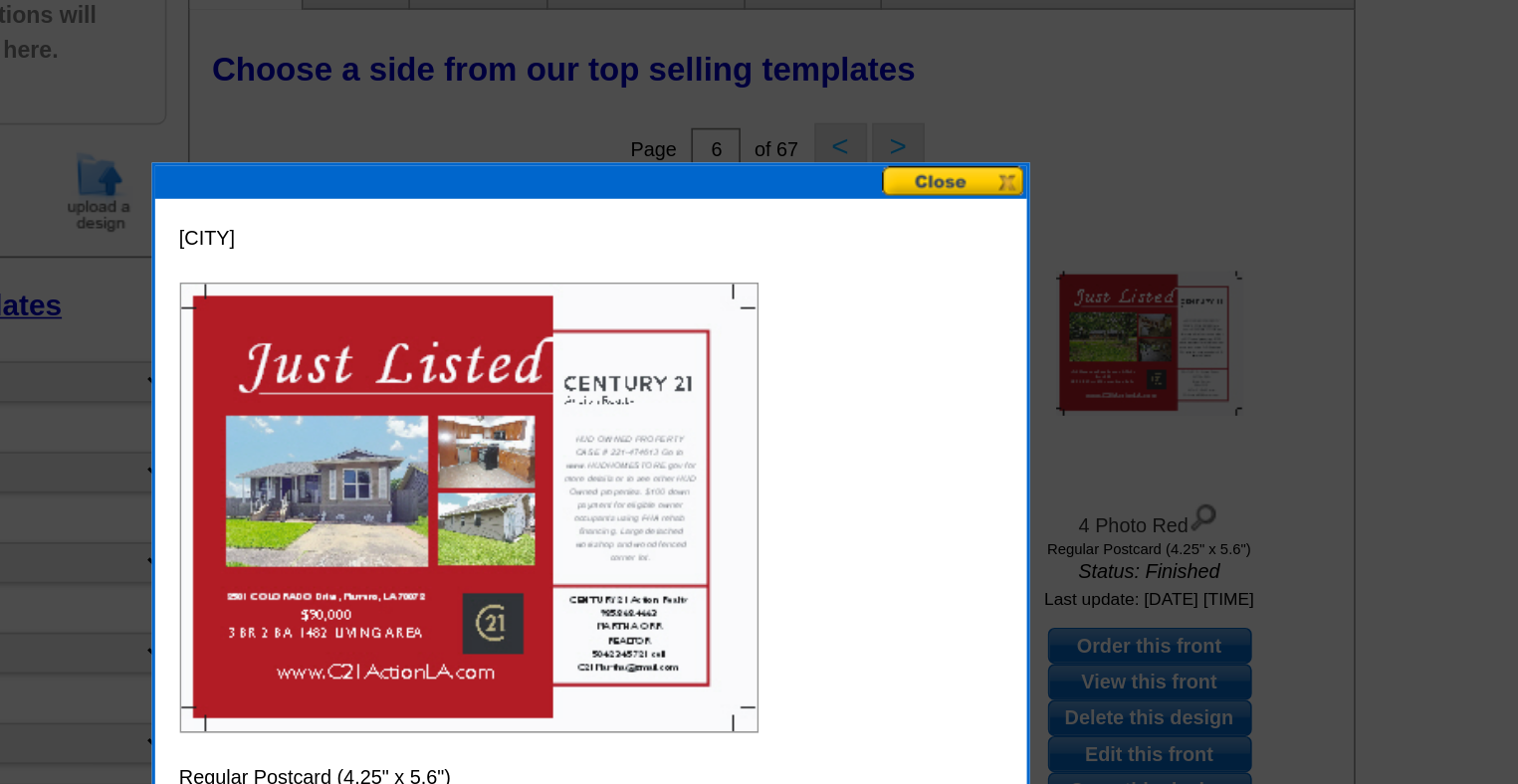 click at bounding box center (981, 109) 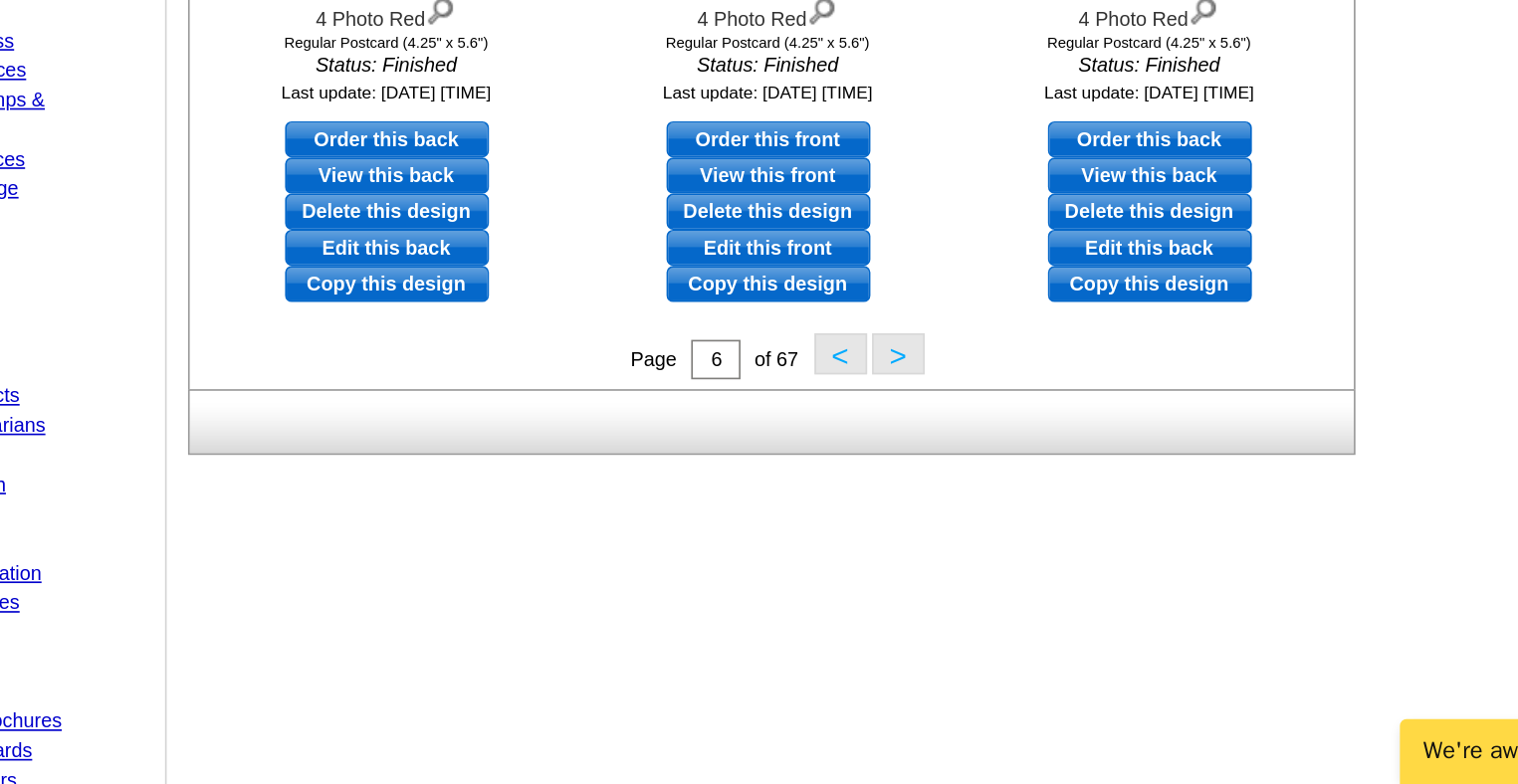 scroll, scrollTop: 675, scrollLeft: 0, axis: vertical 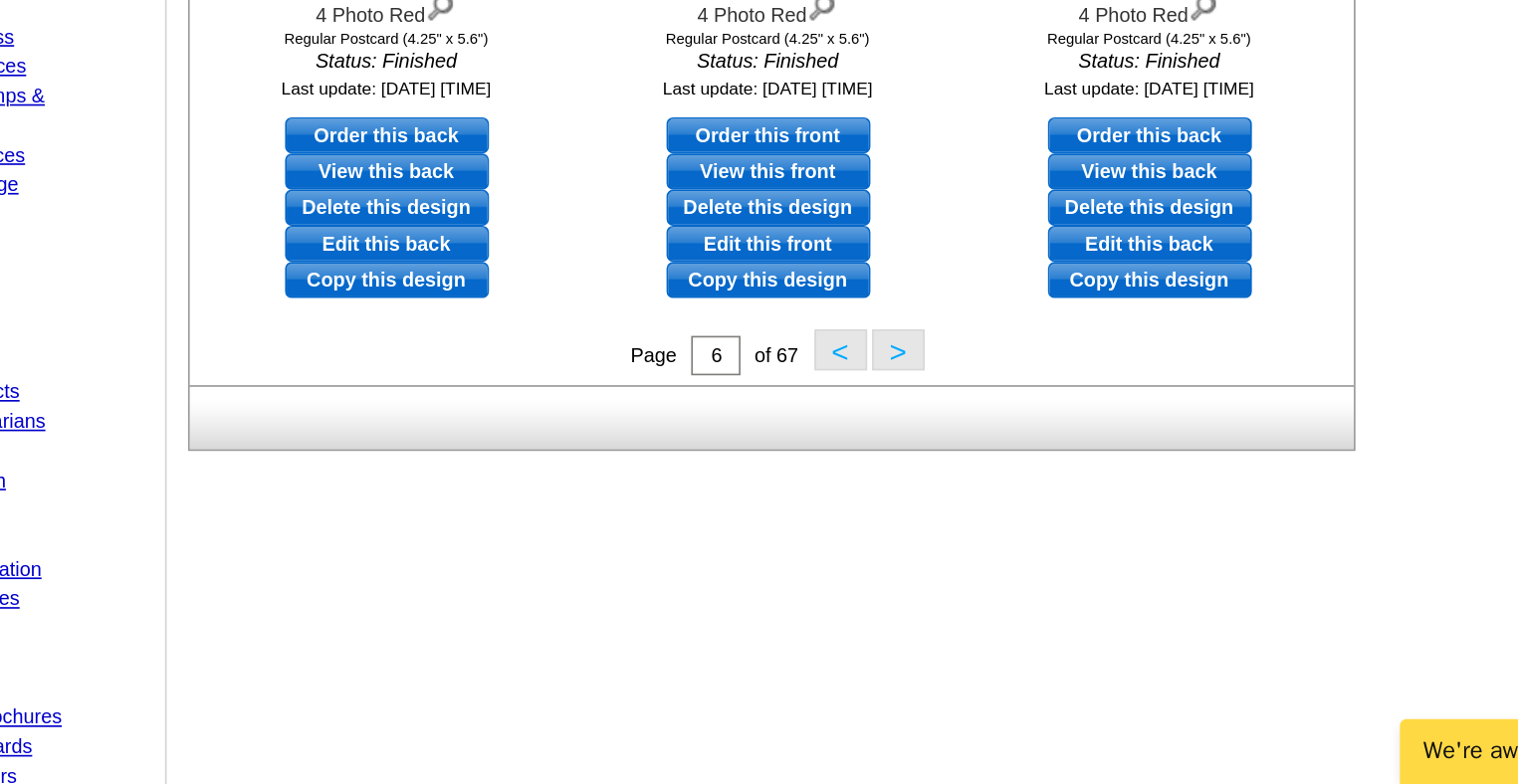 click on ">" at bounding box center (948, 520) 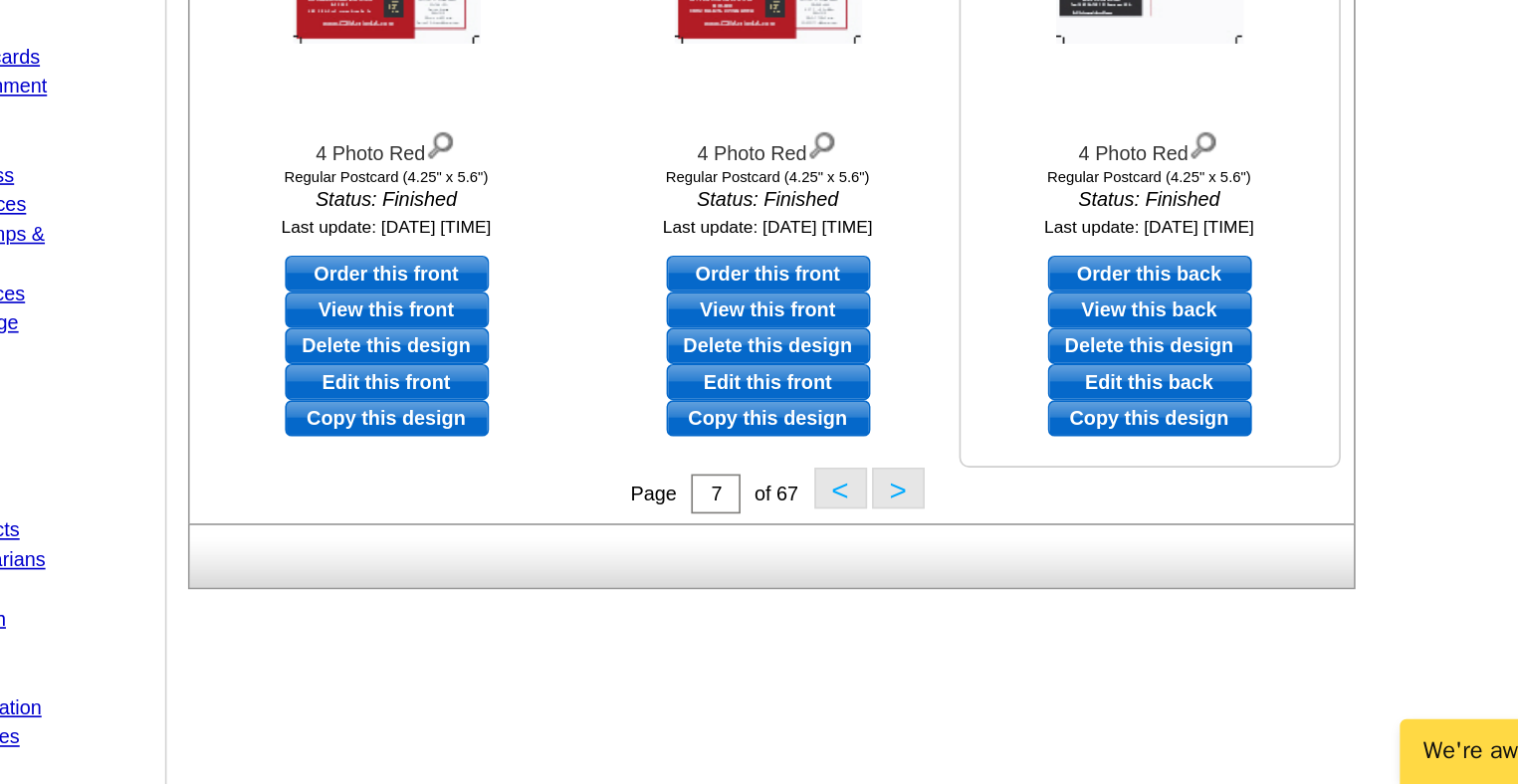 scroll, scrollTop: 593, scrollLeft: 0, axis: vertical 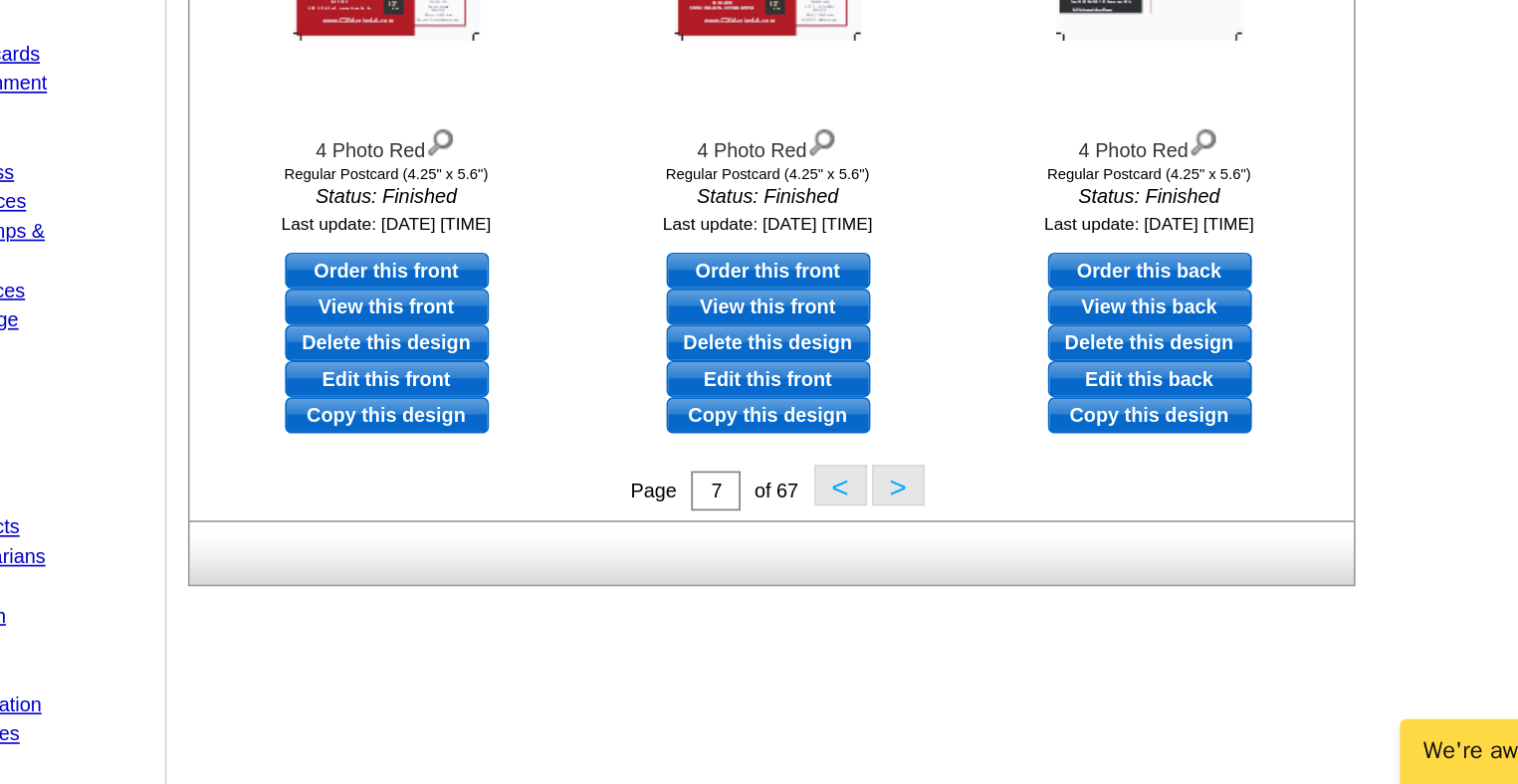 click on ">" at bounding box center (948, 602) 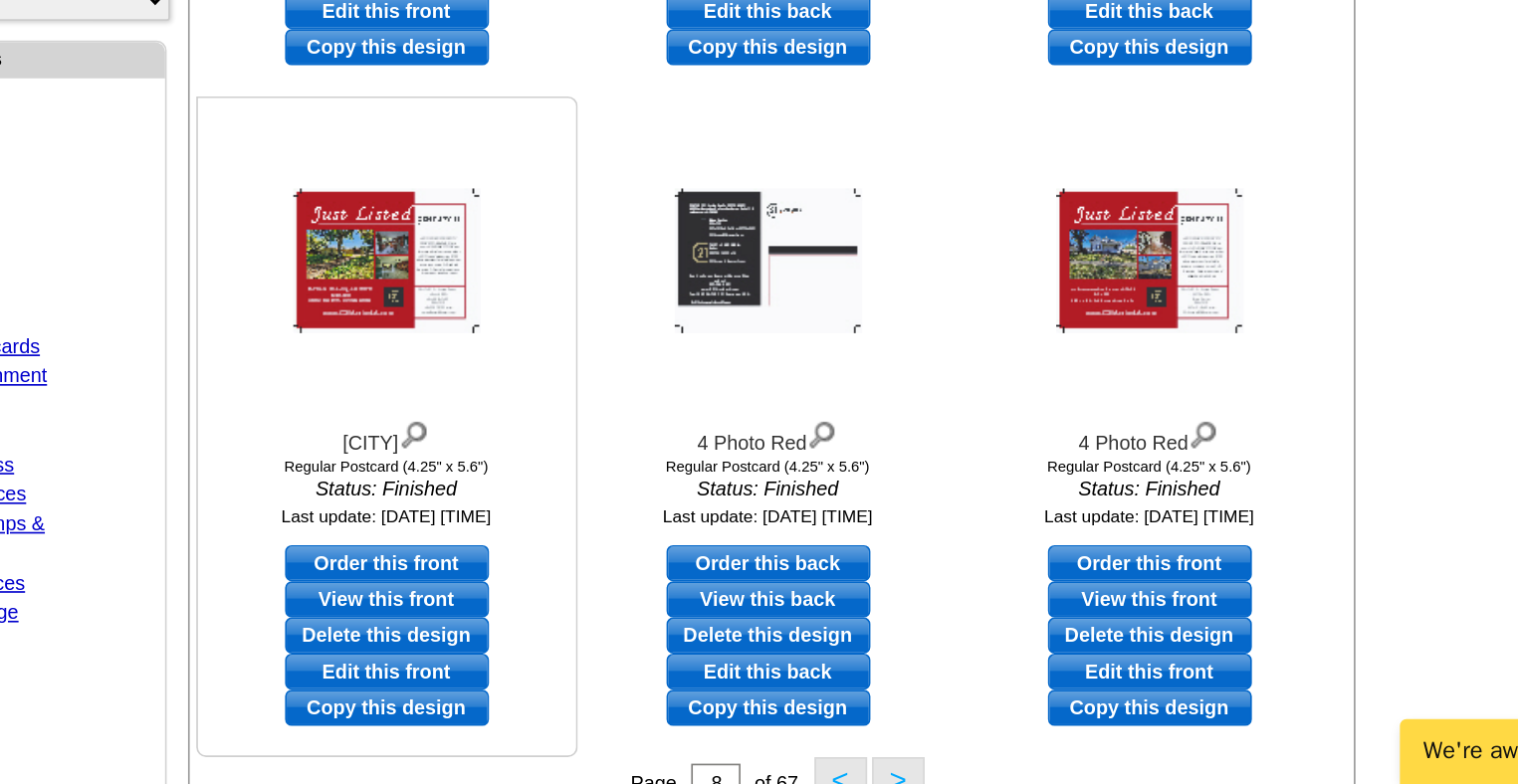 scroll, scrollTop: 419, scrollLeft: 0, axis: vertical 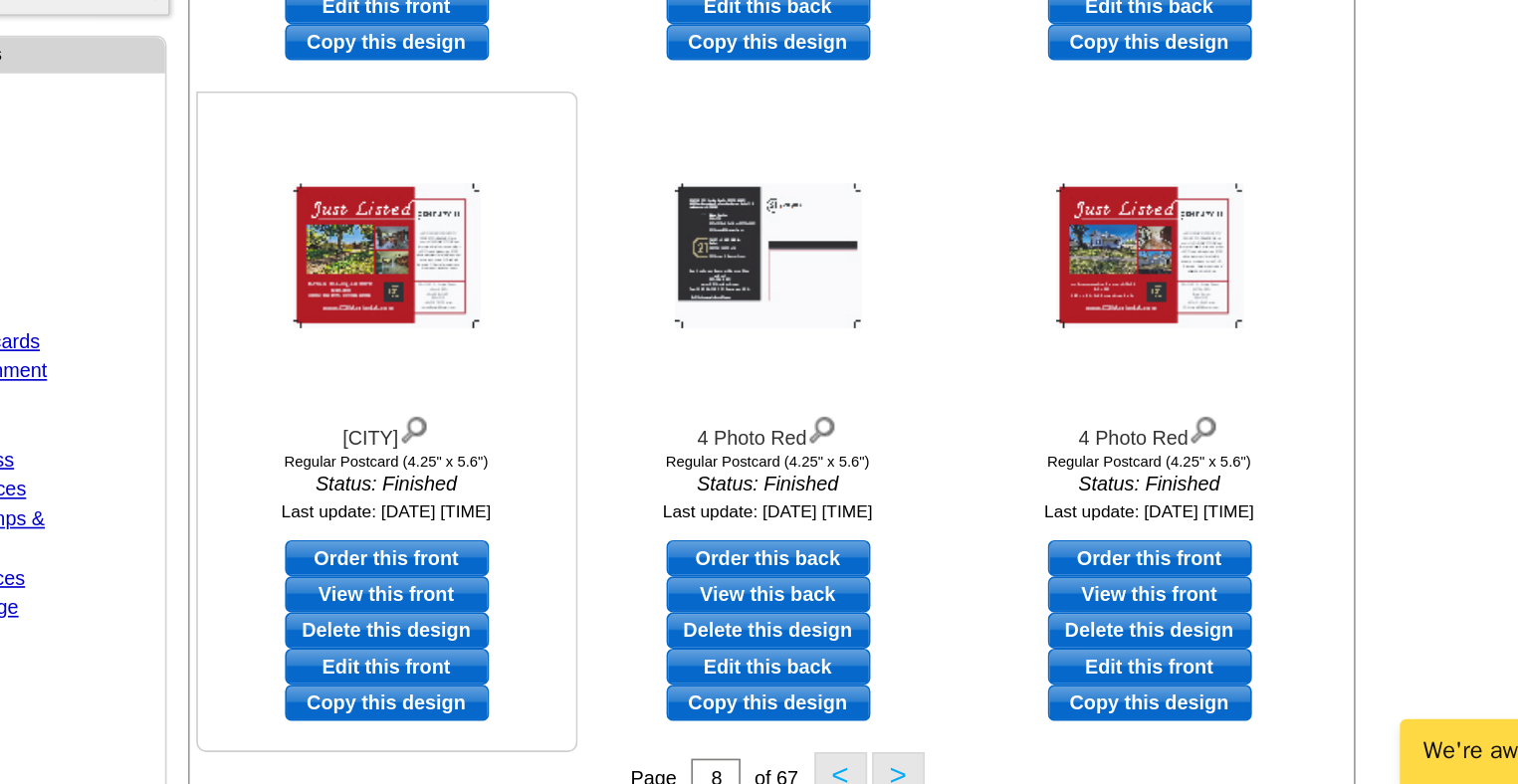 click at bounding box center [638, 464] 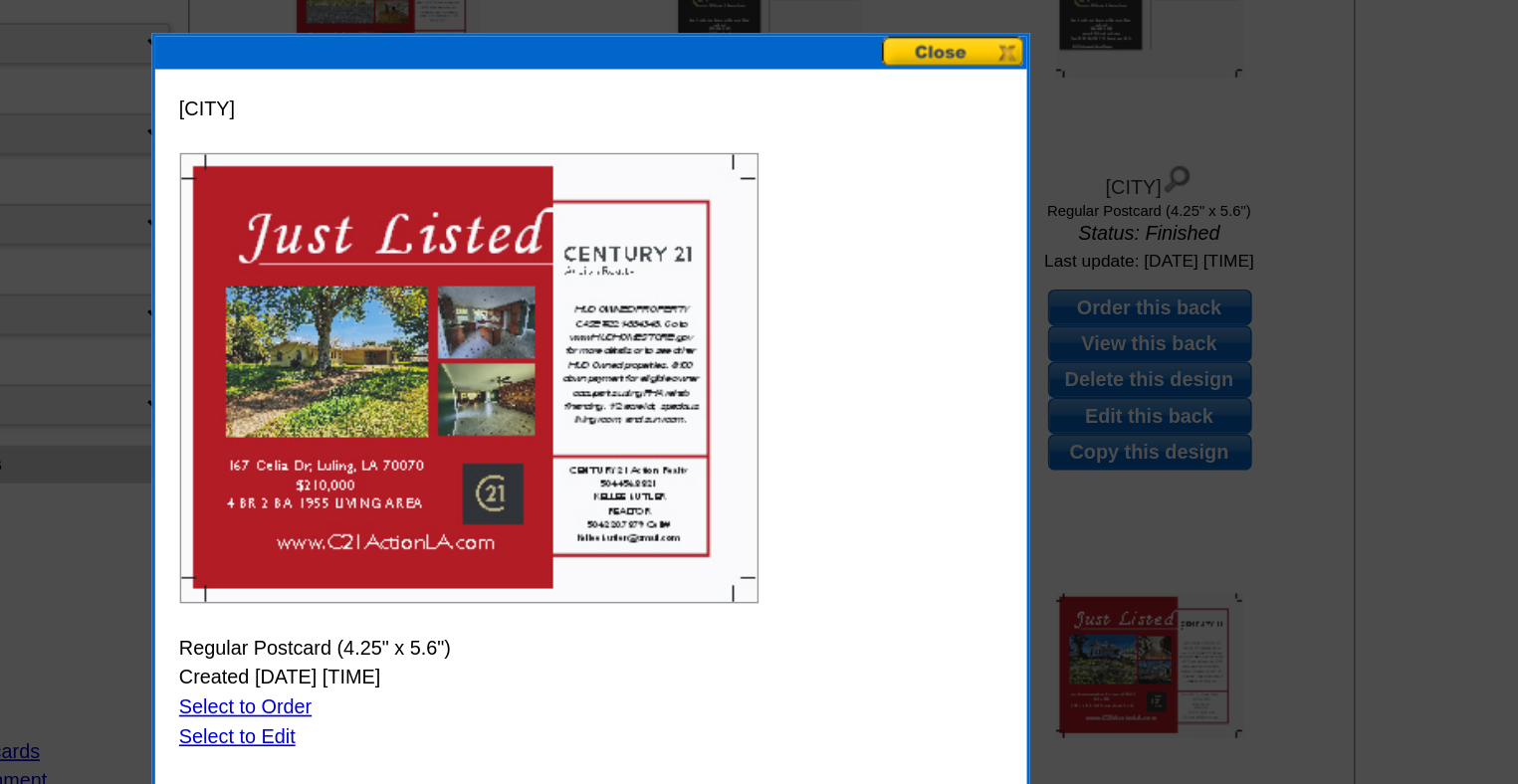 scroll, scrollTop: 419, scrollLeft: 0, axis: vertical 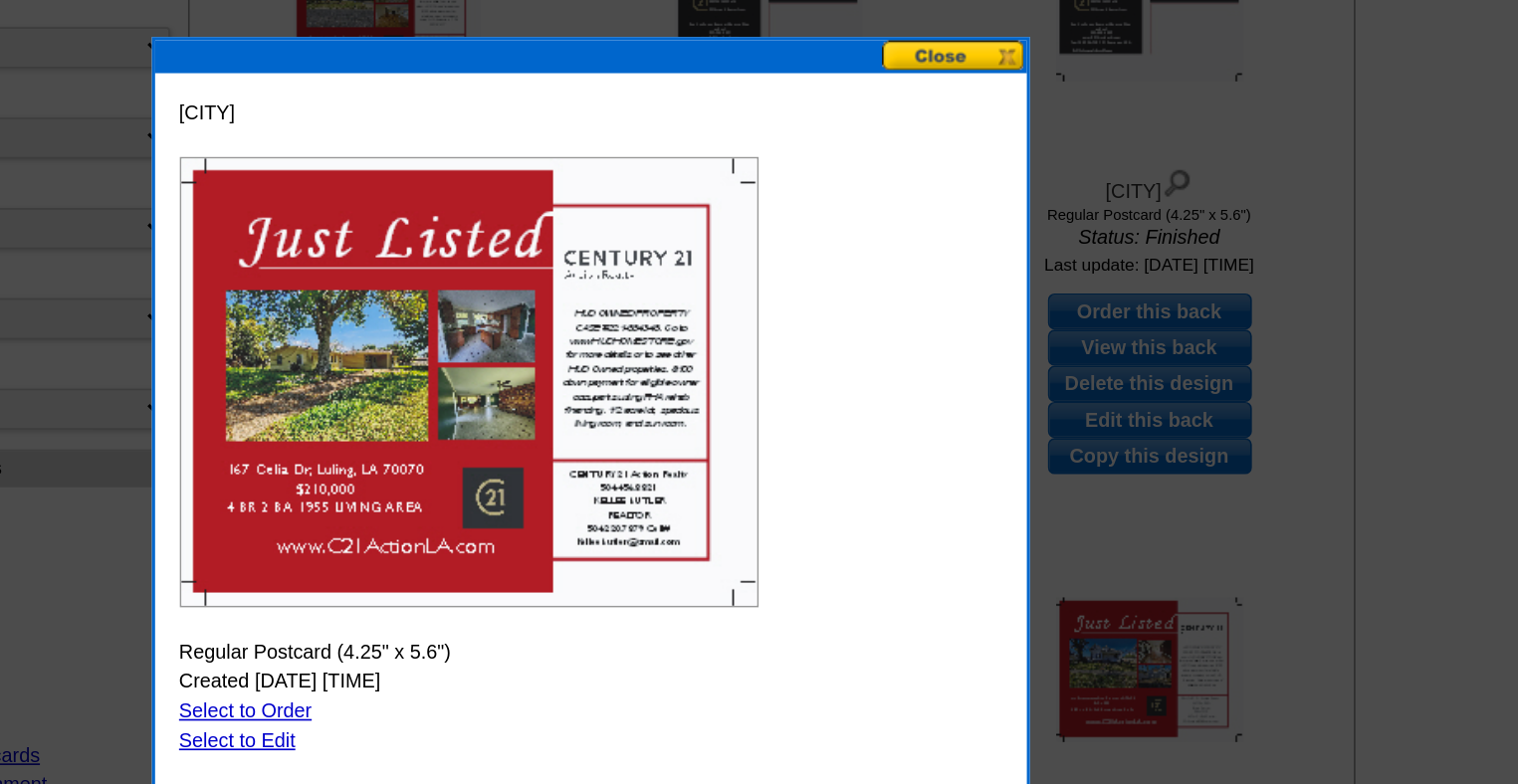 click at bounding box center (981, 92) 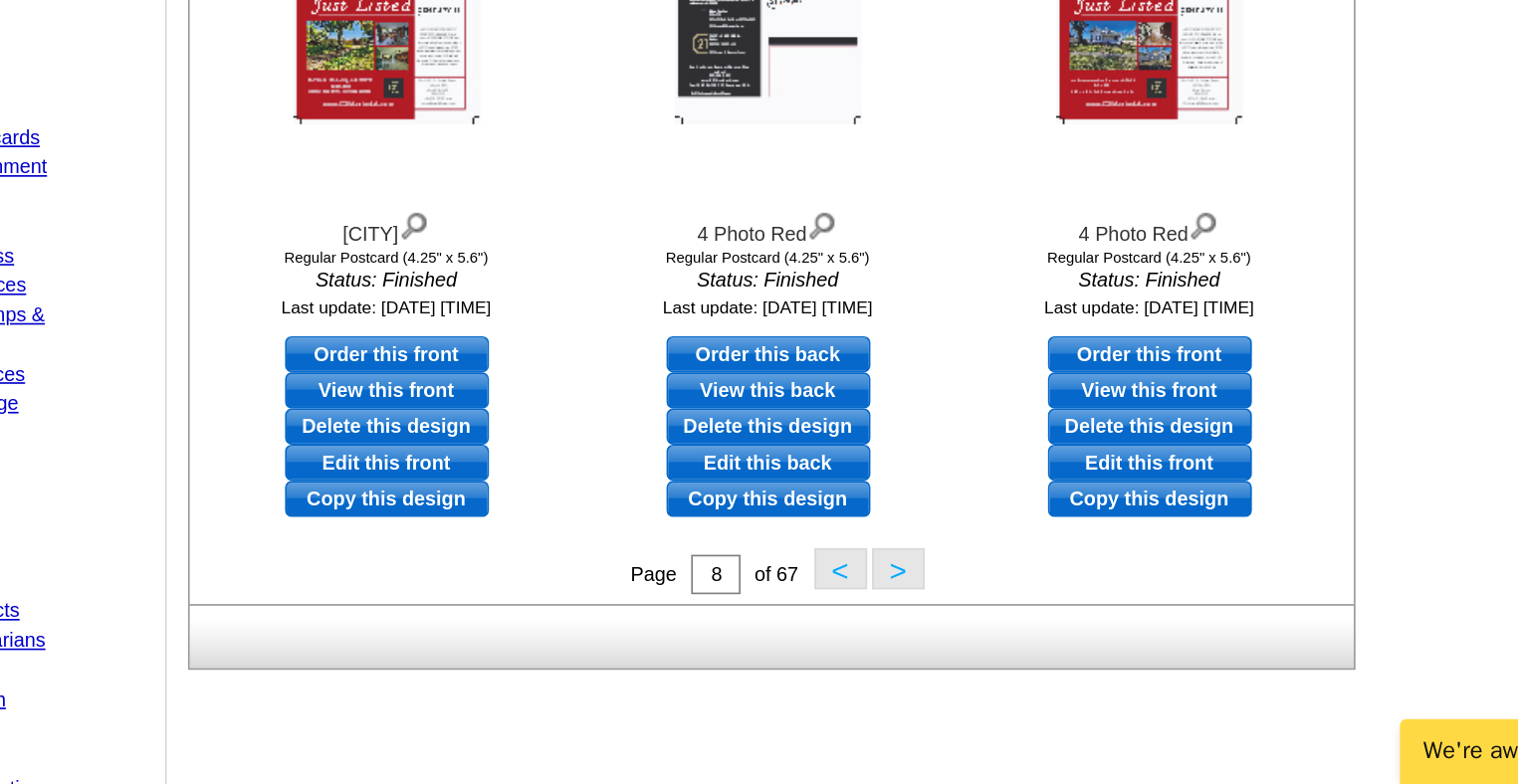 scroll, scrollTop: 543, scrollLeft: 0, axis: vertical 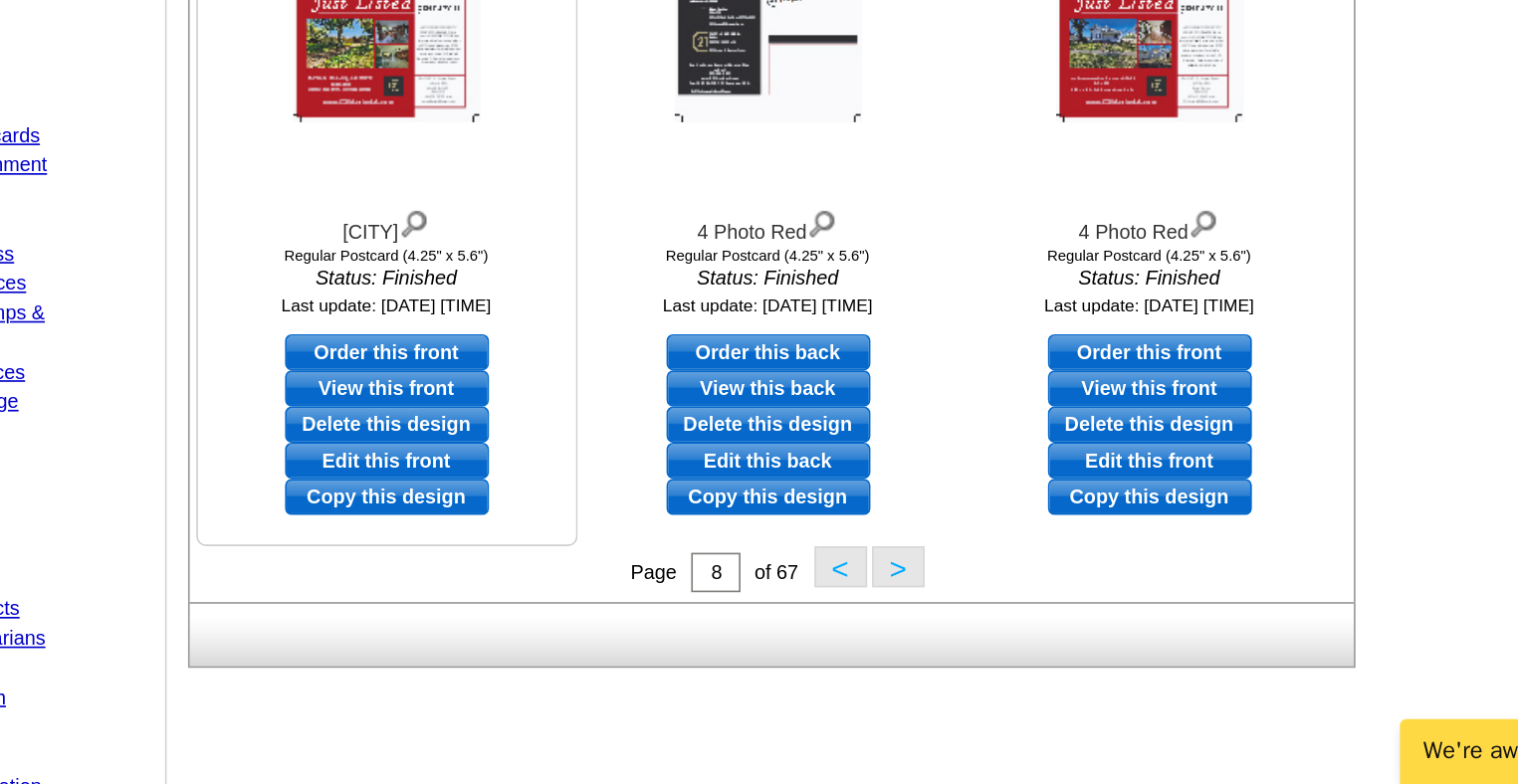click on "Edit this front" at bounding box center (638, 588) 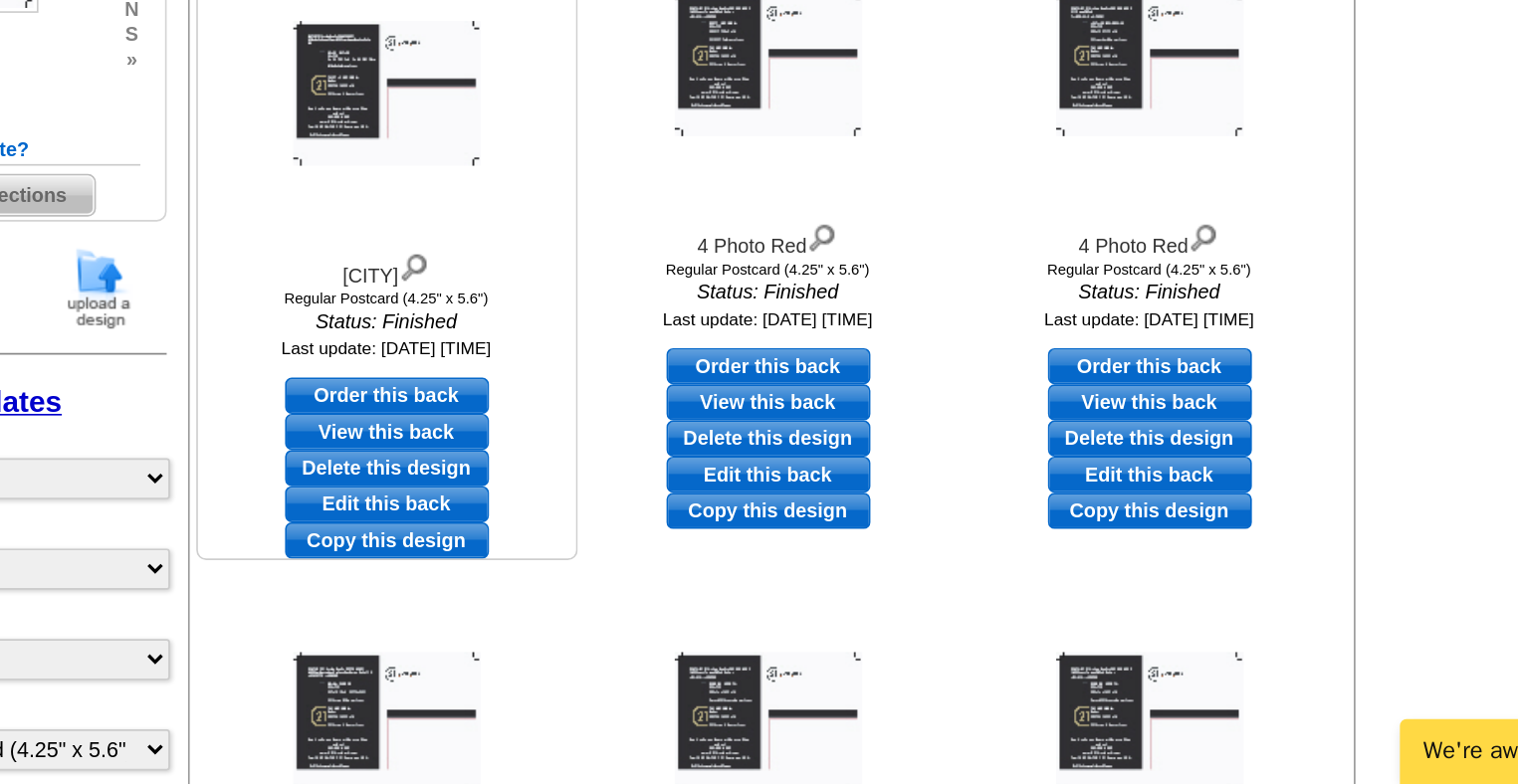 scroll, scrollTop: 138, scrollLeft: 0, axis: vertical 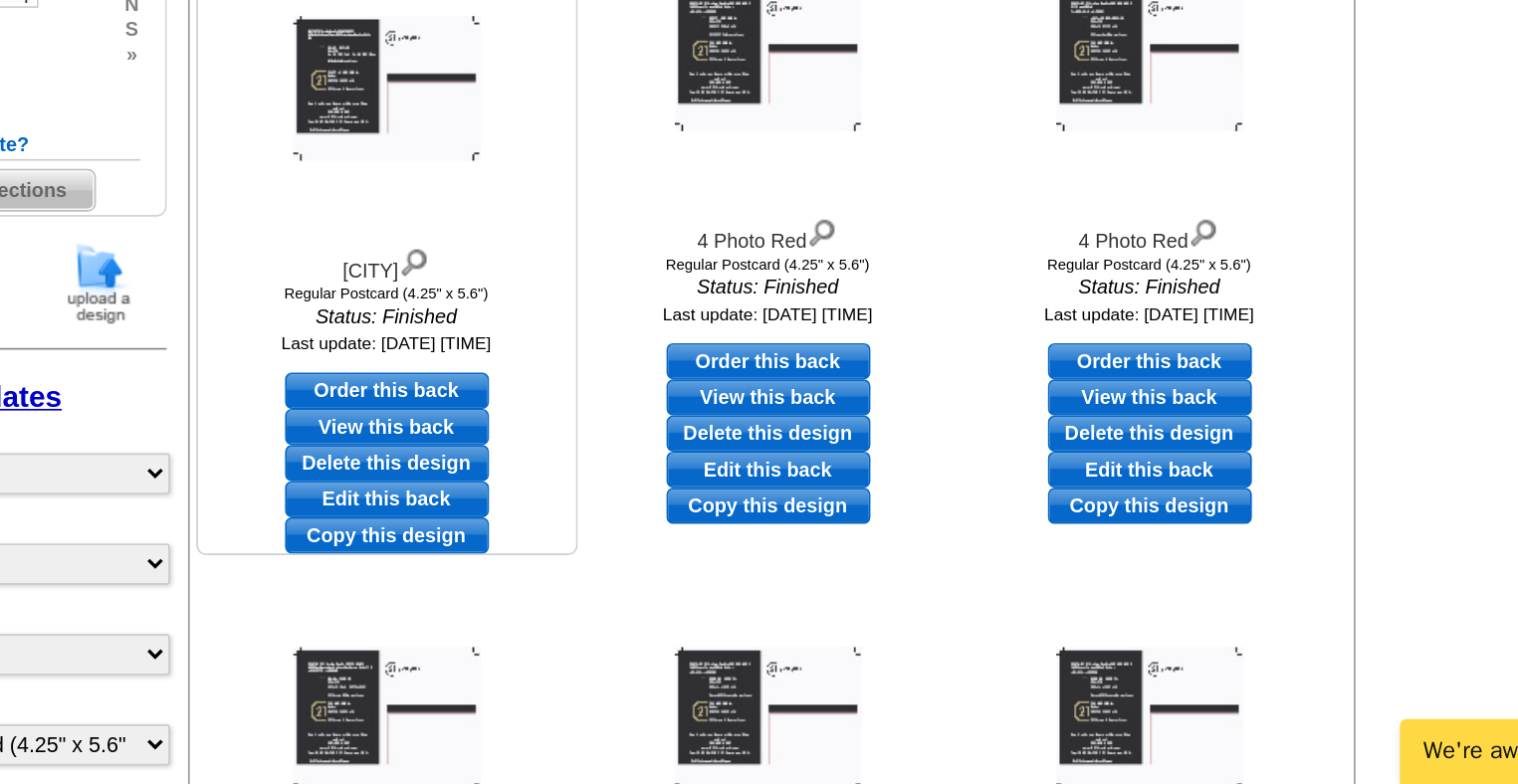 click on "Edit this back" at bounding box center (638, 611) 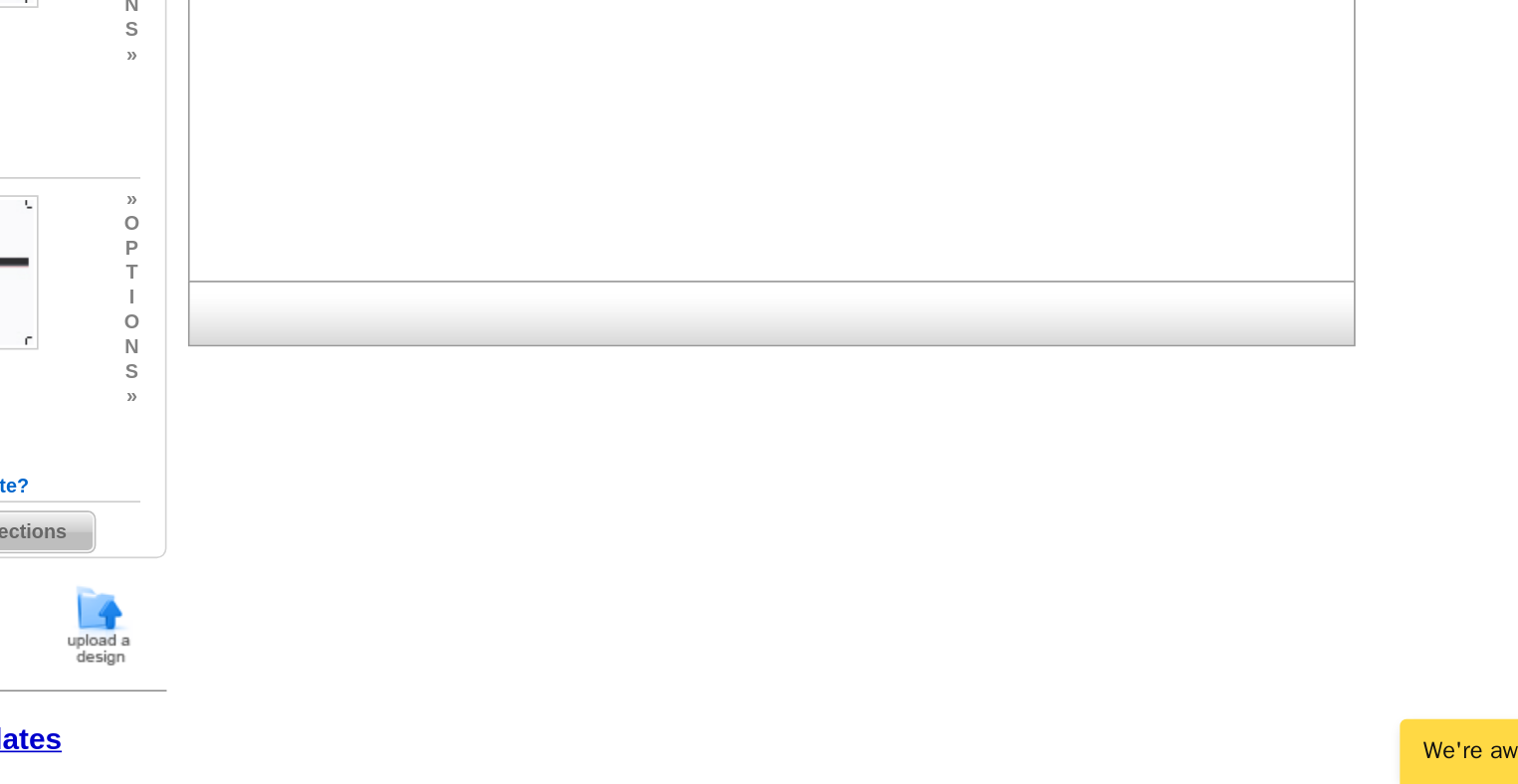 scroll, scrollTop: 0, scrollLeft: 0, axis: both 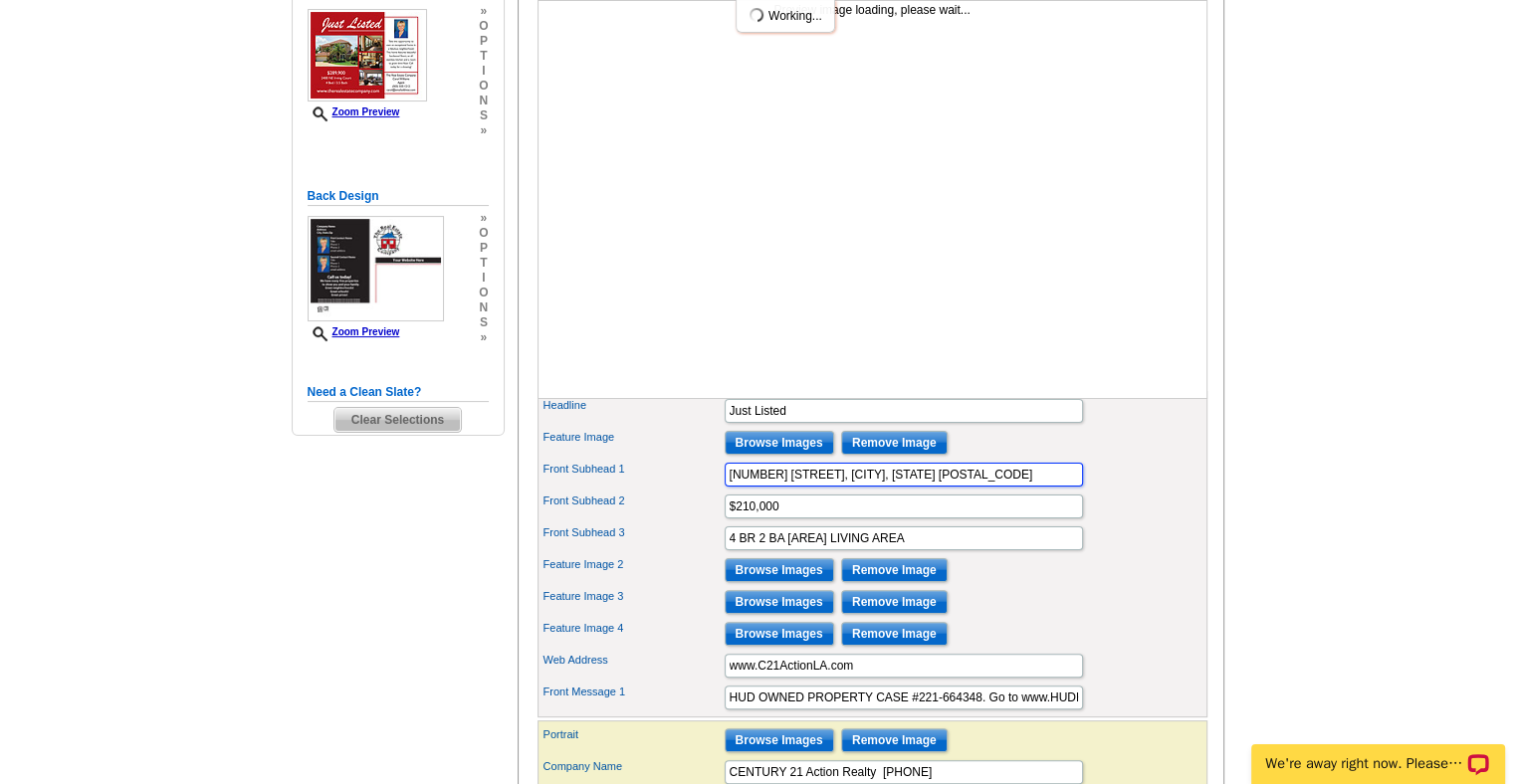 drag, startPoint x: 912, startPoint y: 499, endPoint x: 594, endPoint y: 513, distance: 318.30803 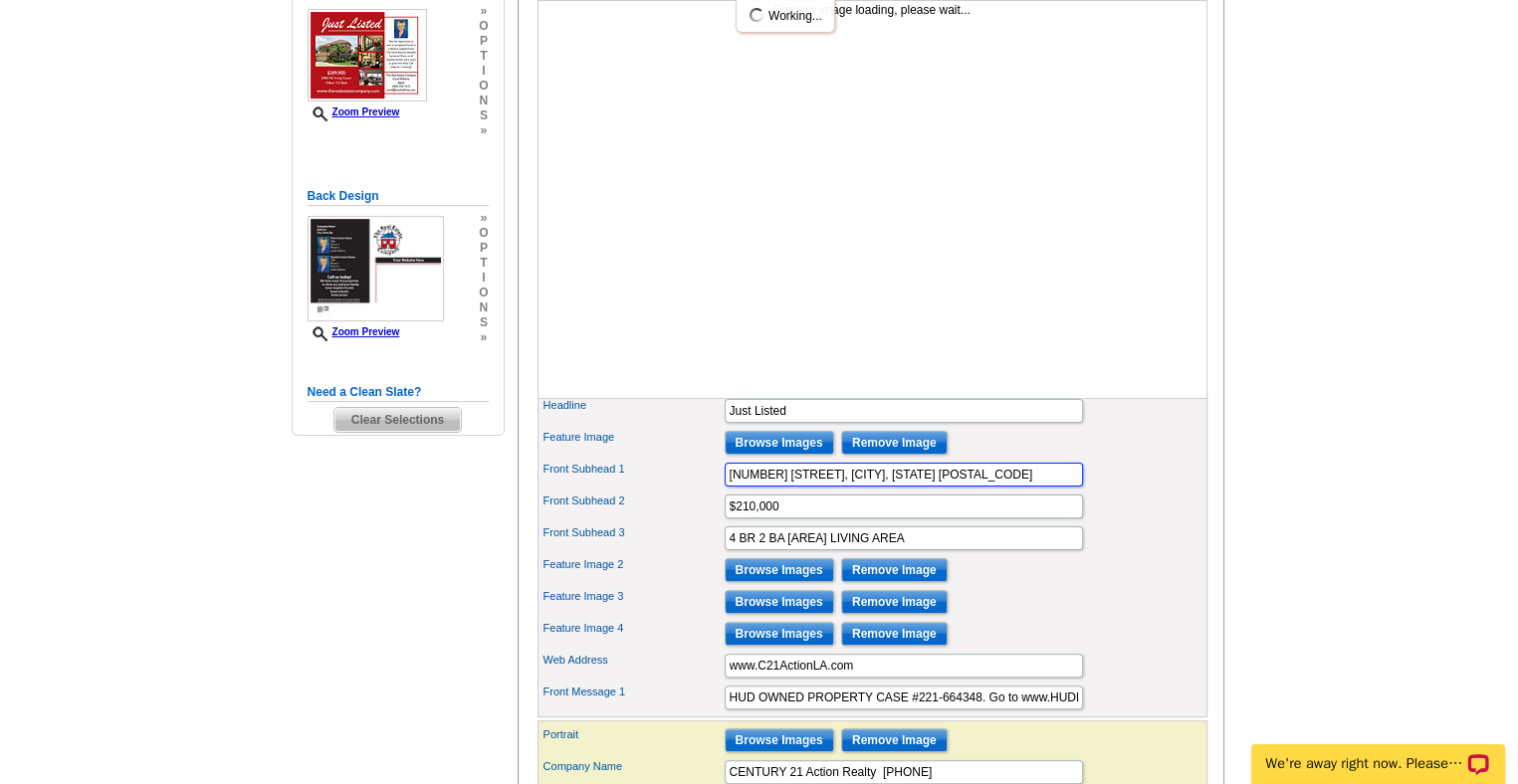 click on "Front Subhead 1
167 Celia Dr, Luling, LA 70070" at bounding box center [872, 475] 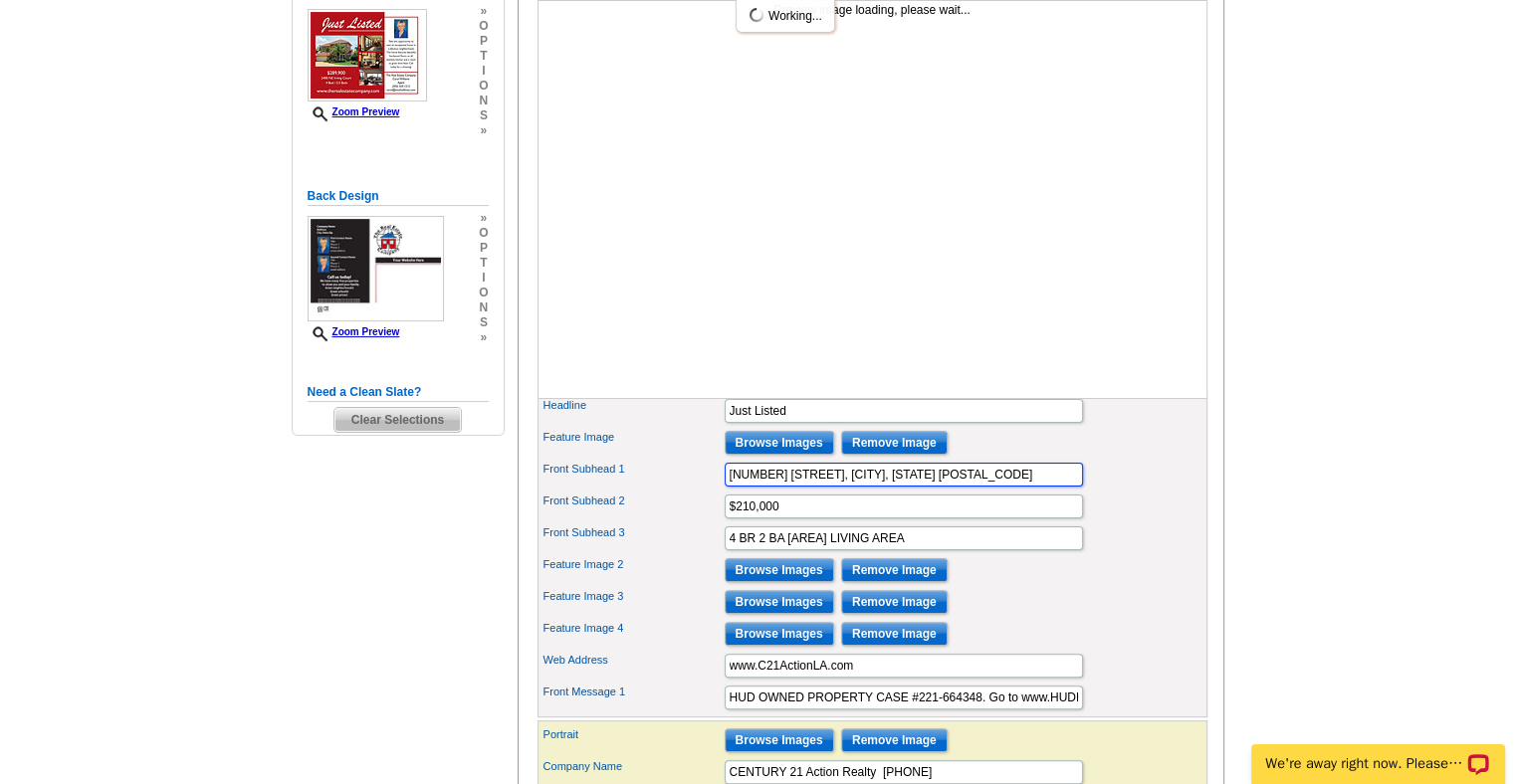 paste on "[NUMBER] [STREET], [CITY], [STATE] [POSTAL_CODE]" 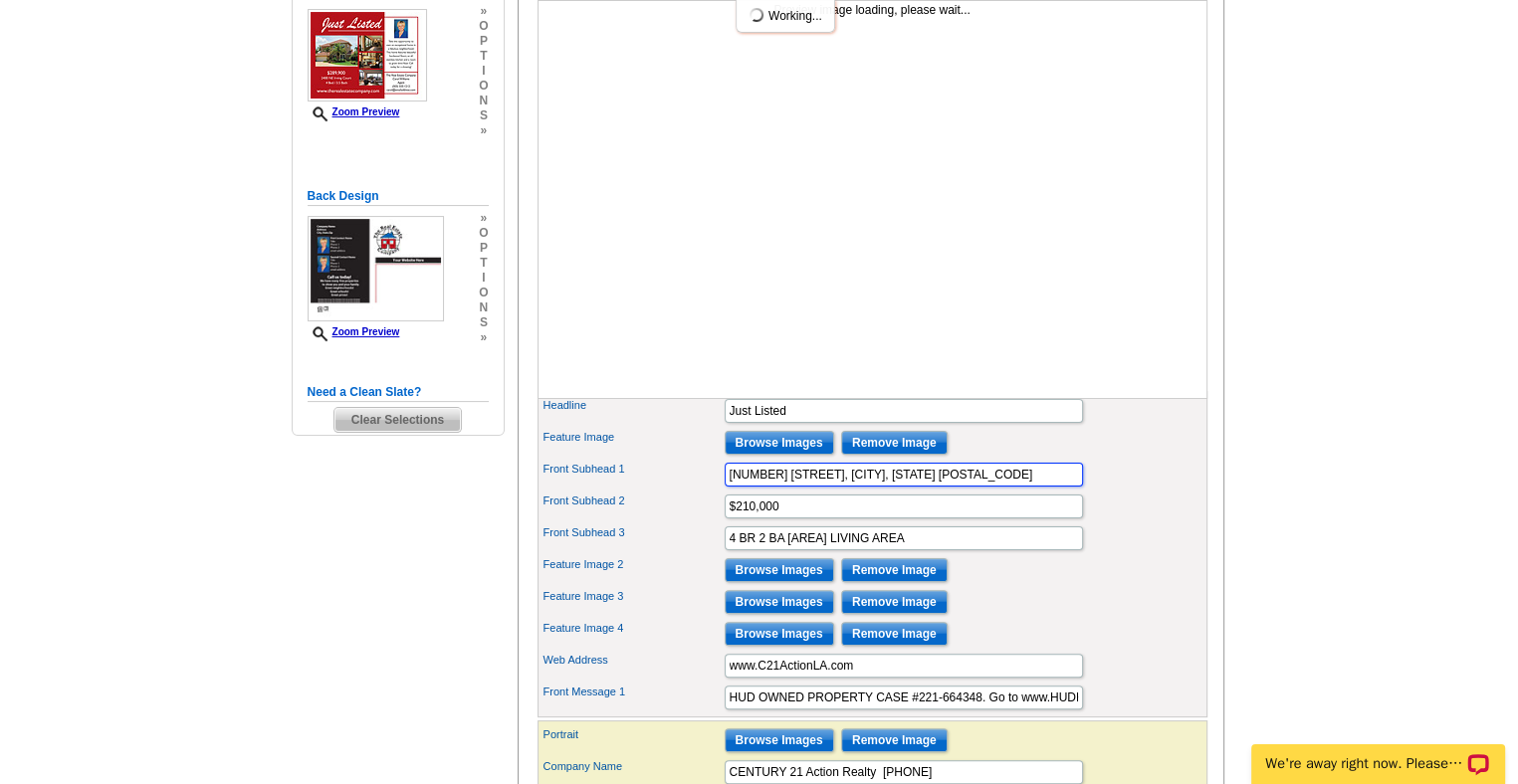 type on "[NUMBER] [STREET], [CITY], [STATE] [POSTAL_CODE]" 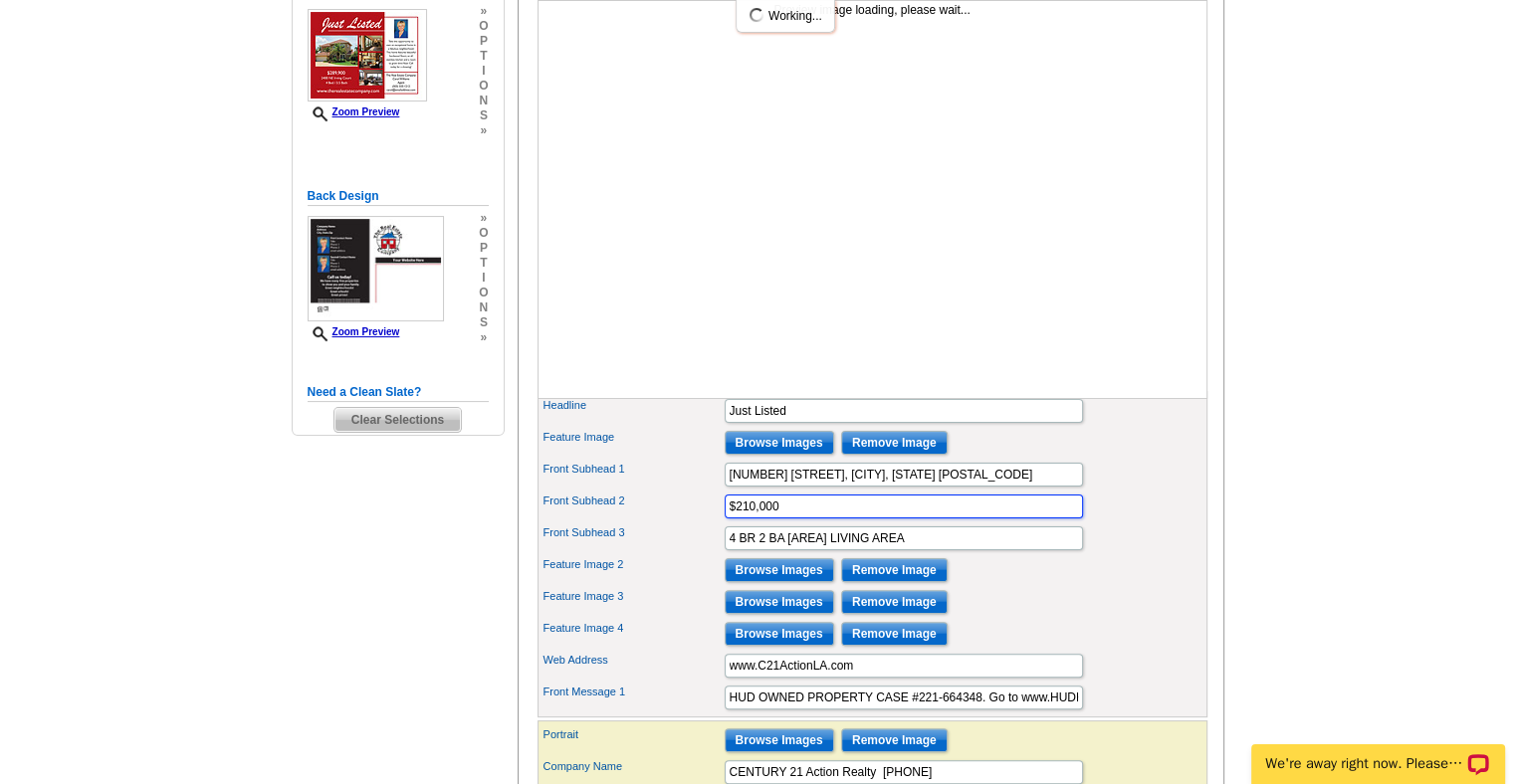 click on "$210,000" at bounding box center [904, 506] 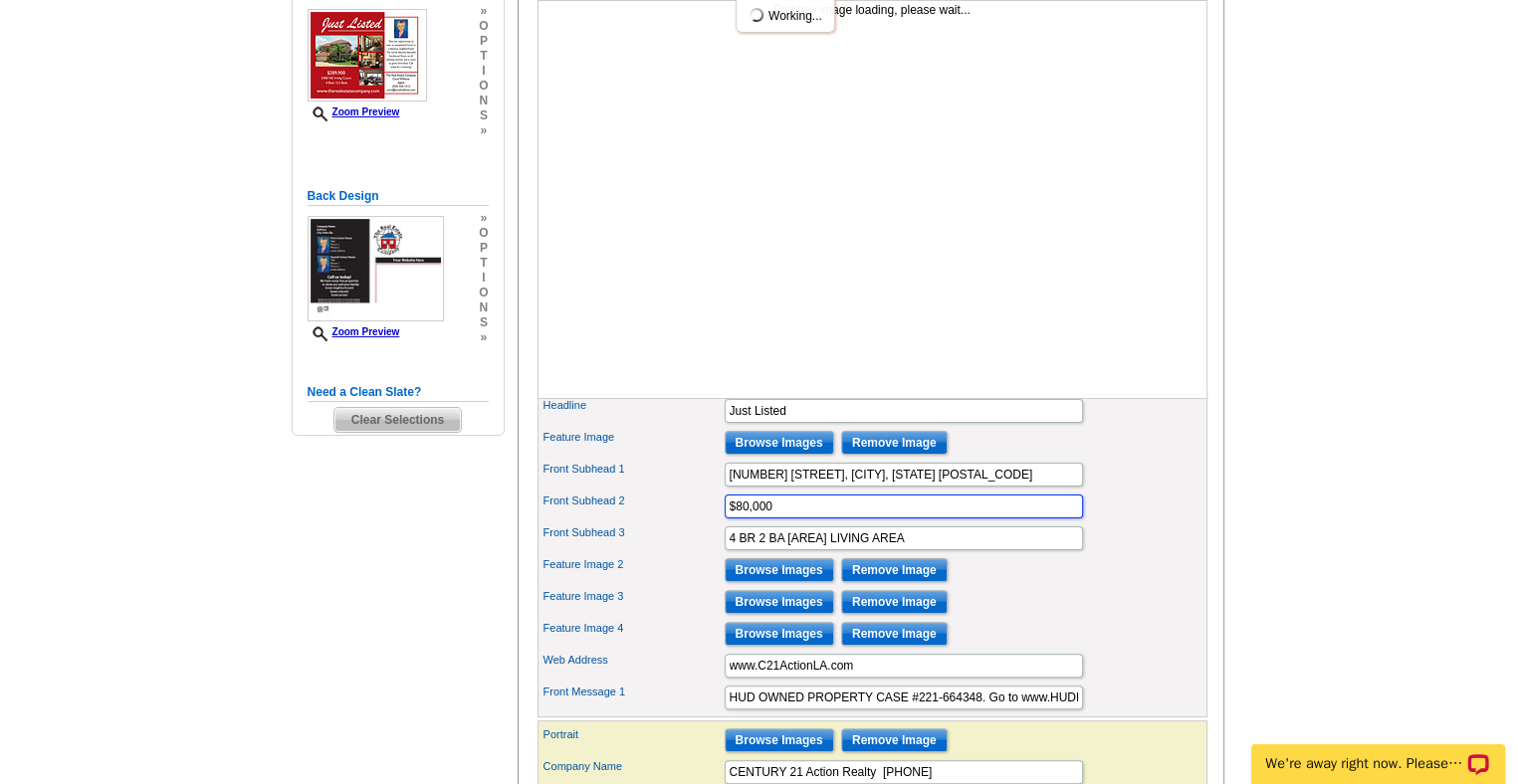 type on "$80,000" 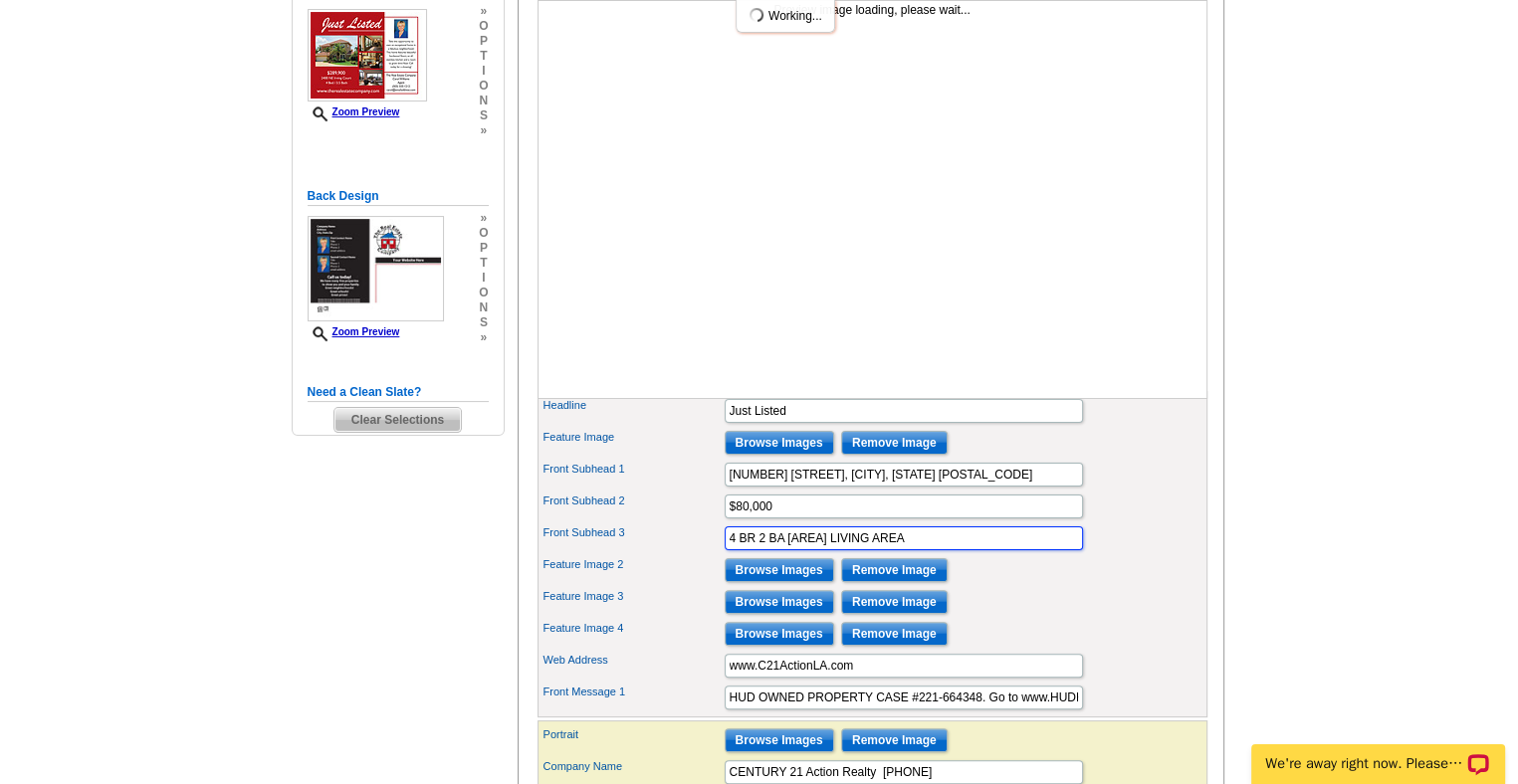 click on "4 BR 2 BA 1955 LIVING AREA" at bounding box center (904, 538) 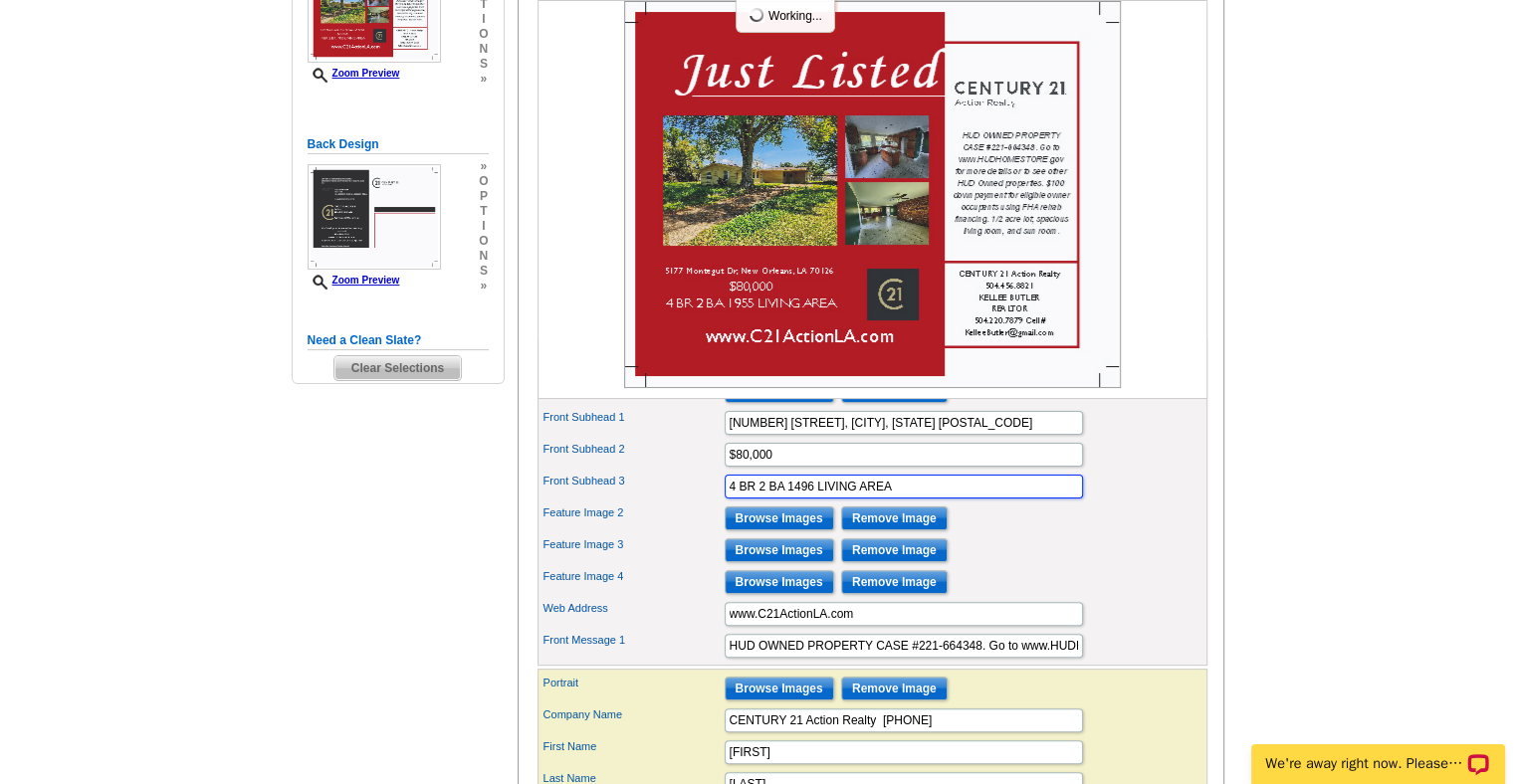 scroll, scrollTop: 434, scrollLeft: 0, axis: vertical 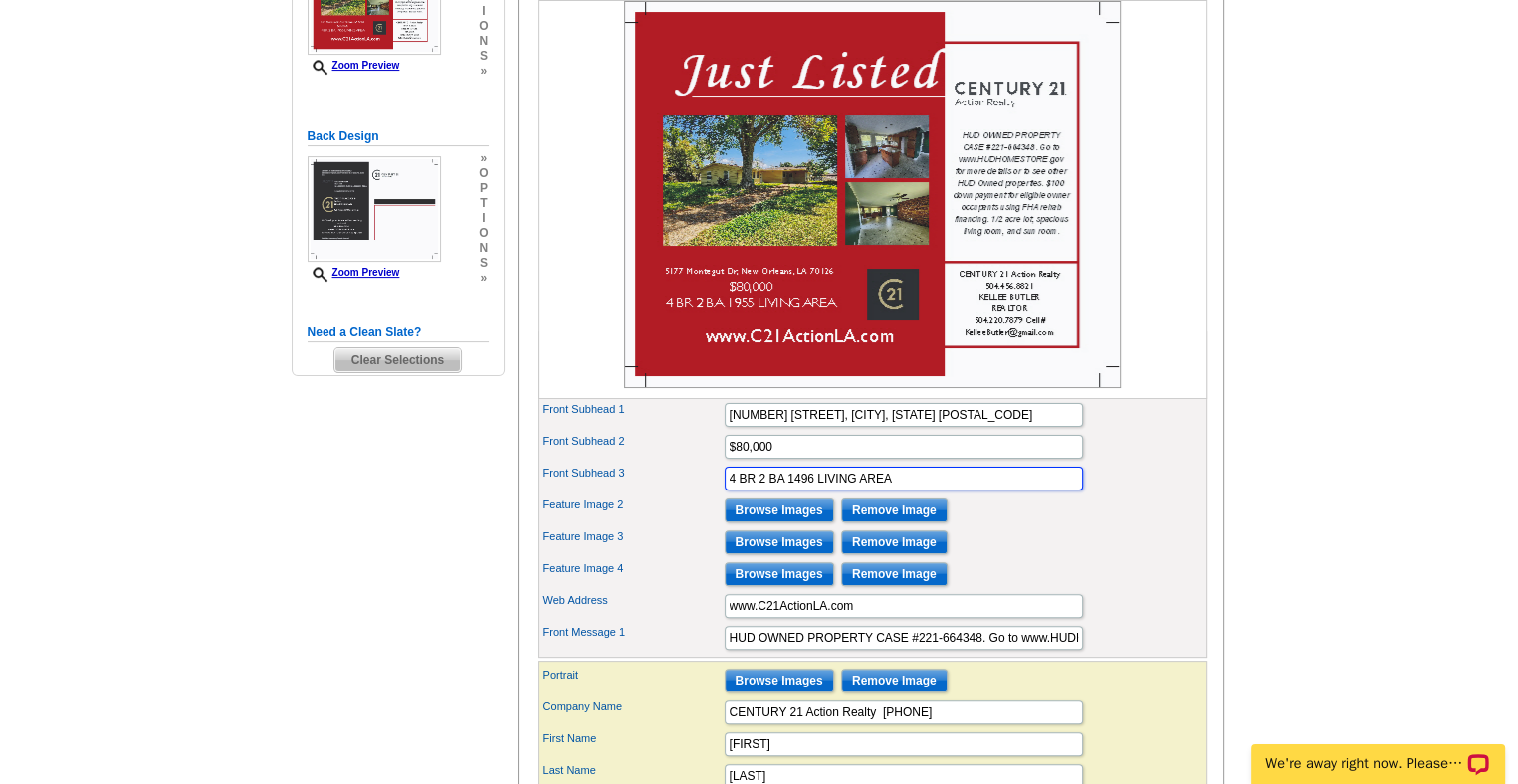 type on "4 BR 2 BA 1496 LIVING AREA" 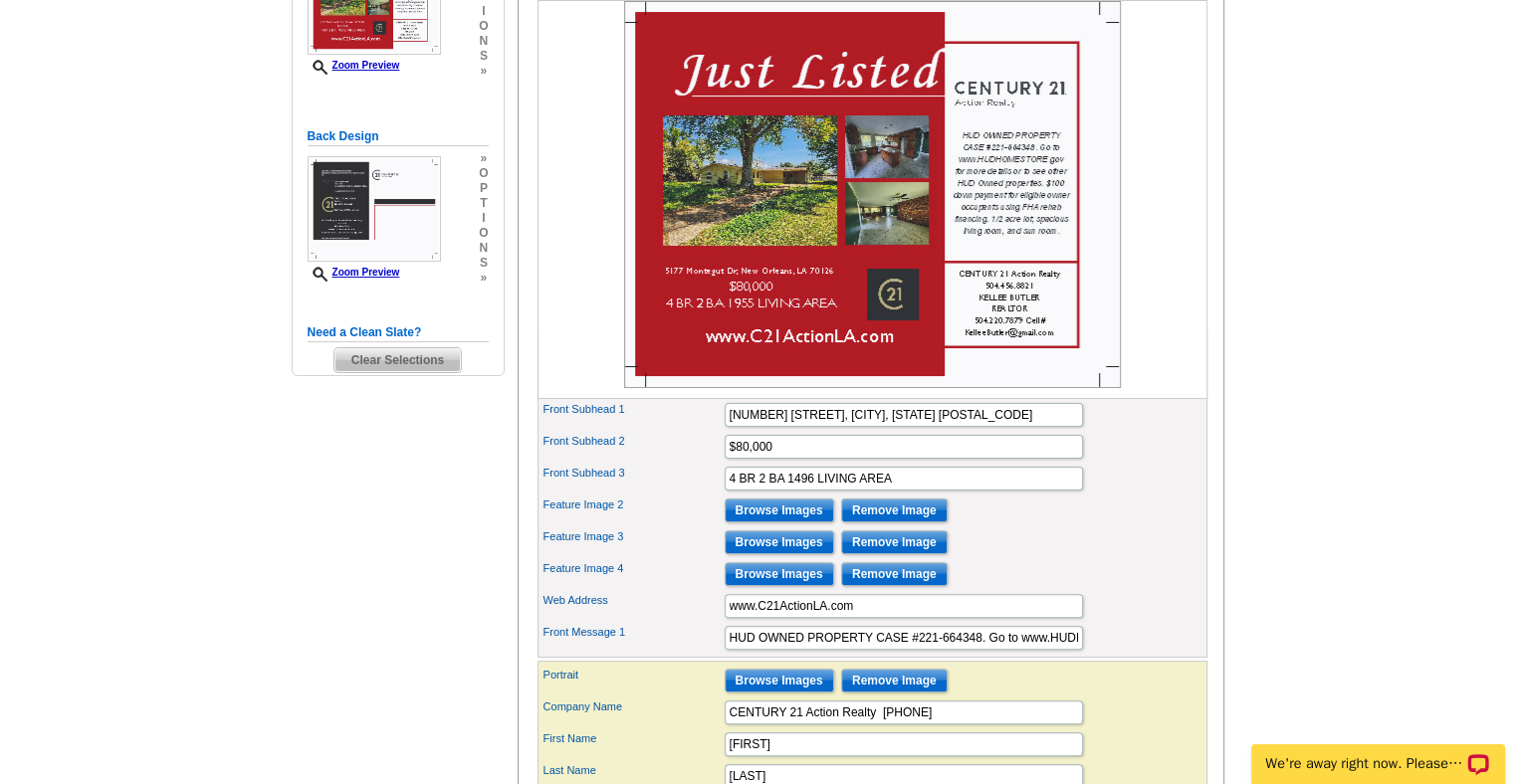click on "Browse Images" at bounding box center (779, 383) 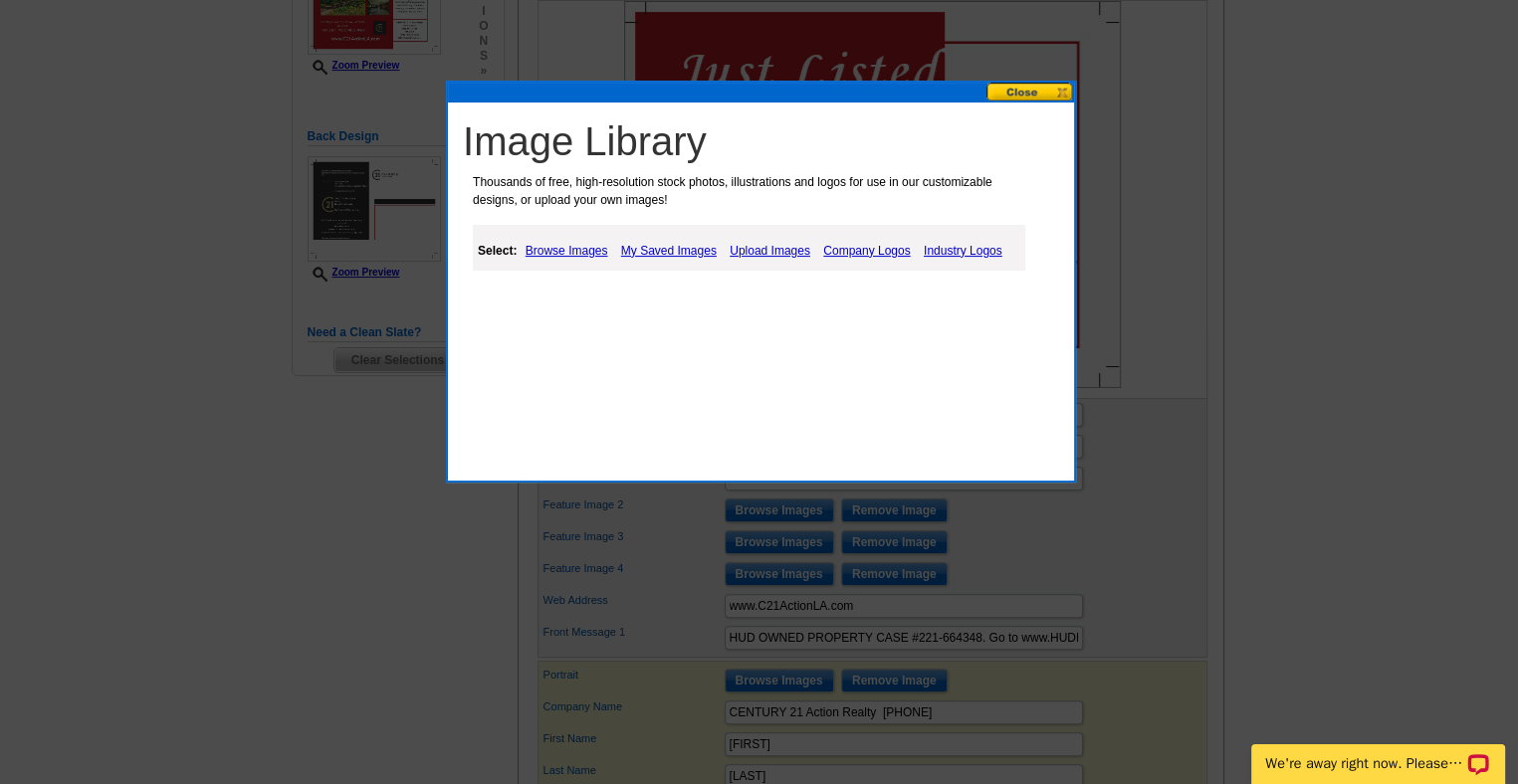 click on "Upload Images" at bounding box center (769, 251) 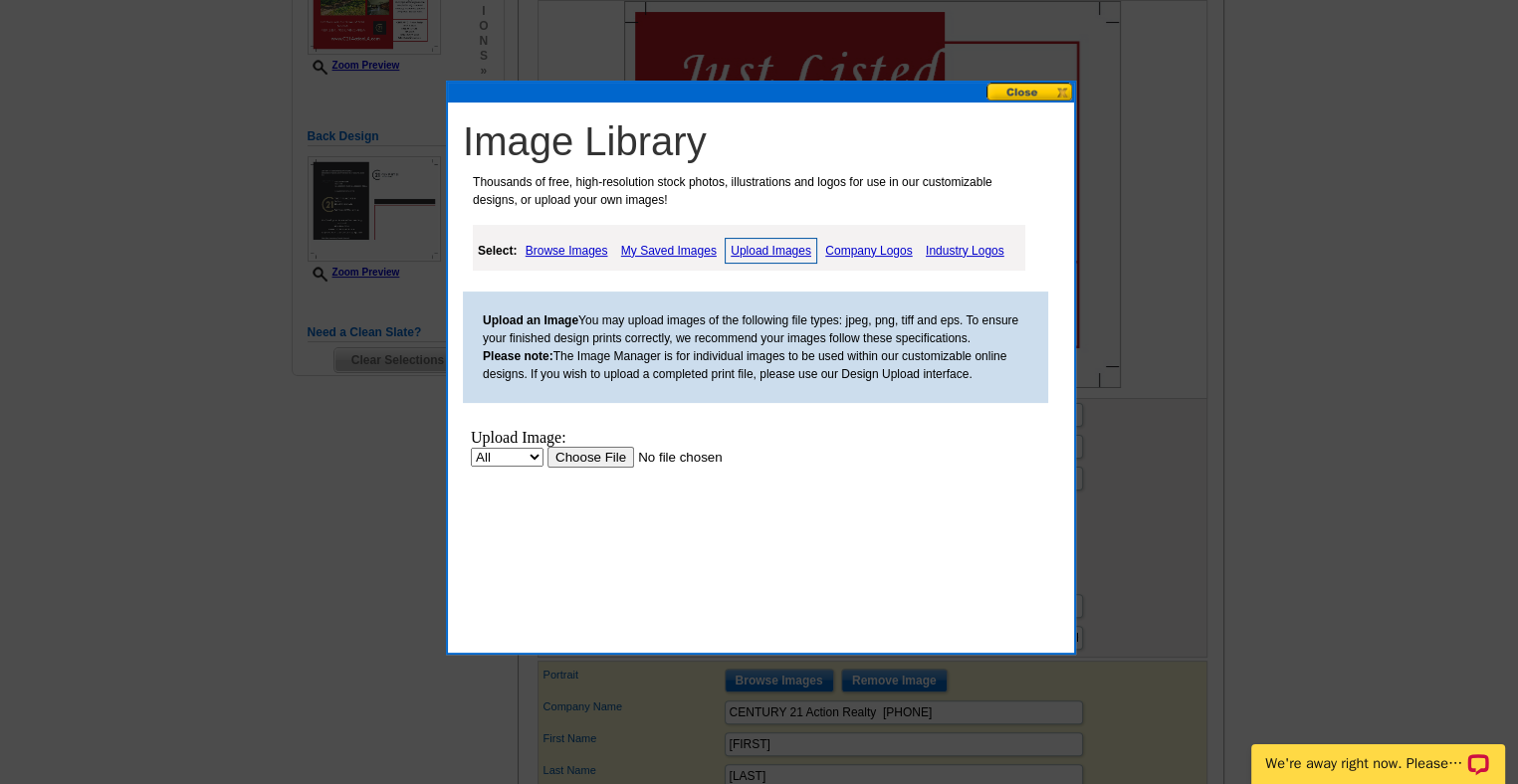 scroll, scrollTop: 0, scrollLeft: 0, axis: both 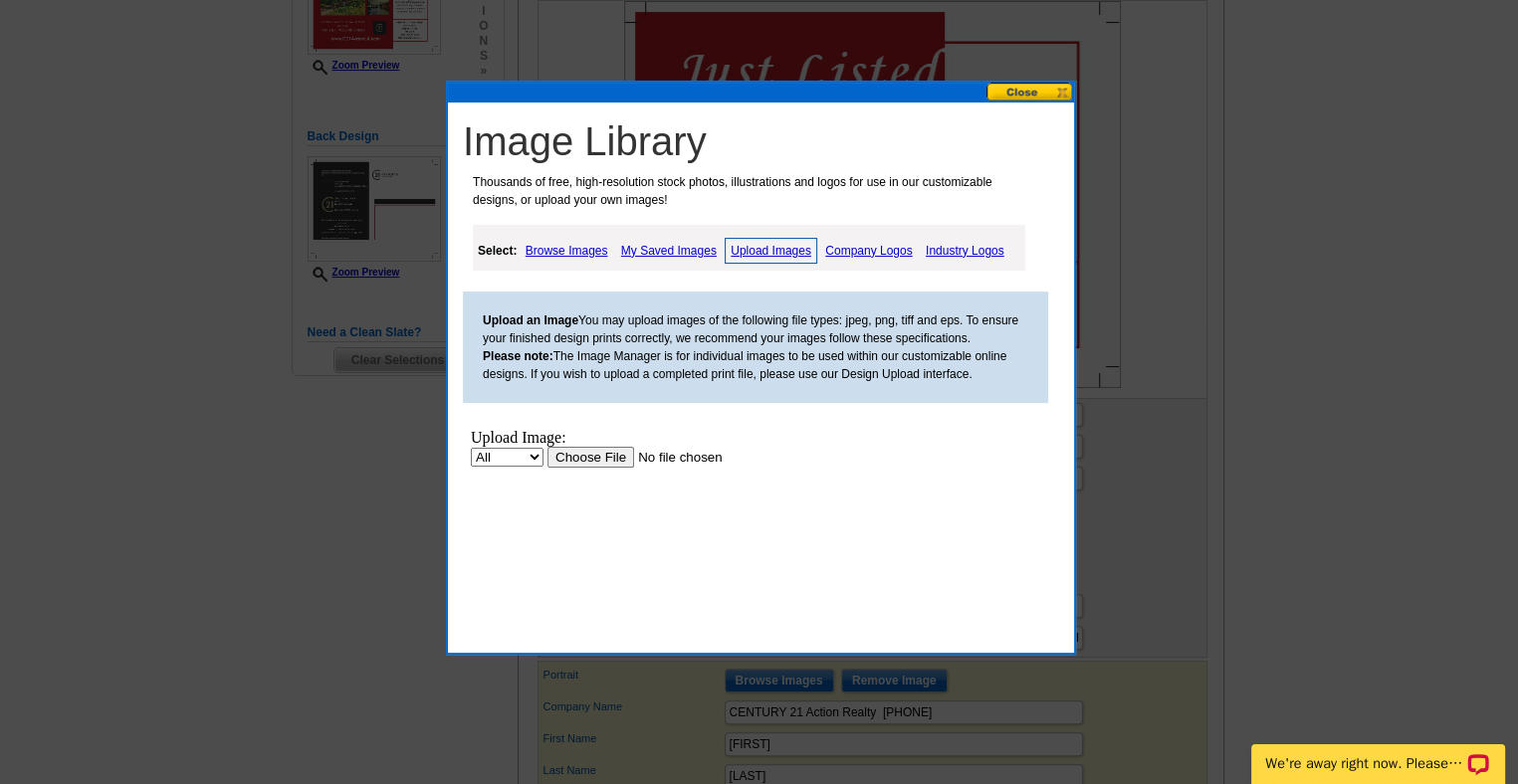 click at bounding box center [673, 456] 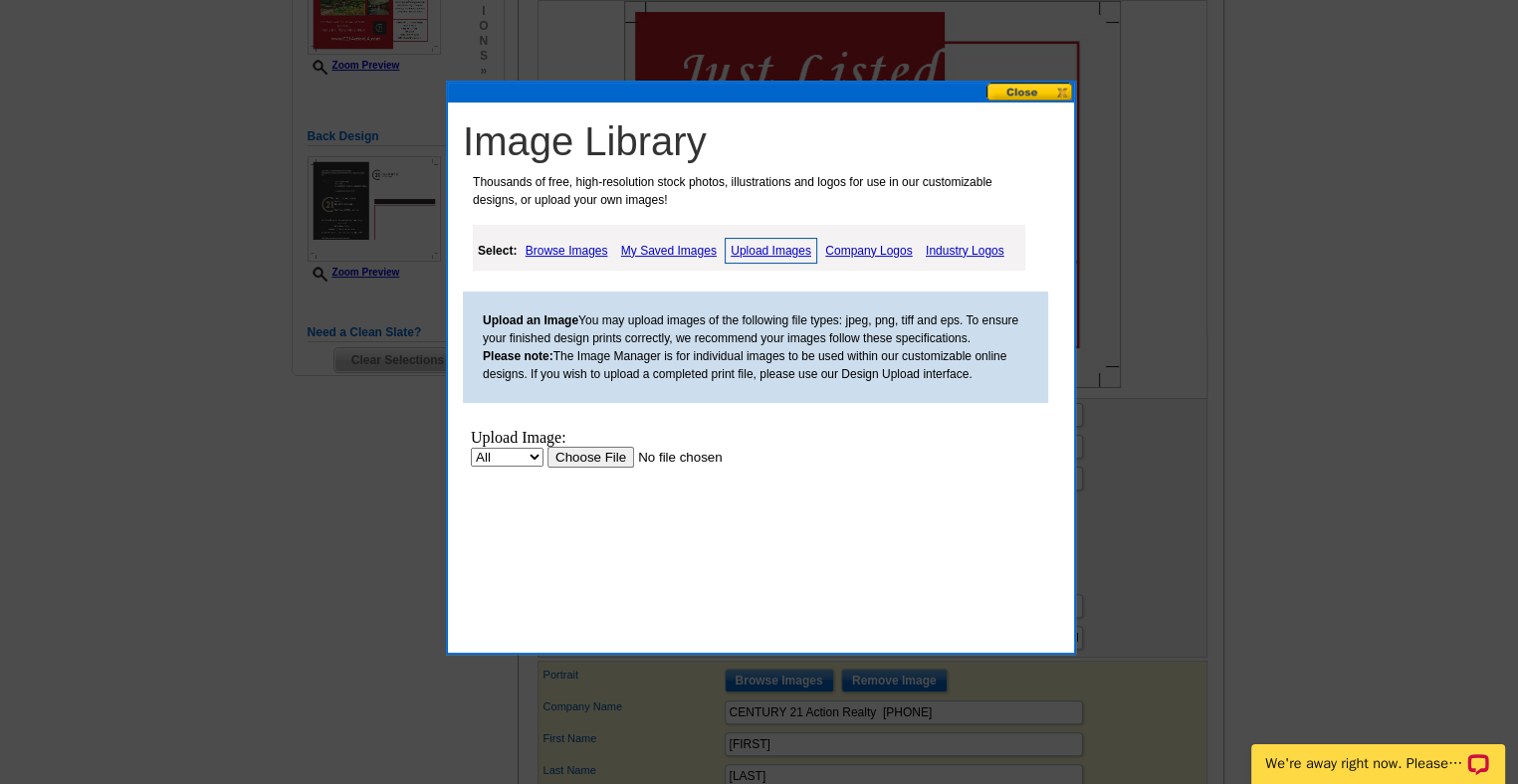 scroll, scrollTop: 0, scrollLeft: 0, axis: both 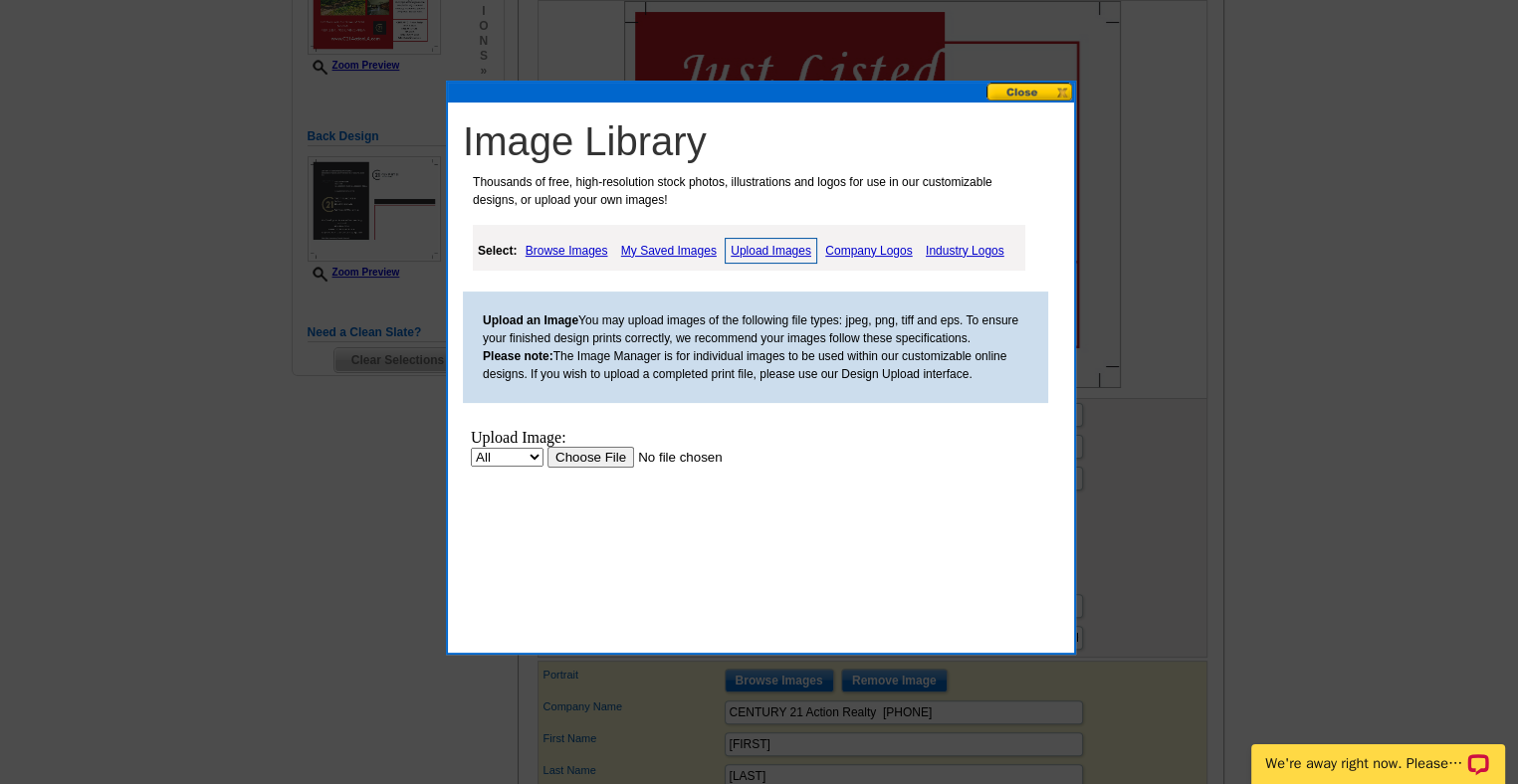 click at bounding box center [673, 456] 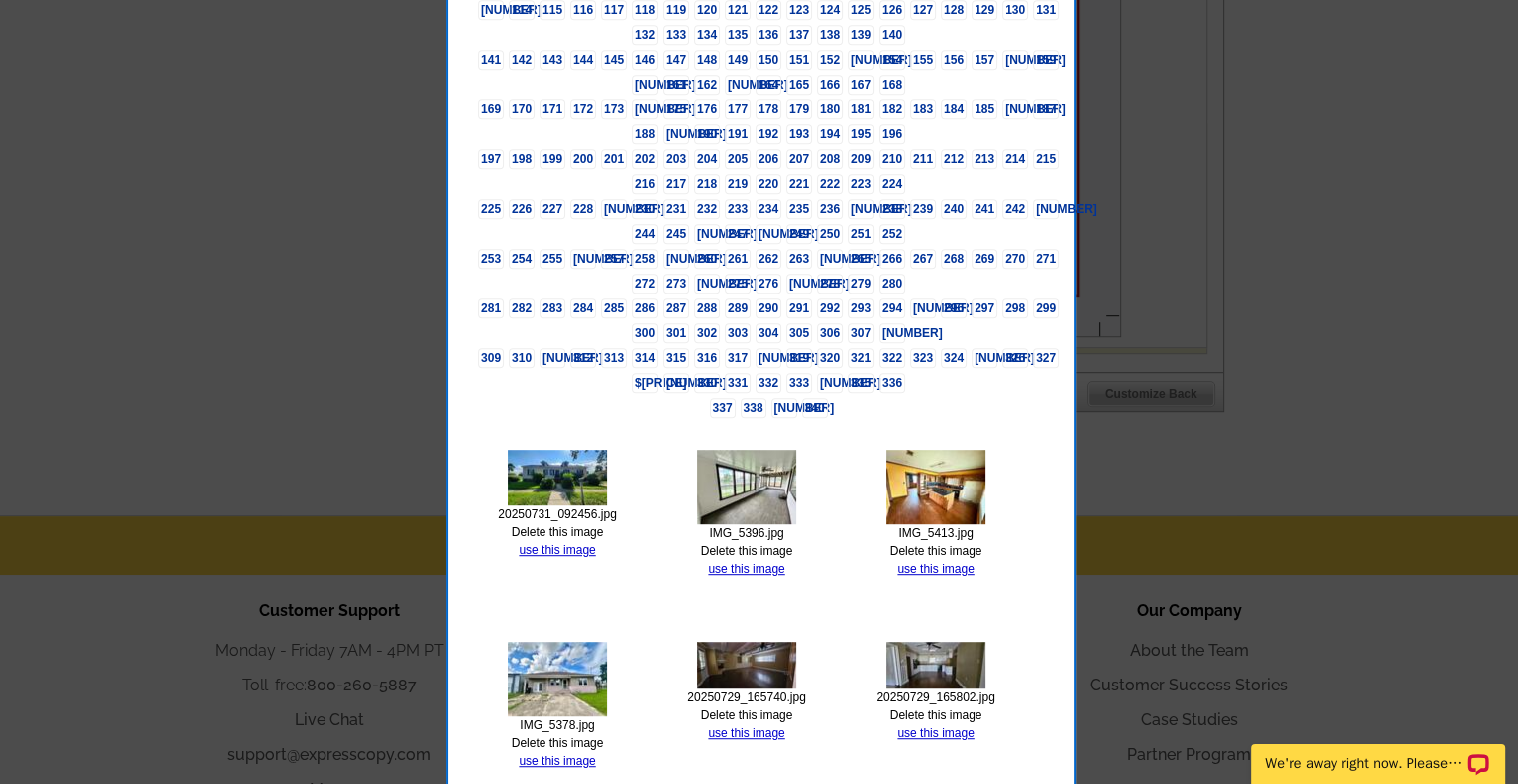 scroll, scrollTop: 1100, scrollLeft: 0, axis: vertical 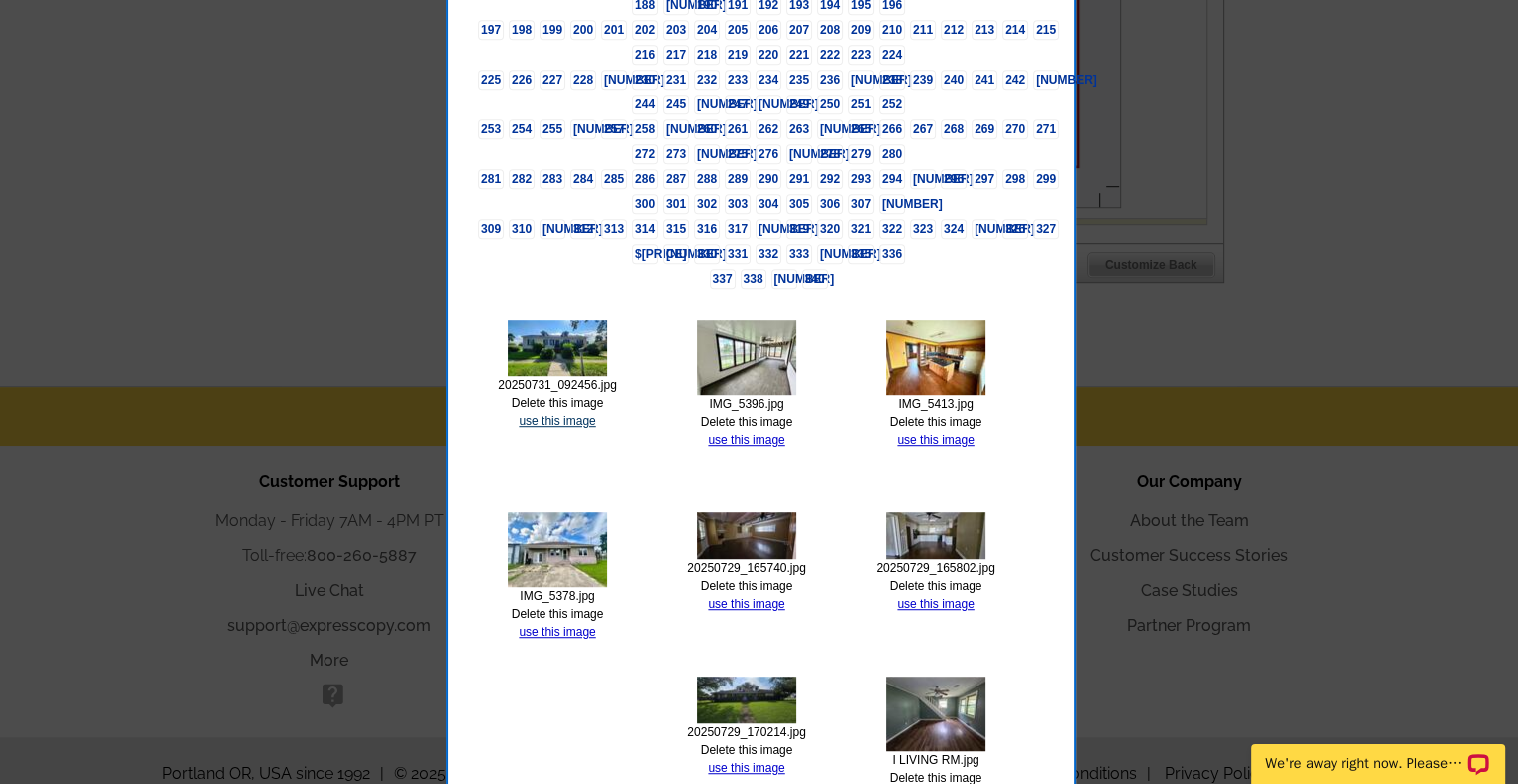 click on "use this image" at bounding box center [556, 421] 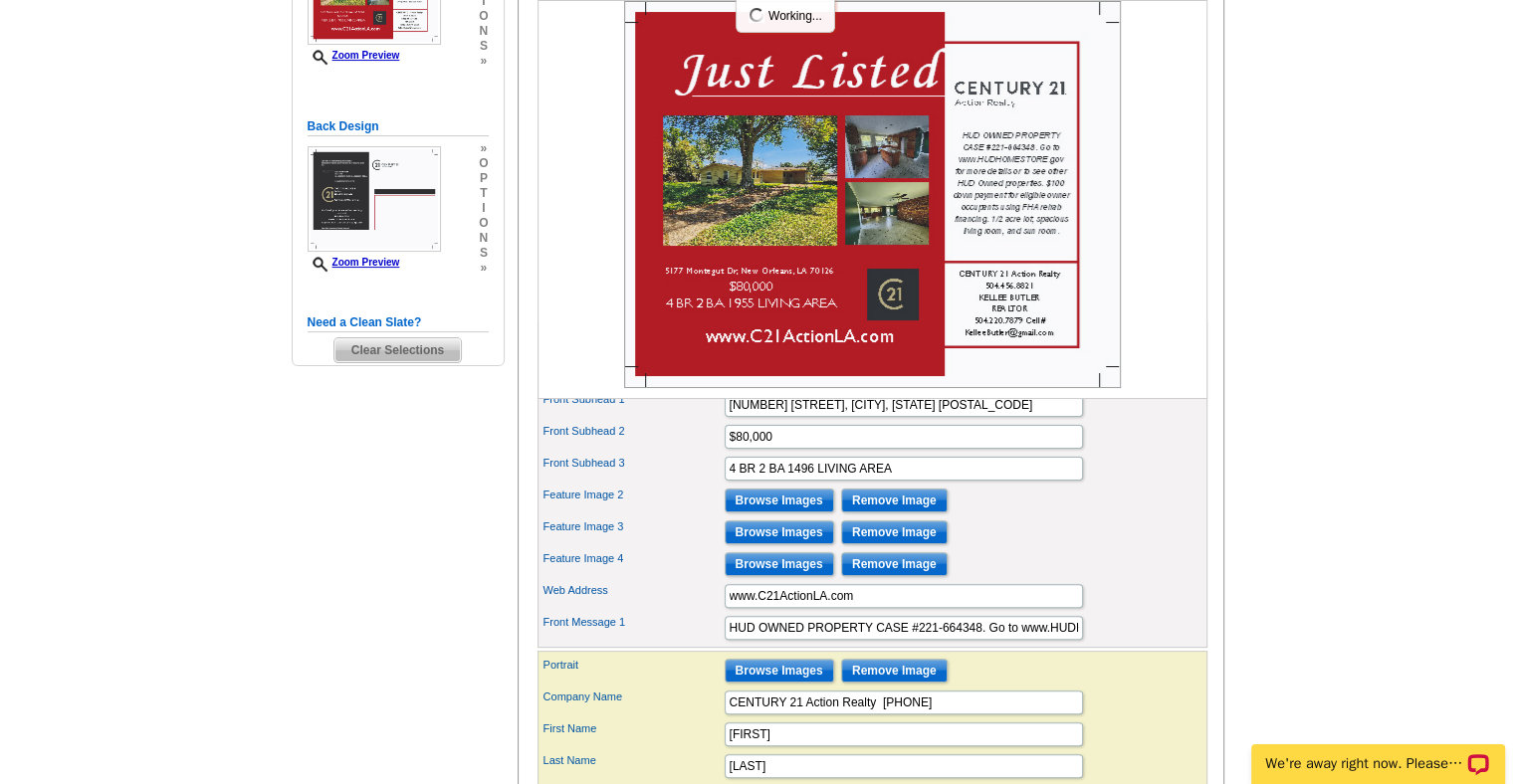 scroll, scrollTop: 446, scrollLeft: 0, axis: vertical 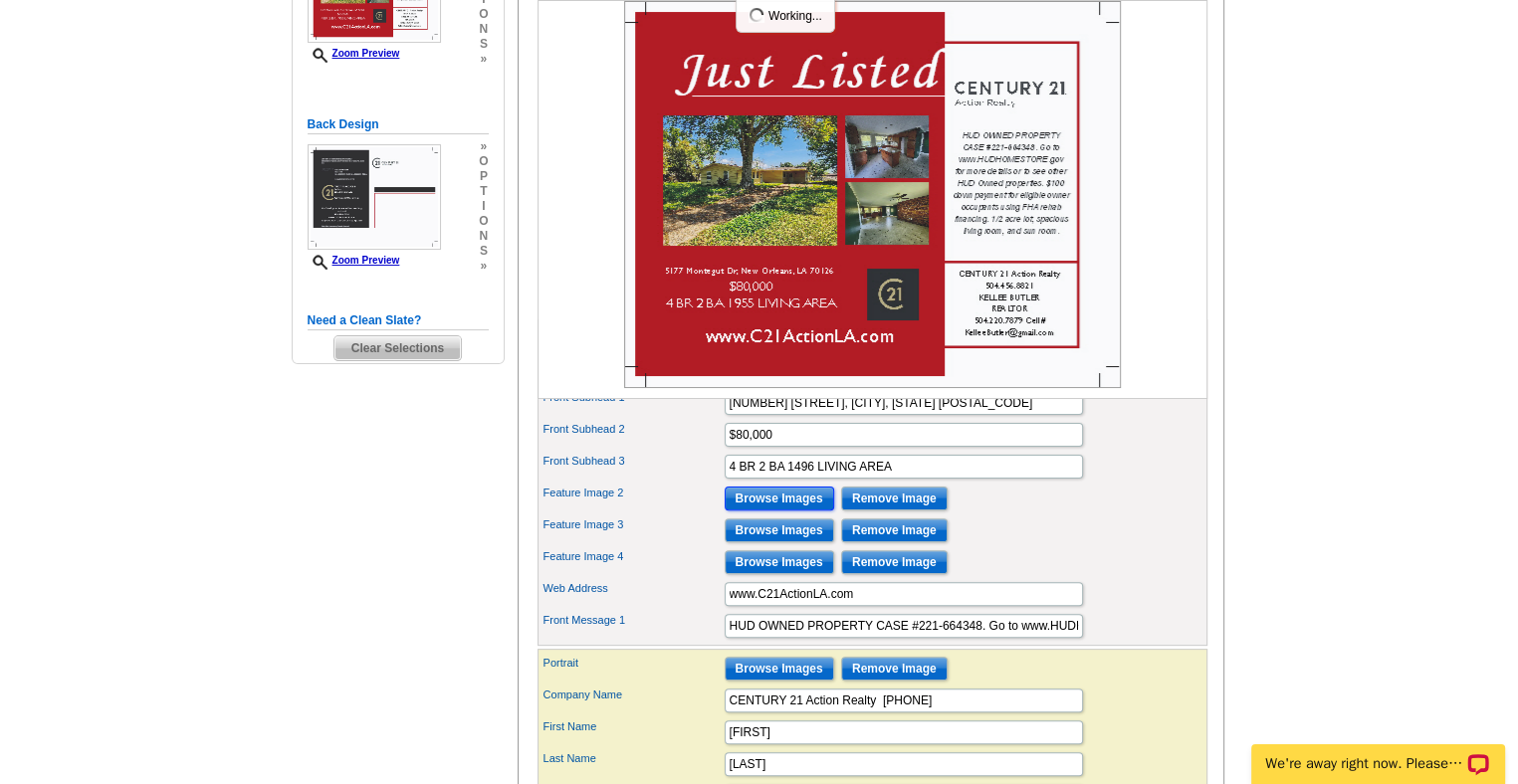 click on "Browse Images" at bounding box center [779, 498] 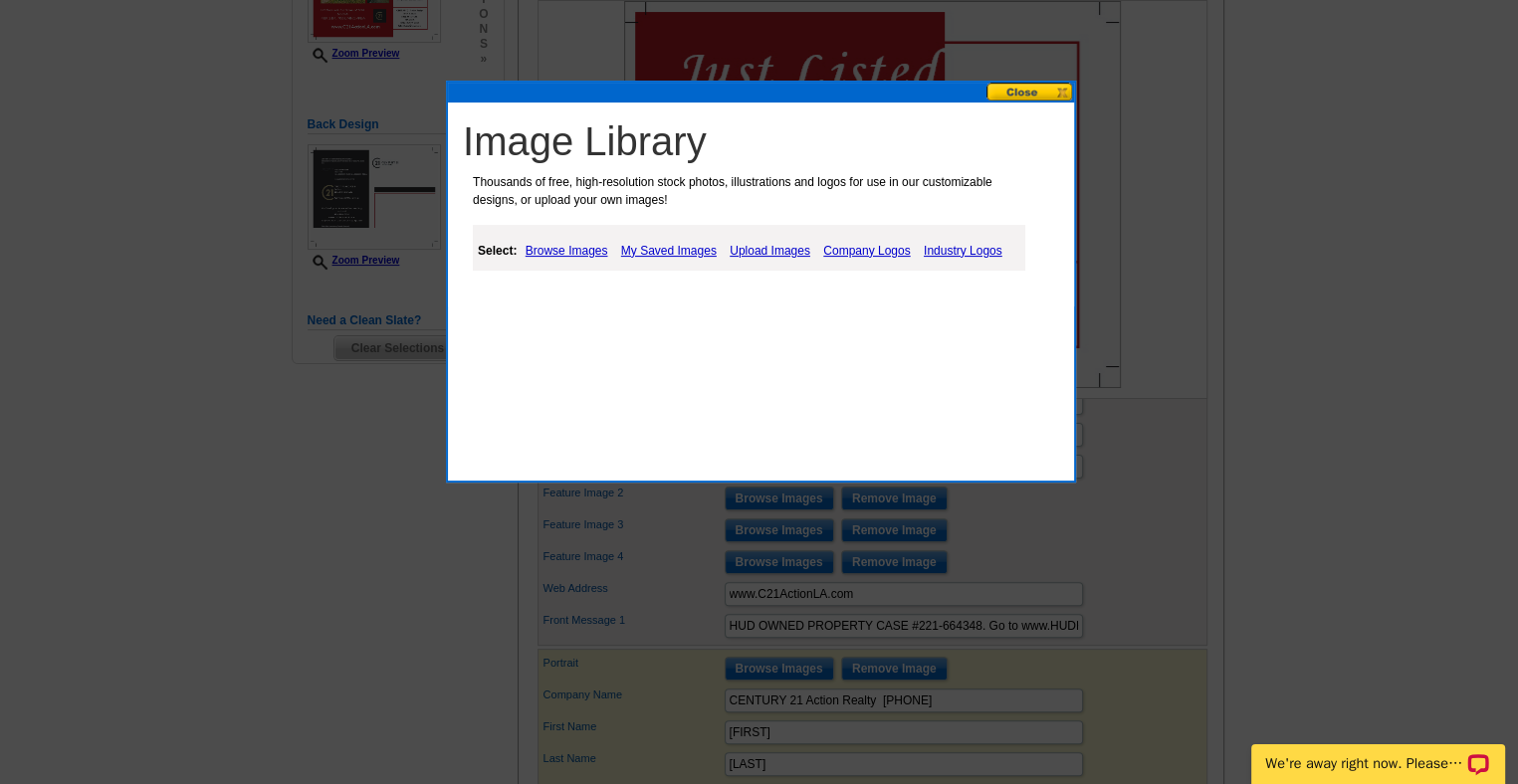 click on "Upload Images" at bounding box center [769, 251] 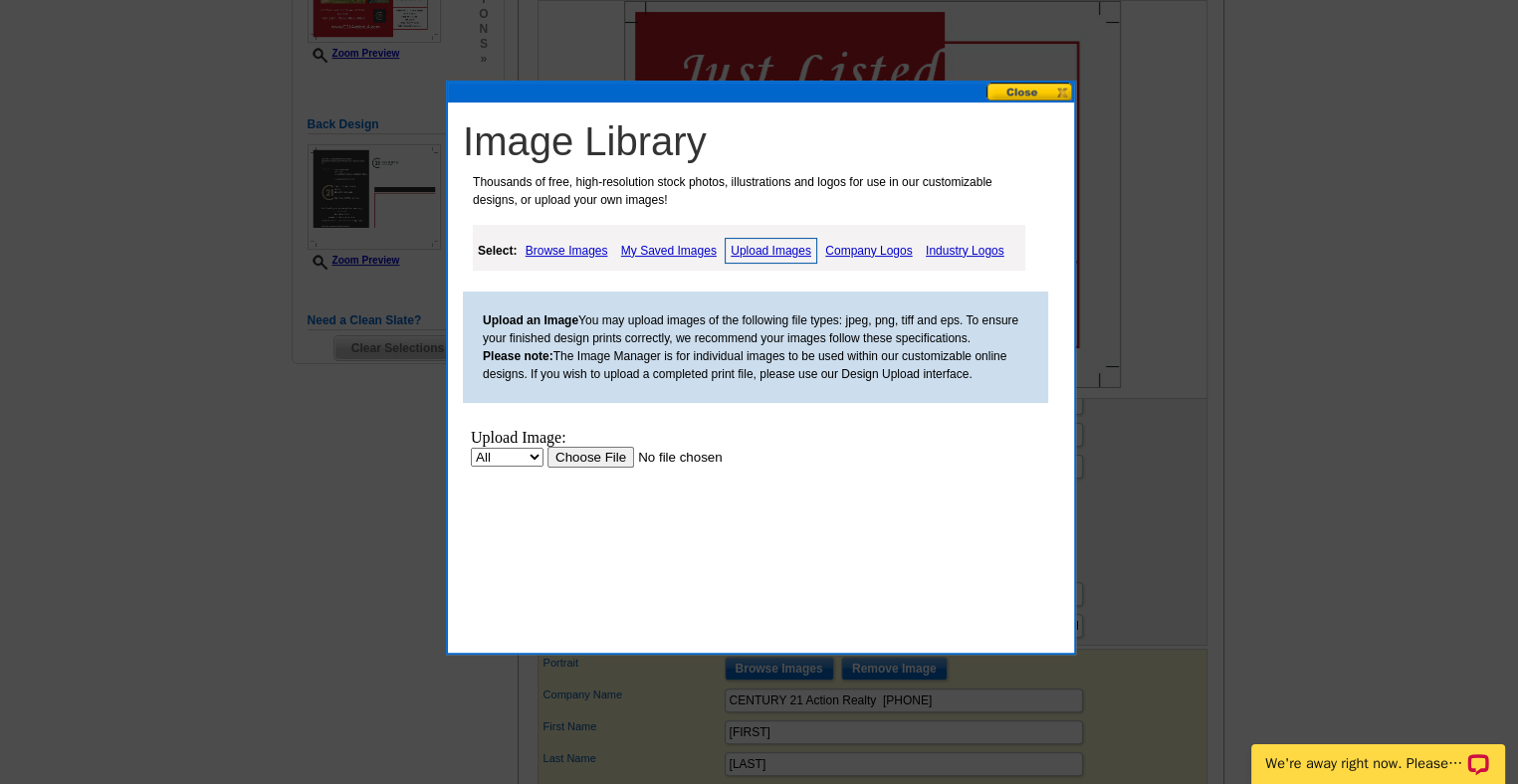scroll, scrollTop: 0, scrollLeft: 0, axis: both 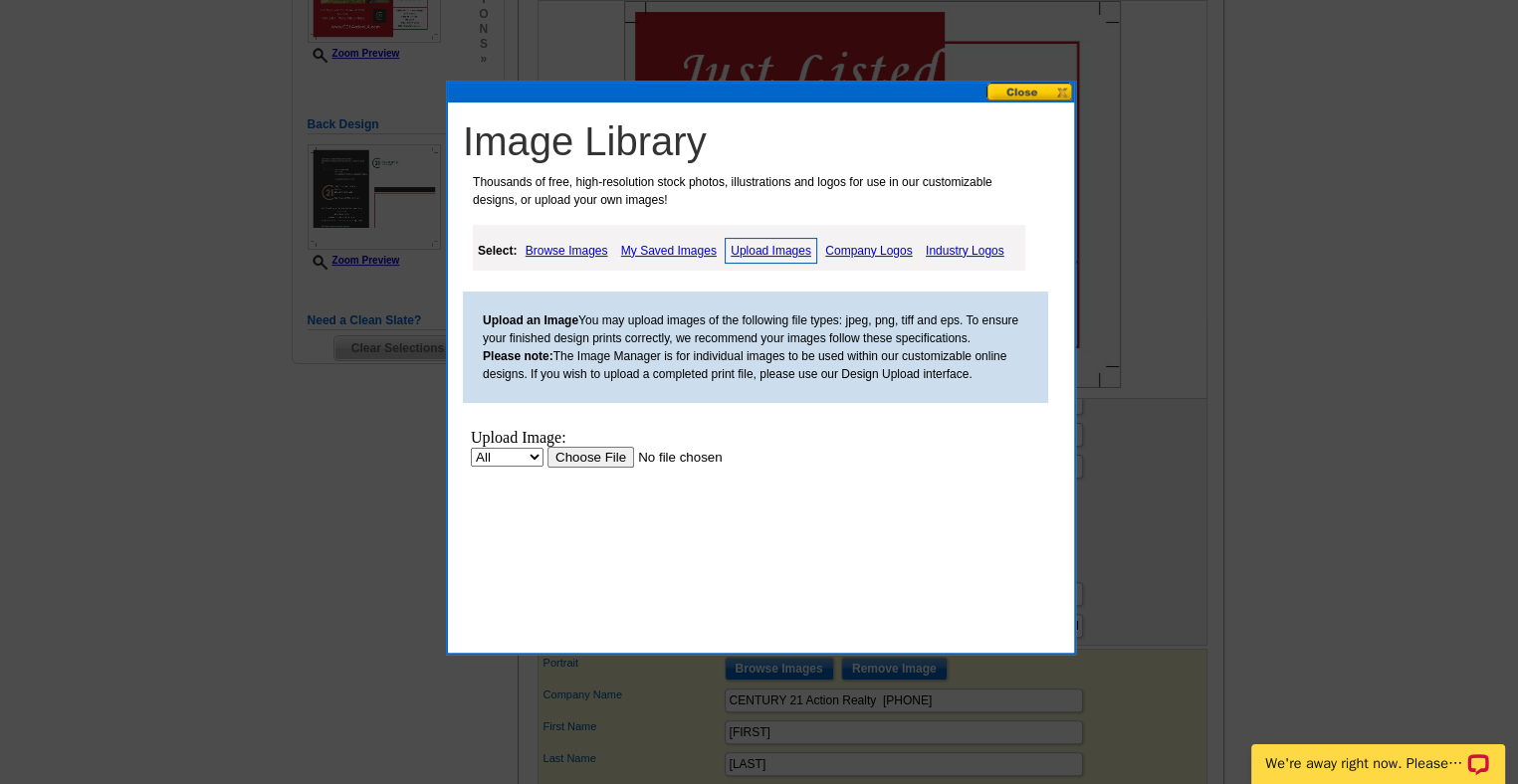 click at bounding box center (673, 456) 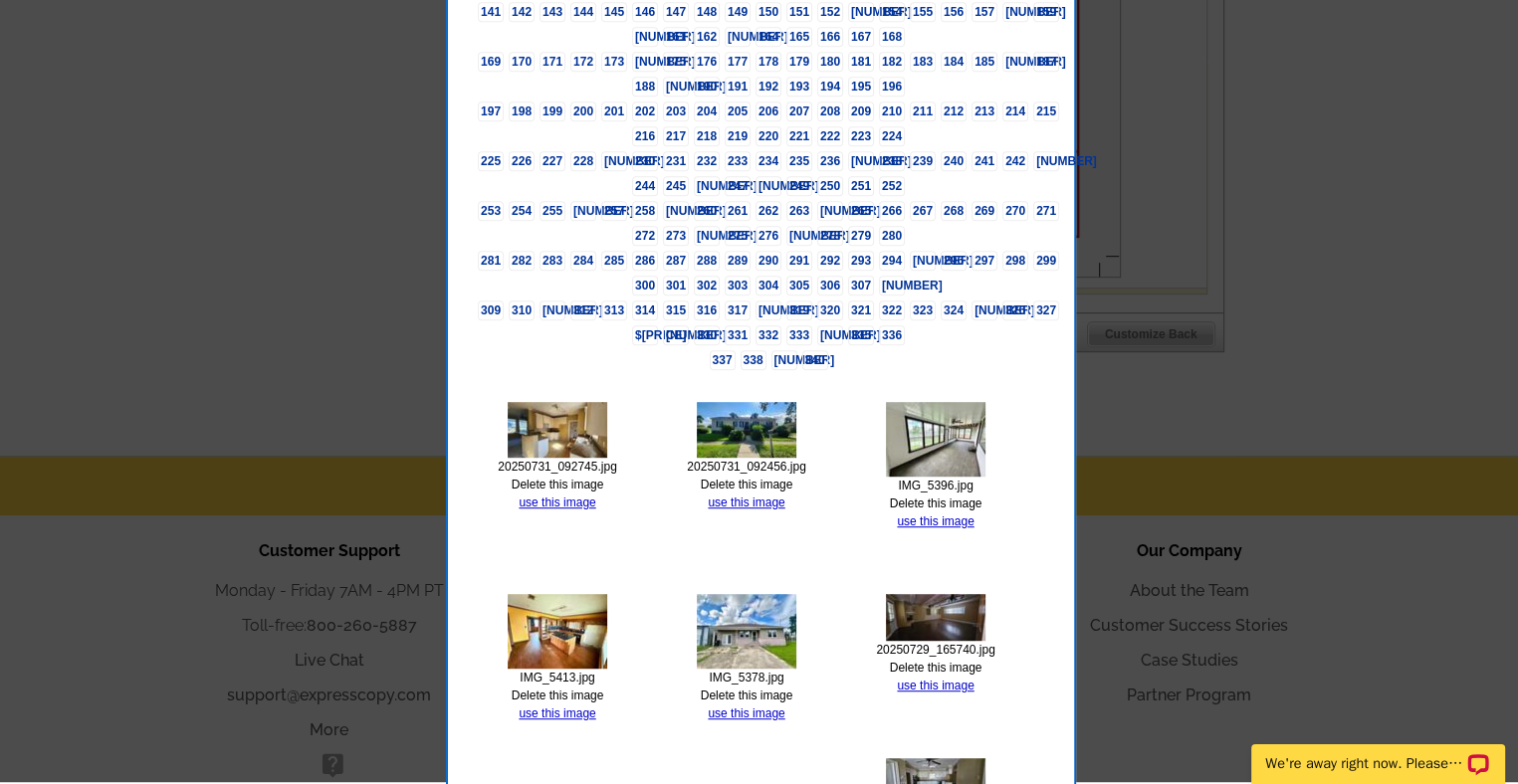 scroll, scrollTop: 1031, scrollLeft: 0, axis: vertical 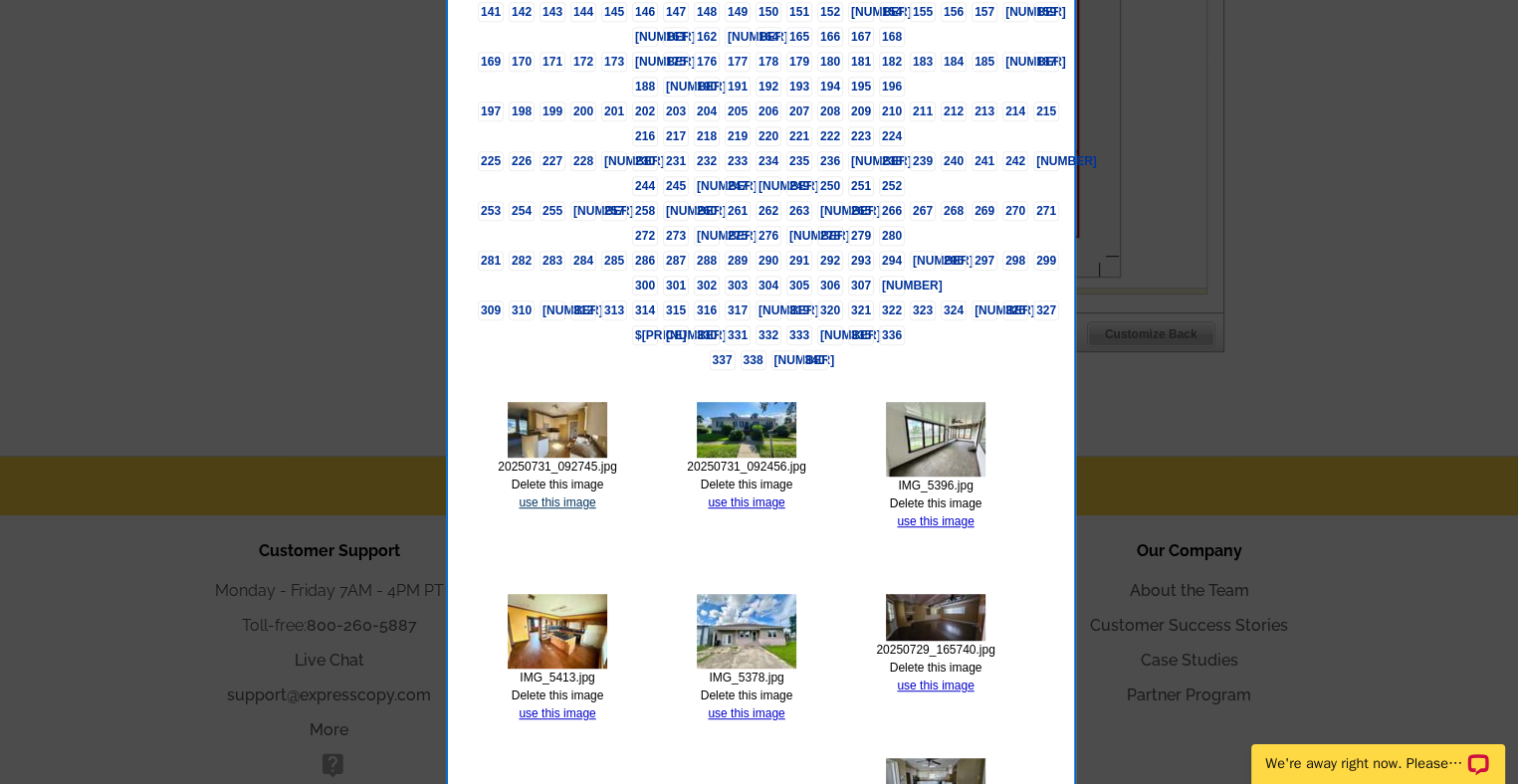click on "use this image" at bounding box center [556, 502] 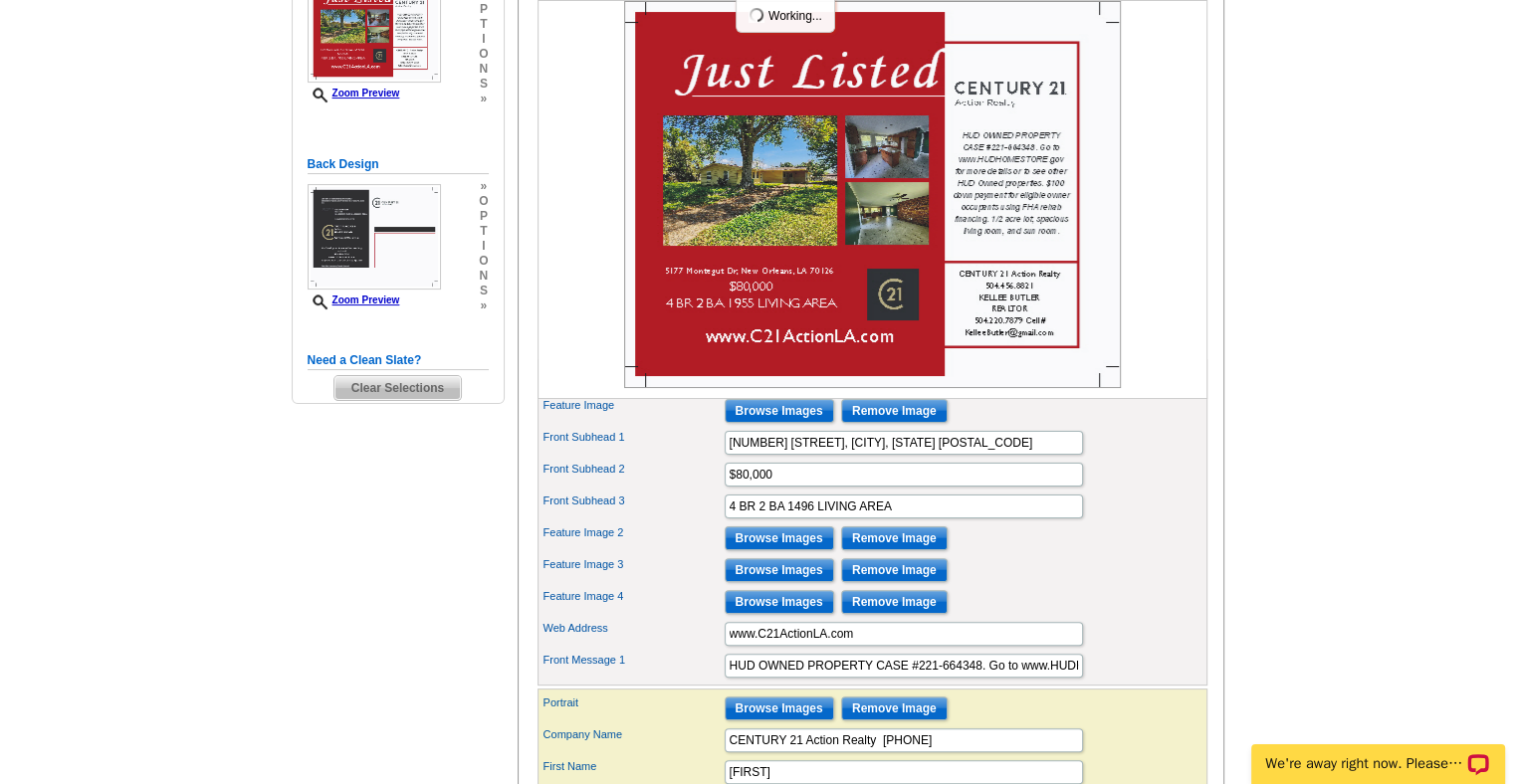 scroll, scrollTop: 502, scrollLeft: 0, axis: vertical 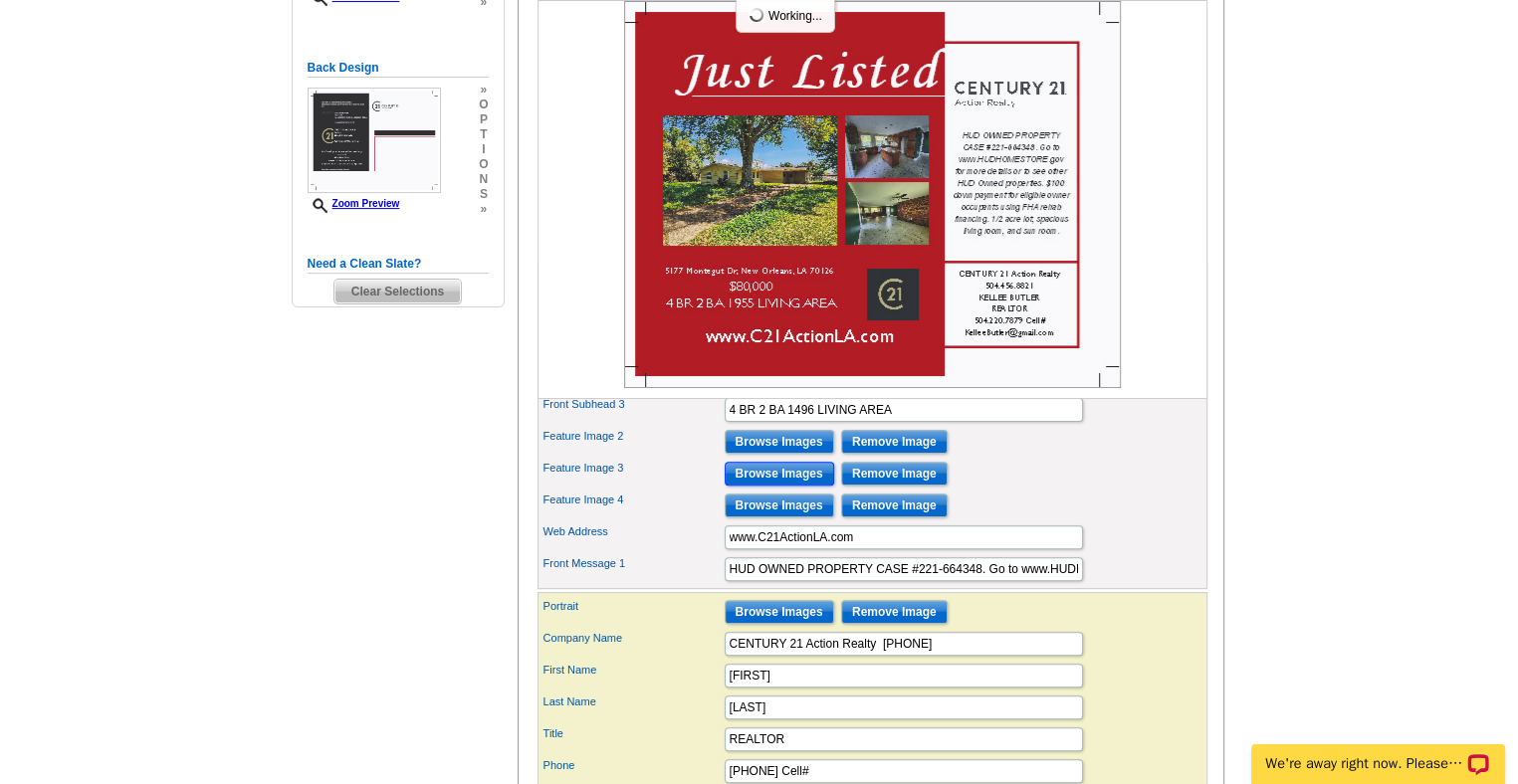 click on "Browse Images" at bounding box center [779, 474] 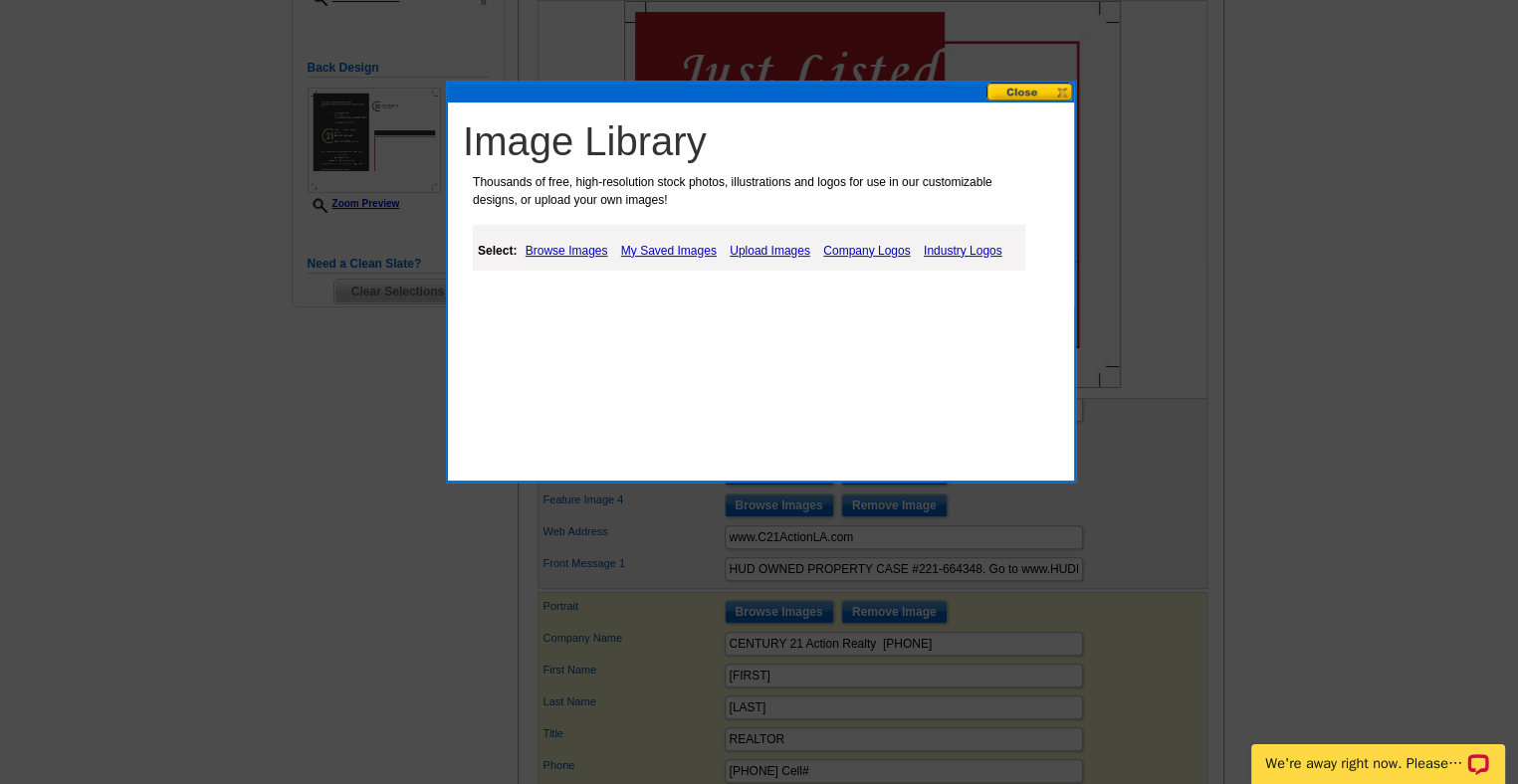 click on "Upload Images" at bounding box center (769, 251) 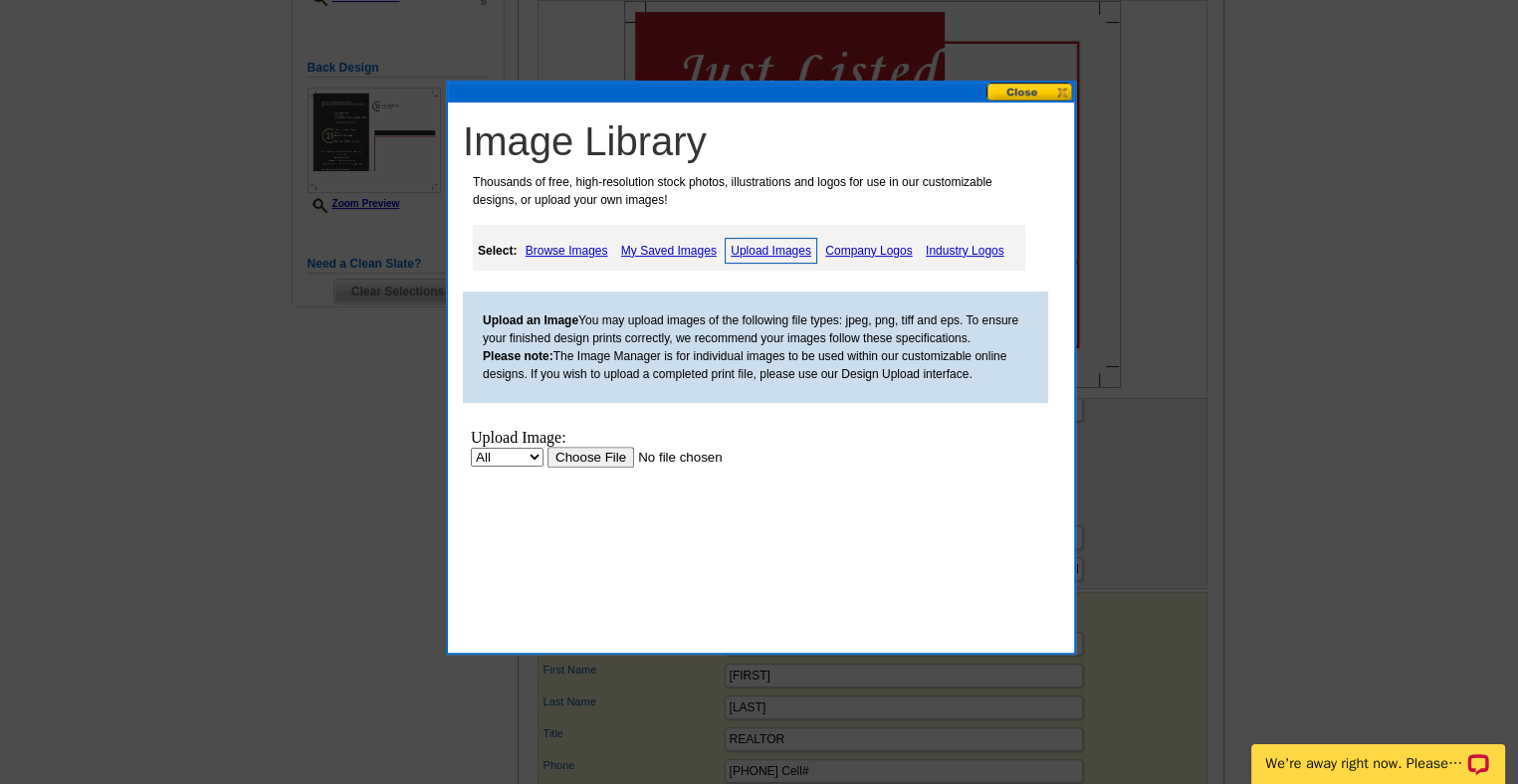 scroll, scrollTop: 0, scrollLeft: 0, axis: both 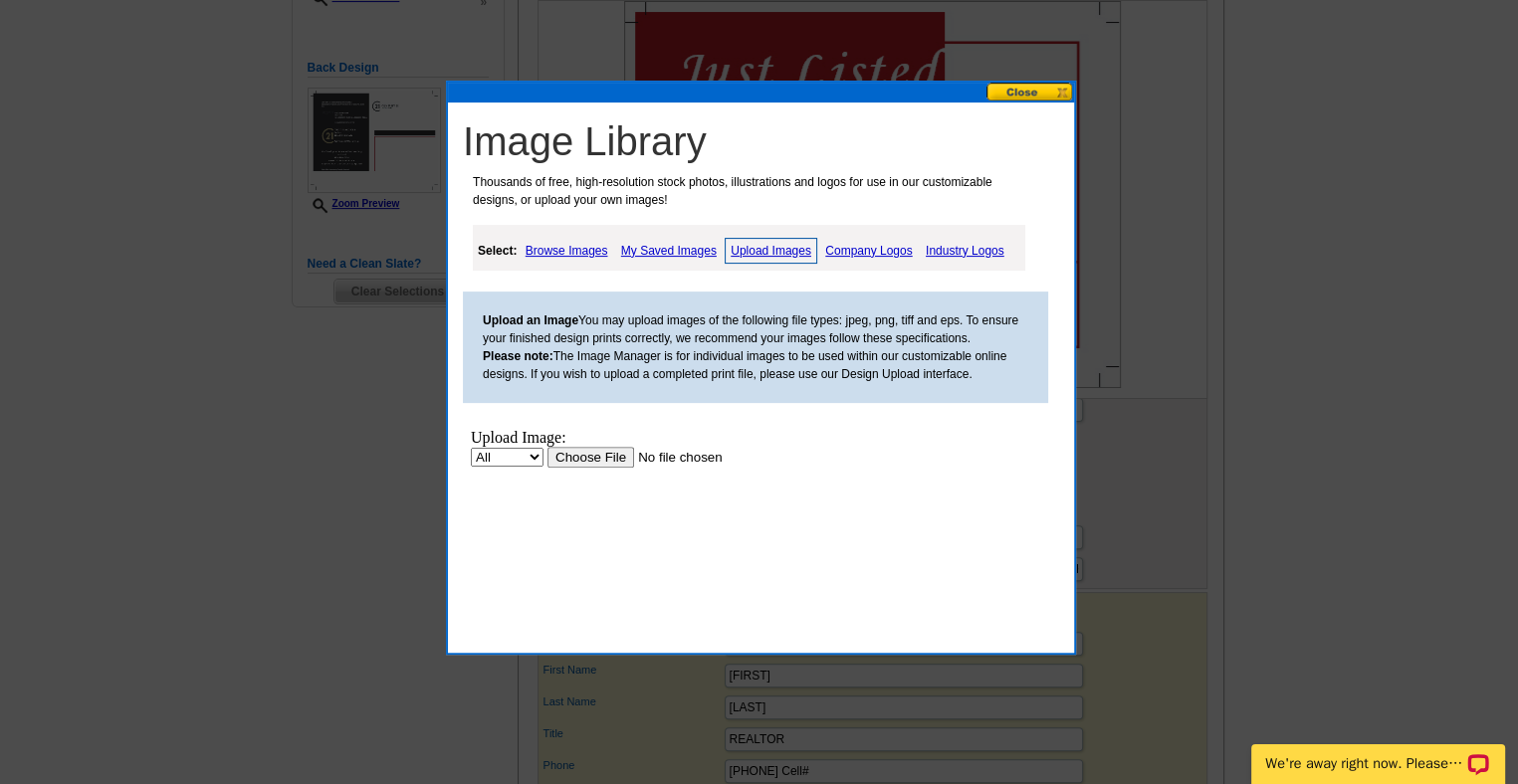 click at bounding box center [673, 456] 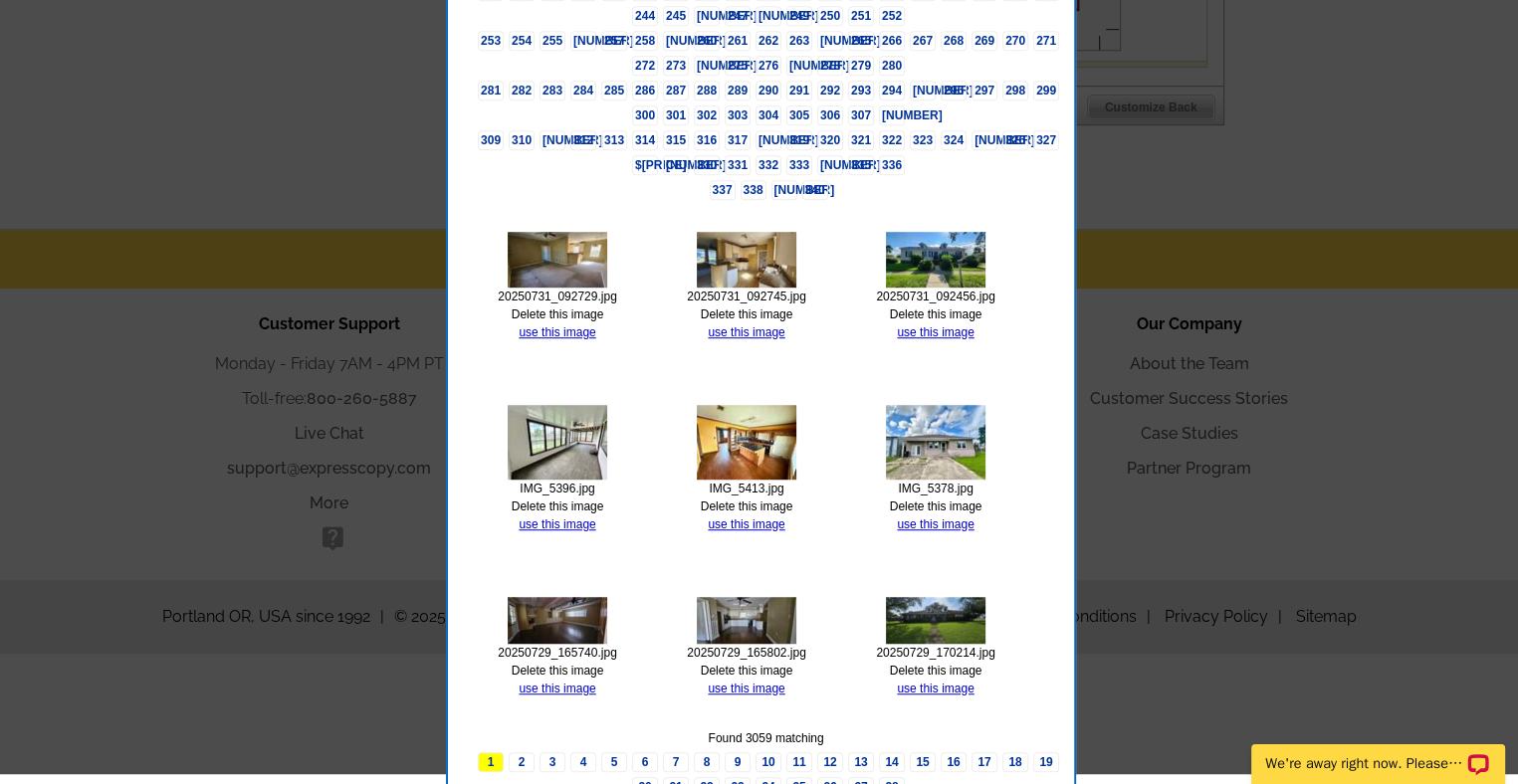 scroll, scrollTop: 1267, scrollLeft: 0, axis: vertical 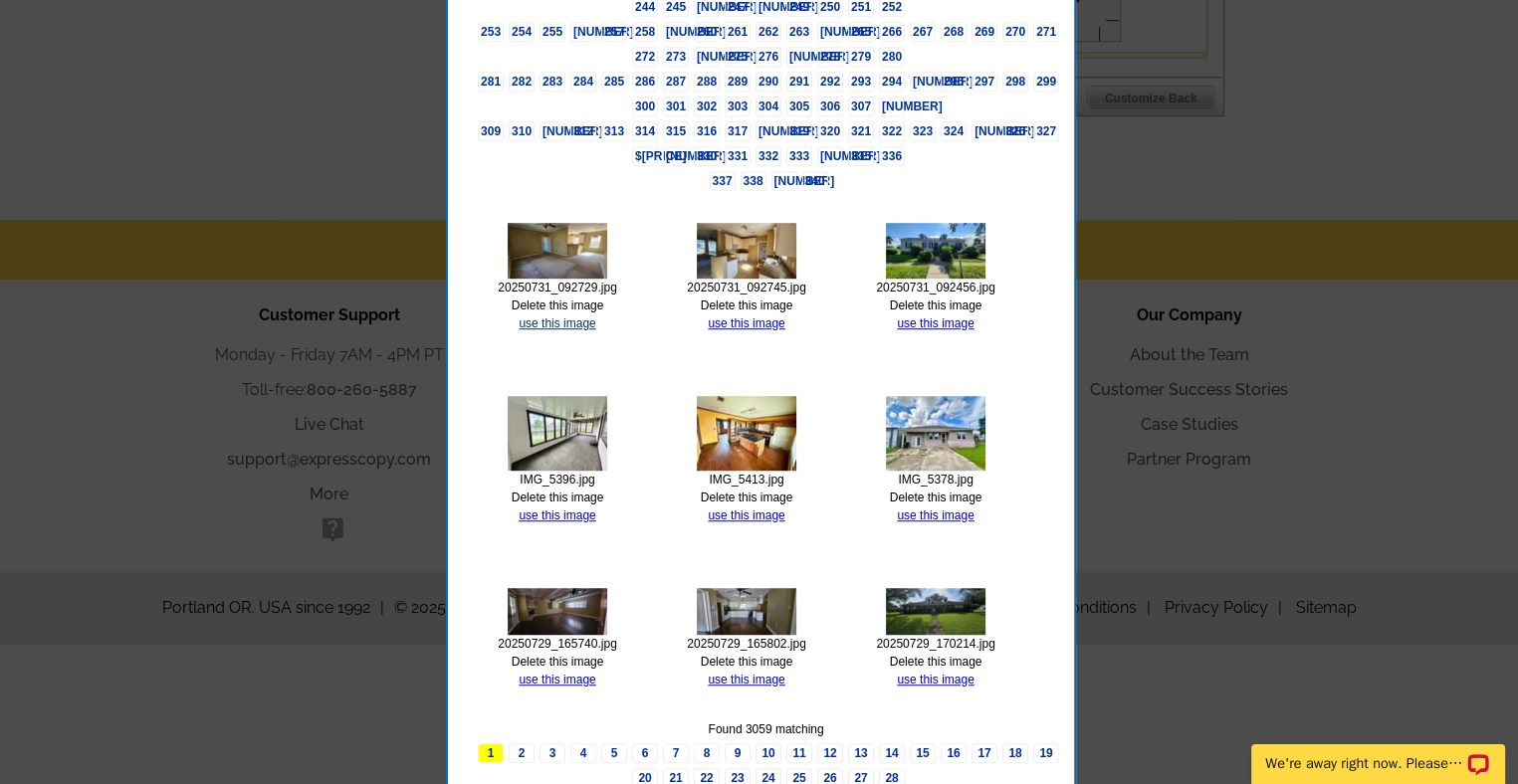 click on "use this image" at bounding box center (556, 323) 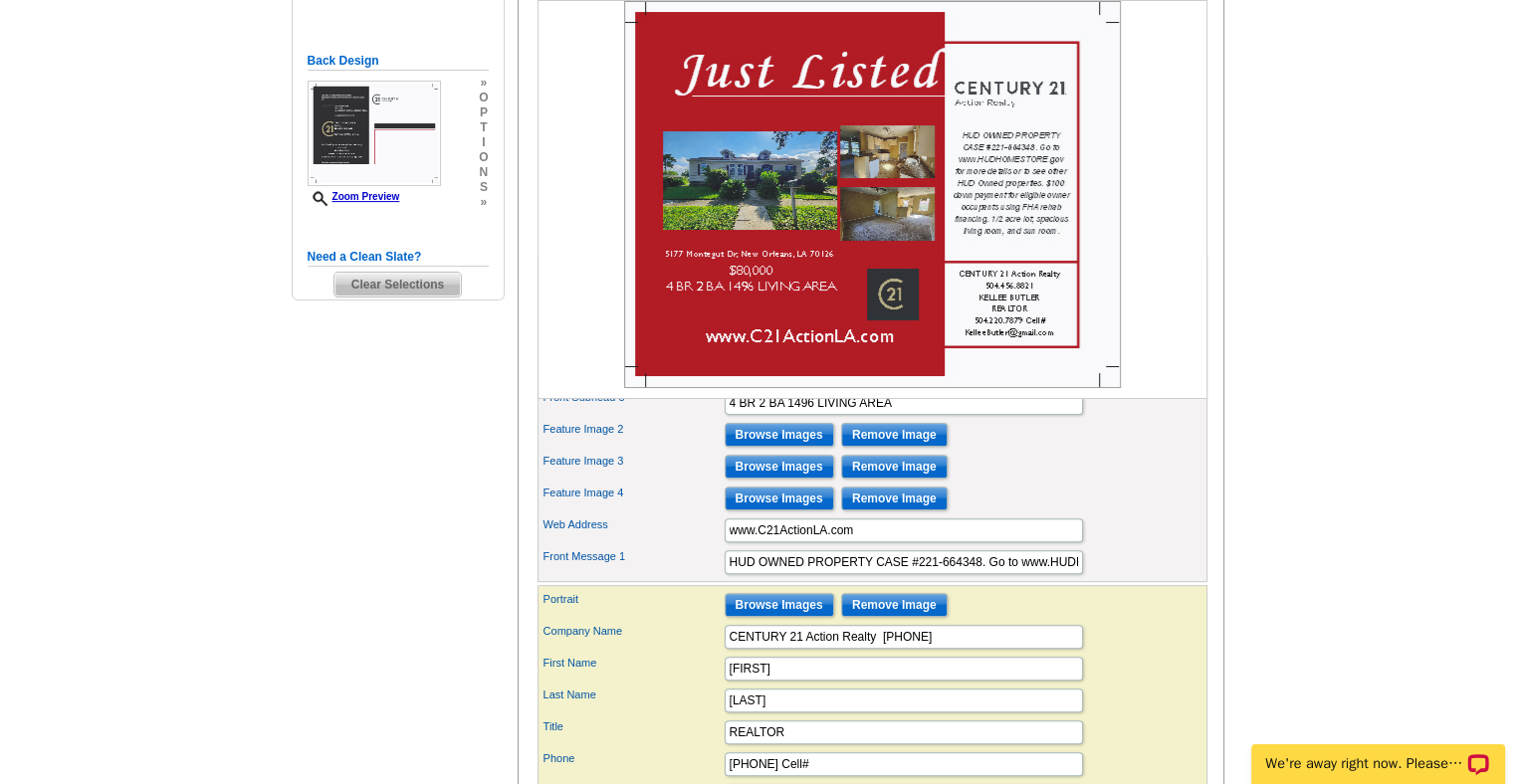 scroll, scrollTop: 521, scrollLeft: 0, axis: vertical 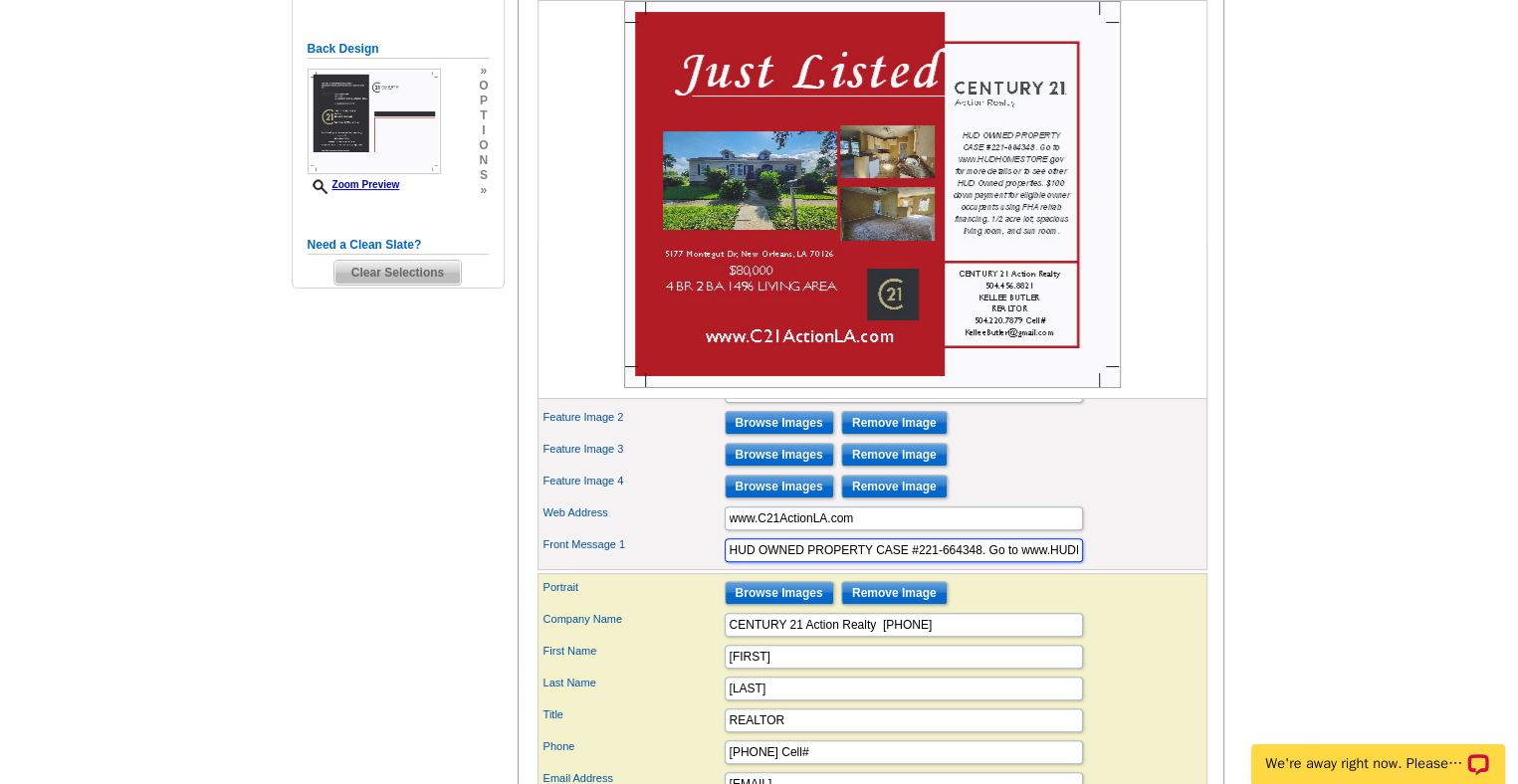 click on "HUD OWNED PROPERTY CASE #221-664348. Go to www.HUDHOMESTORE.gov for more details or to see other HUD Owned properties. $100 down payment for eligible owner occupants using FHA rehab financing. 1/2 acre lot, spacious living room, and sun room." at bounding box center (904, 550) 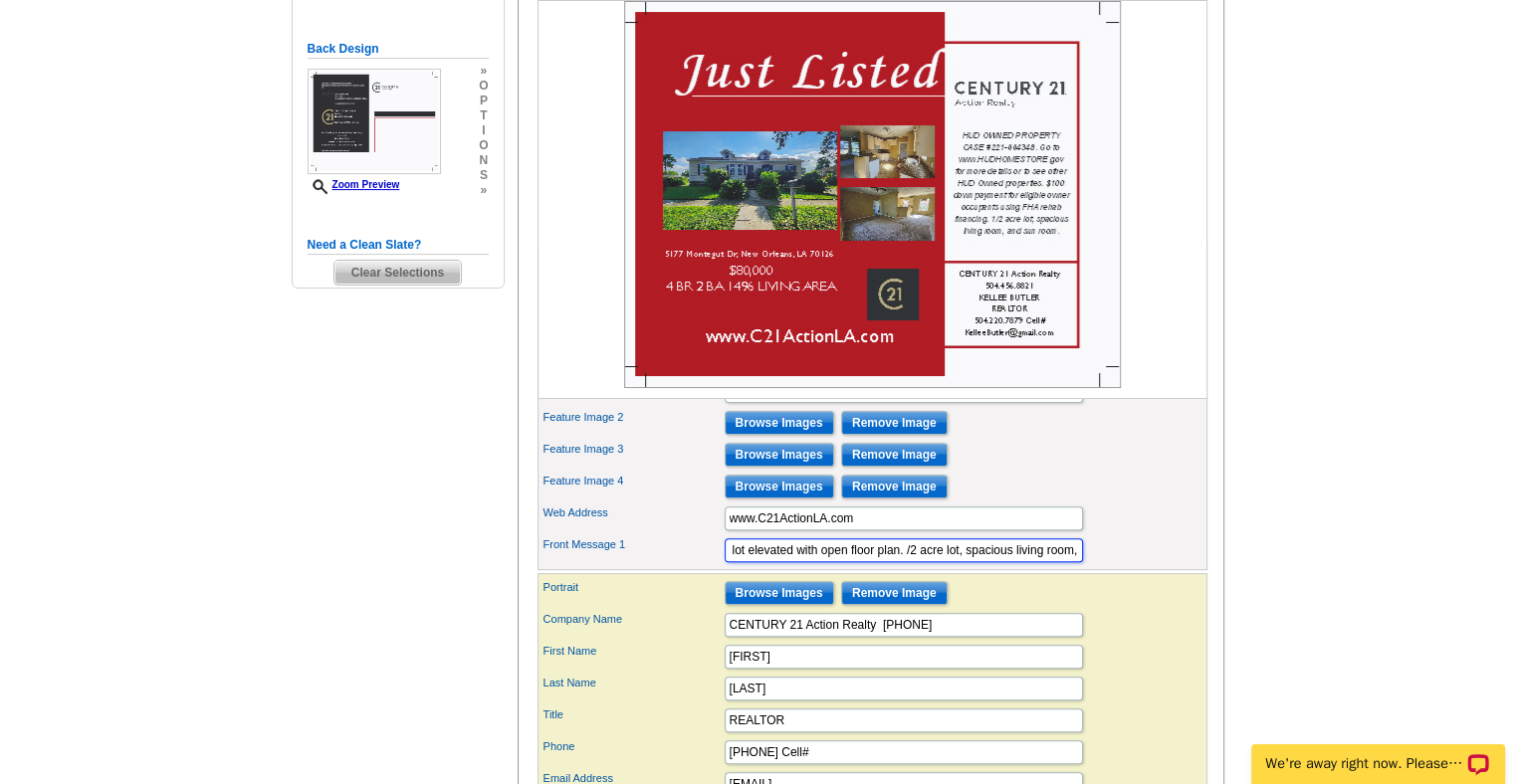 scroll, scrollTop: 0, scrollLeft: 1194, axis: horizontal 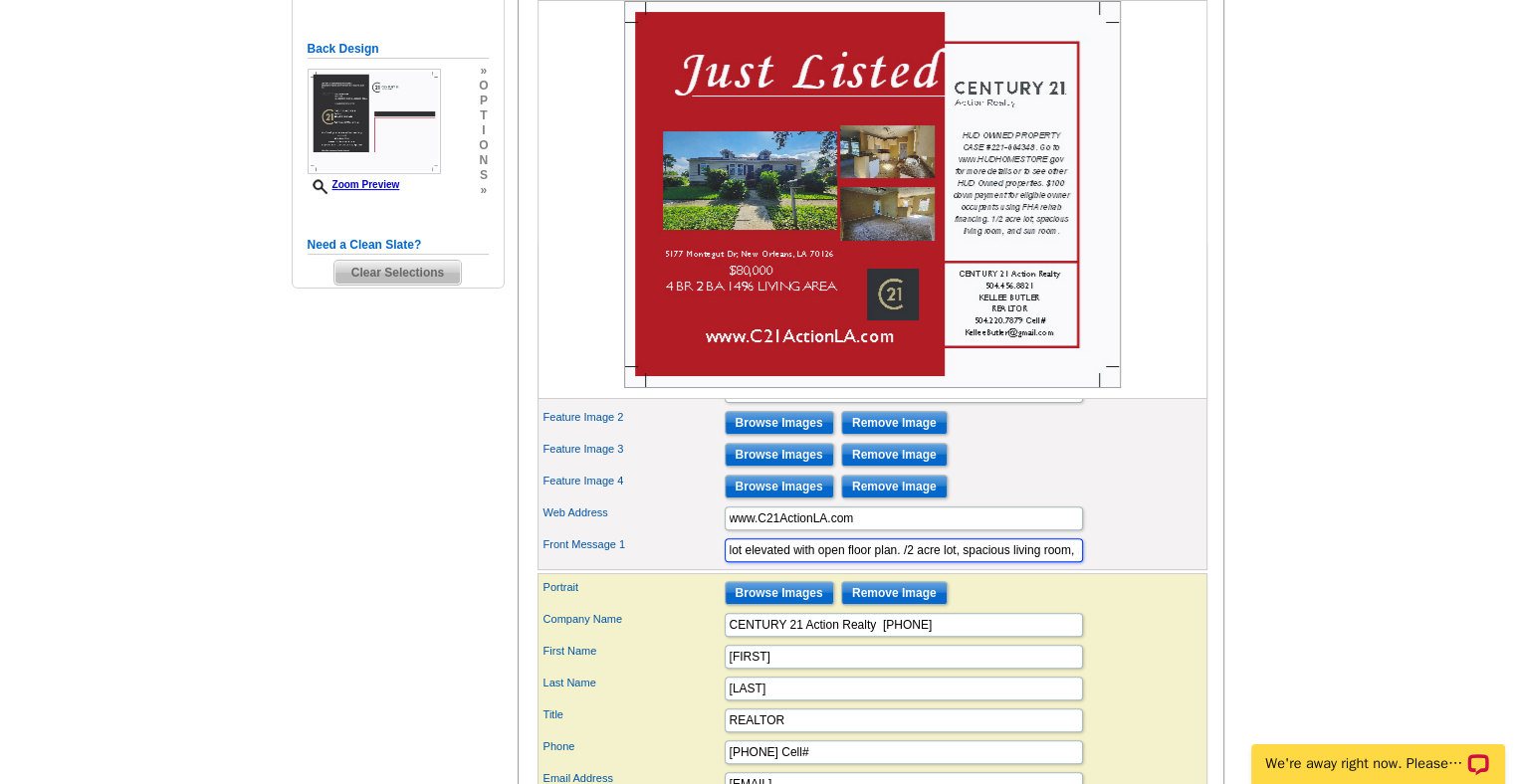 click on "HUD OWNED PROPERTY CASE #221-563635. Go to www.HUDHOMESTORE.gov for more details or to see other HUD Owned properties. $100 down payment for eligible owner occupants using FHA rehab financing. Corner lot elevated with open floor plan. /2 acre lot, spacious living room, and sun room." at bounding box center (904, 550) 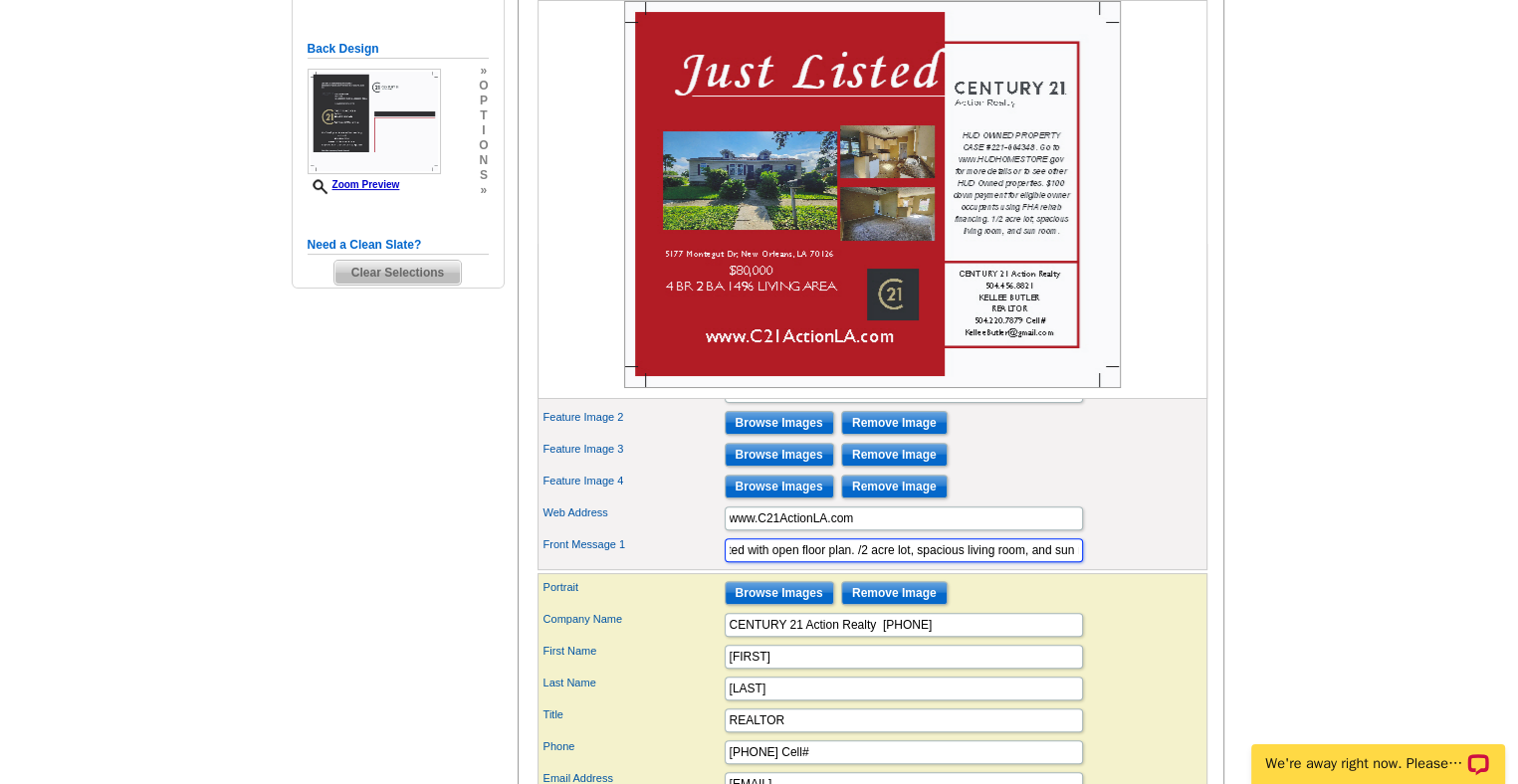 scroll, scrollTop: 0, scrollLeft: 1245, axis: horizontal 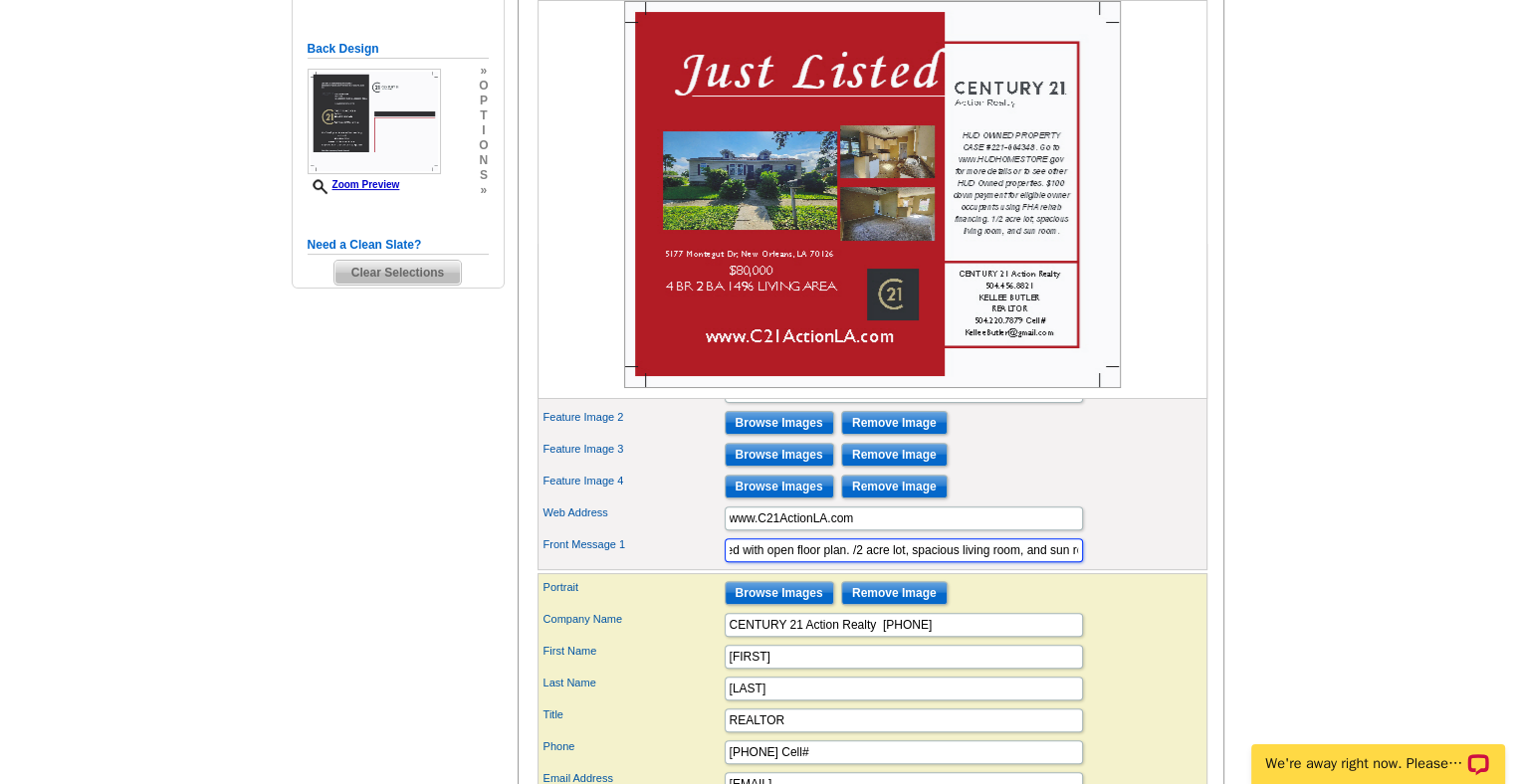 click on "HUD OWNED PROPERTY CASE #221-563635. Go to www.HUDHOMESTORE.gov for more details or to see other HUD Owned properties. $100 down payment for eligible owner occupants using FHA rehab financing. Corner lot elevated with open floor plan. /2 acre lot, spacious living room, and sun room." at bounding box center [904, 550] 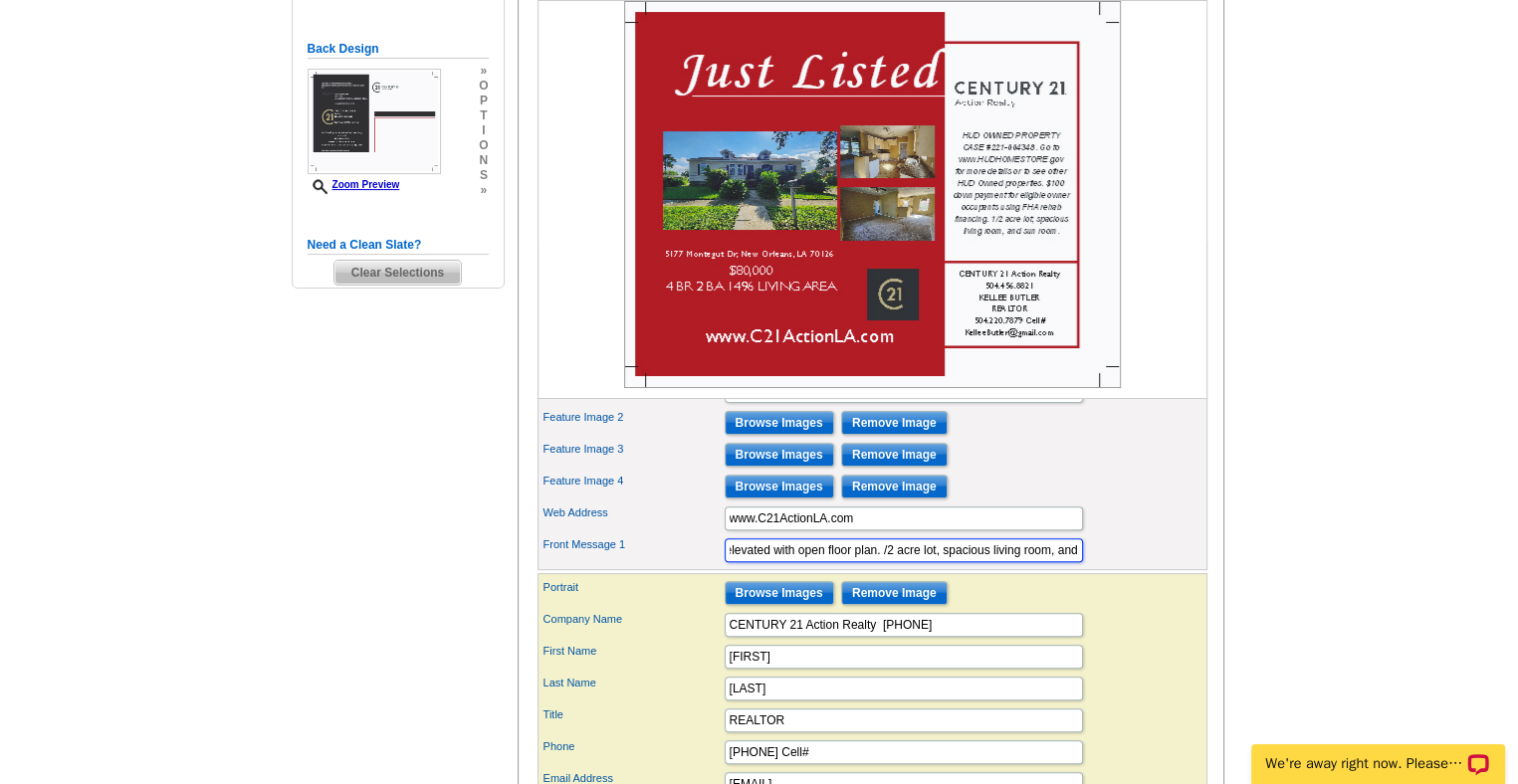 scroll, scrollTop: 0, scrollLeft: 1217, axis: horizontal 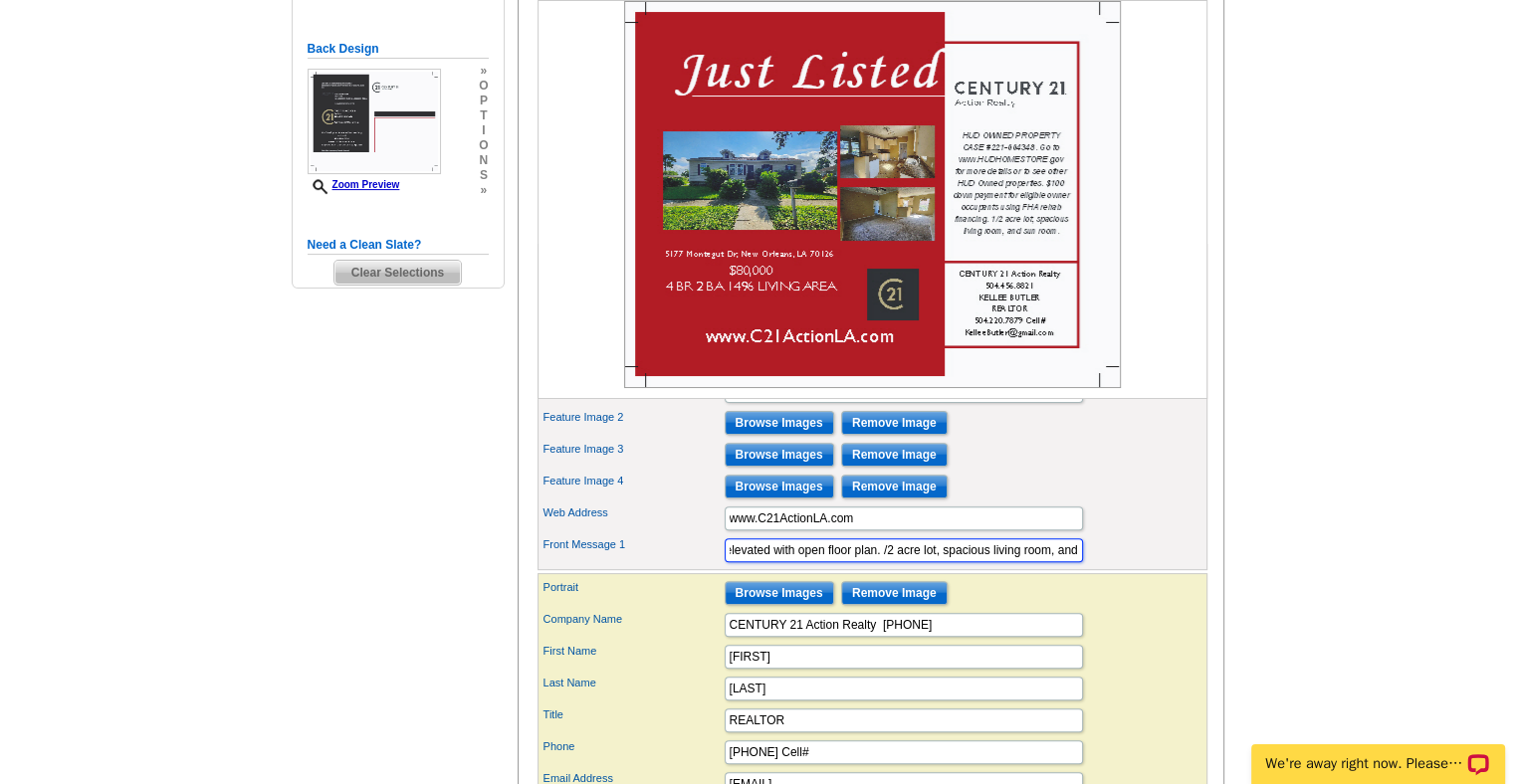 click on "HUD OWNED PROPERTY CASE #221-563635. Go to www.HUDHOMESTORE.gov for more details or to see other HUD Owned properties. $100 down payment for eligible owner occupants using FHA rehab financing. Corner lot elevated with open floor plan. /2 acre lot, spacious living room, and" at bounding box center [904, 550] 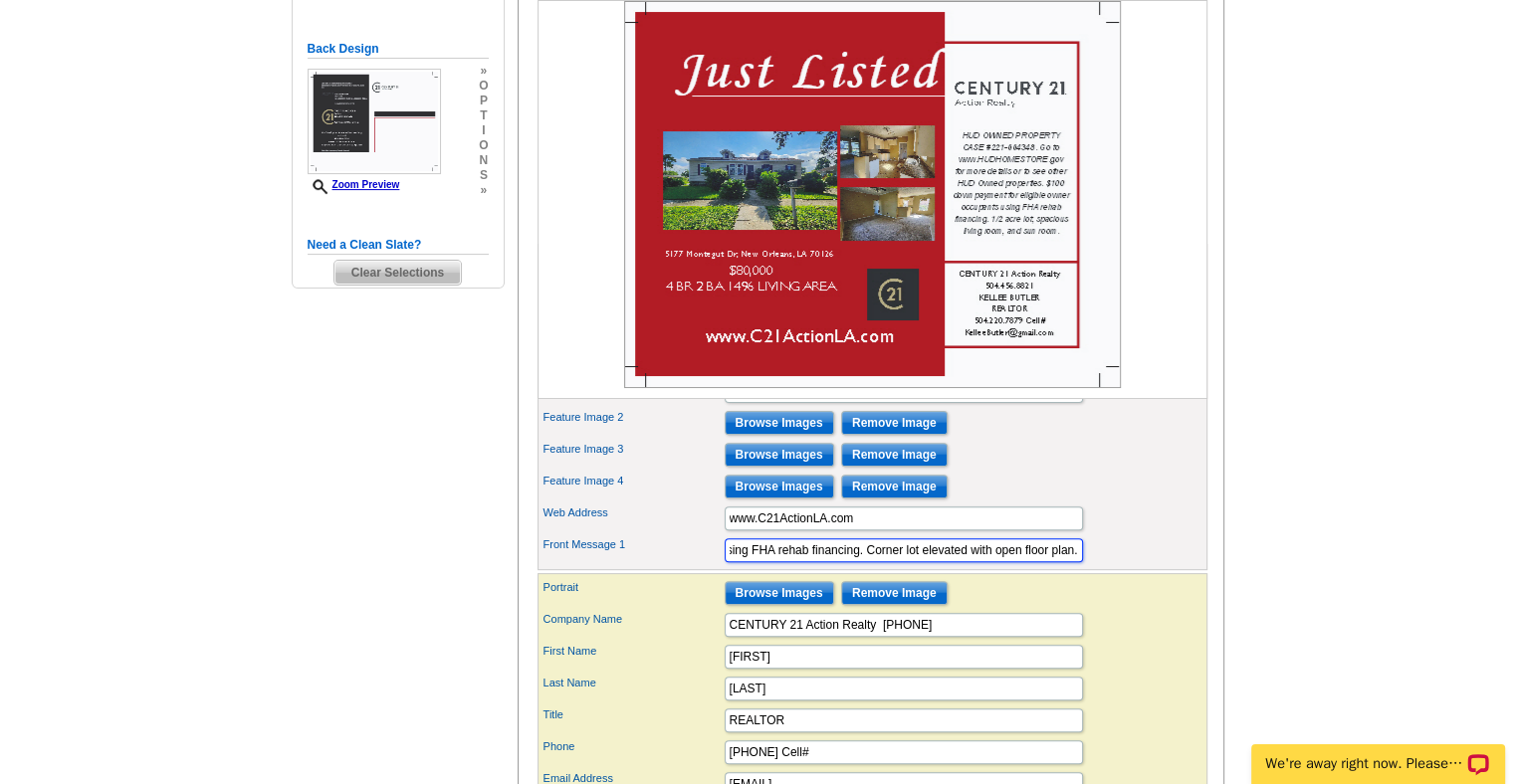 scroll, scrollTop: 0, scrollLeft: 1016, axis: horizontal 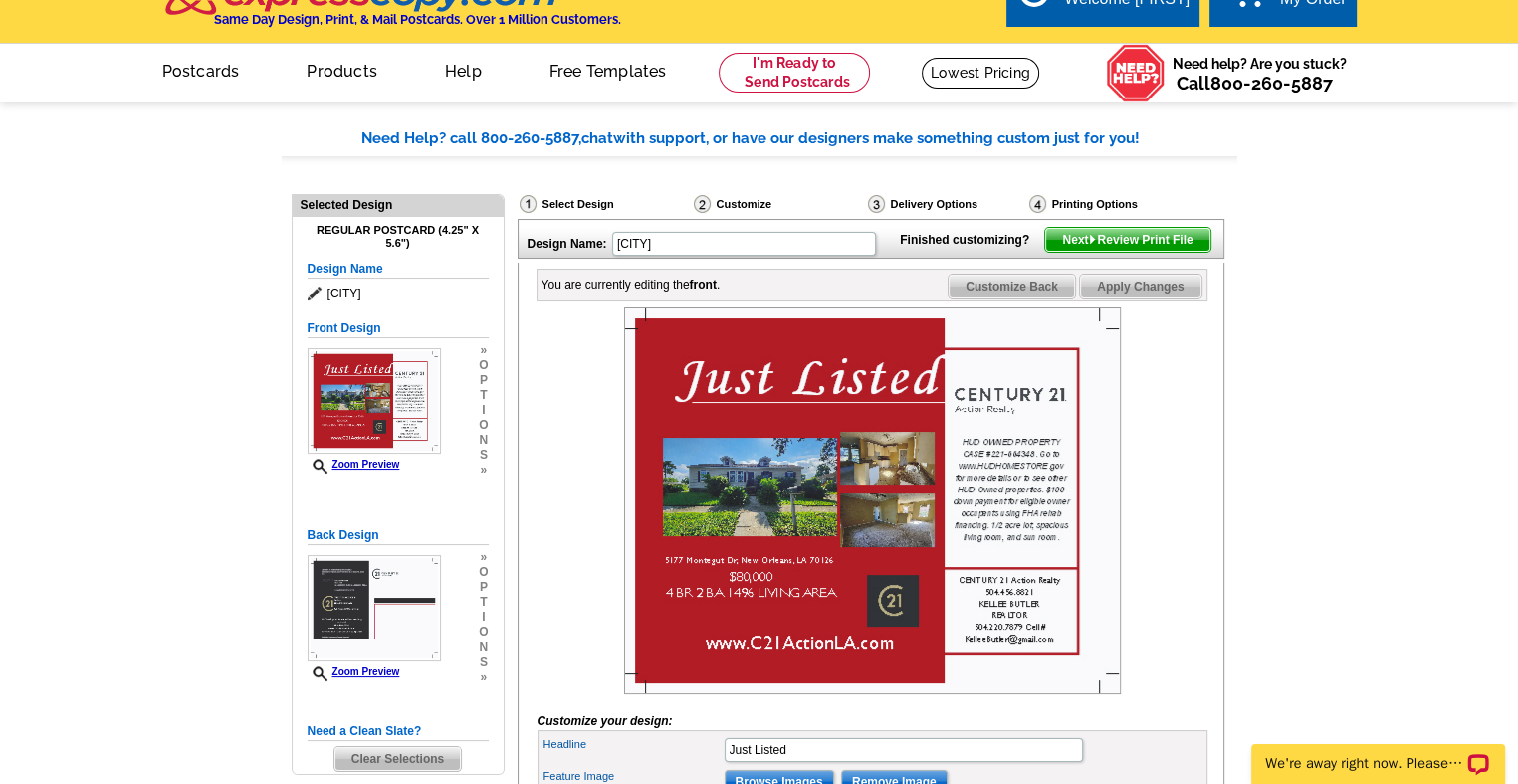 type on "HUD OWNED PROPERTY CASE #221-563635. Go to www.HUDHOMESTORE.gov for more details or to see other HUD Owned properties. $100 down payment for eligible owner occupants using FHA rehab financing. Corner lot elevated with open floor plan." 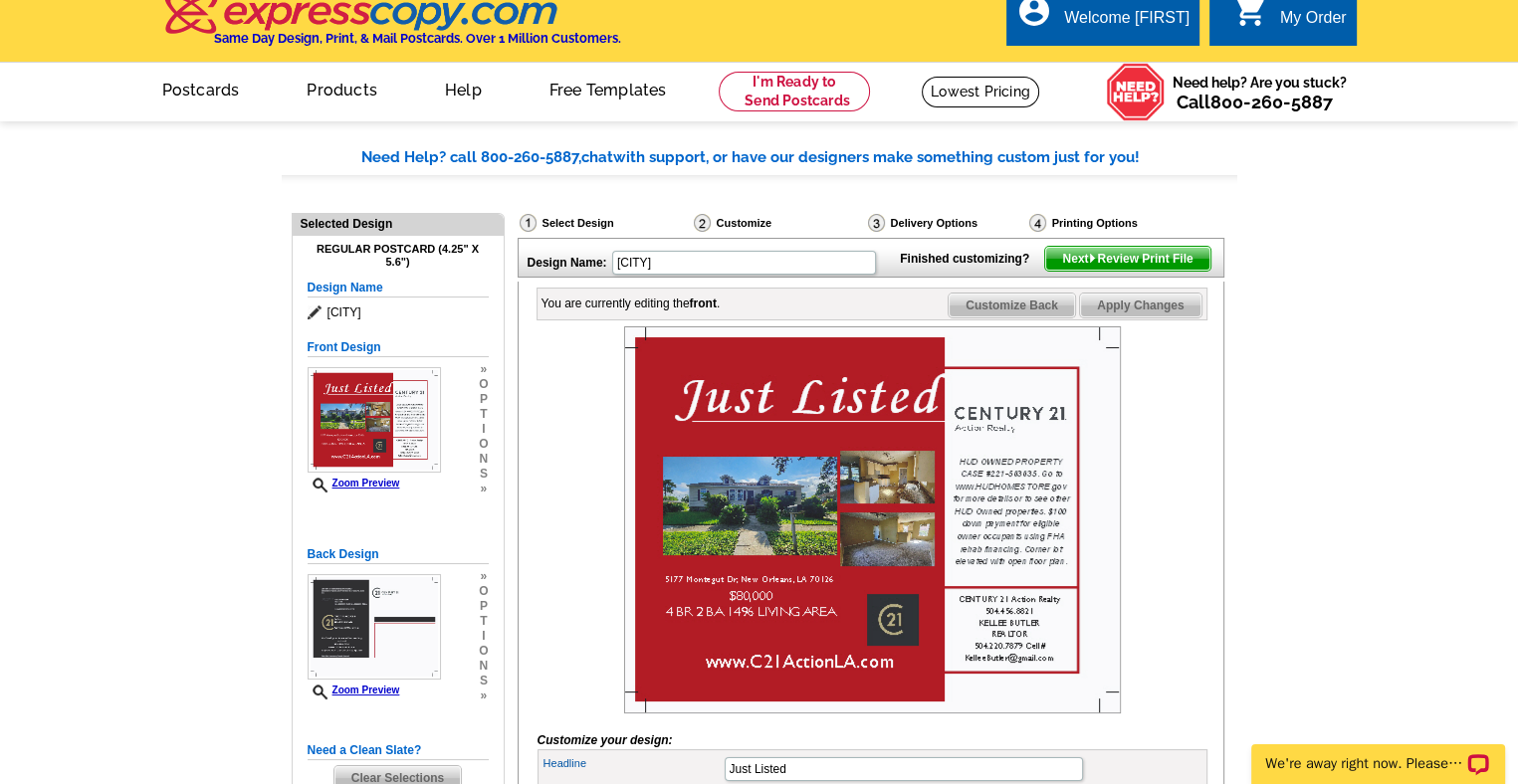 scroll, scrollTop: 16, scrollLeft: 0, axis: vertical 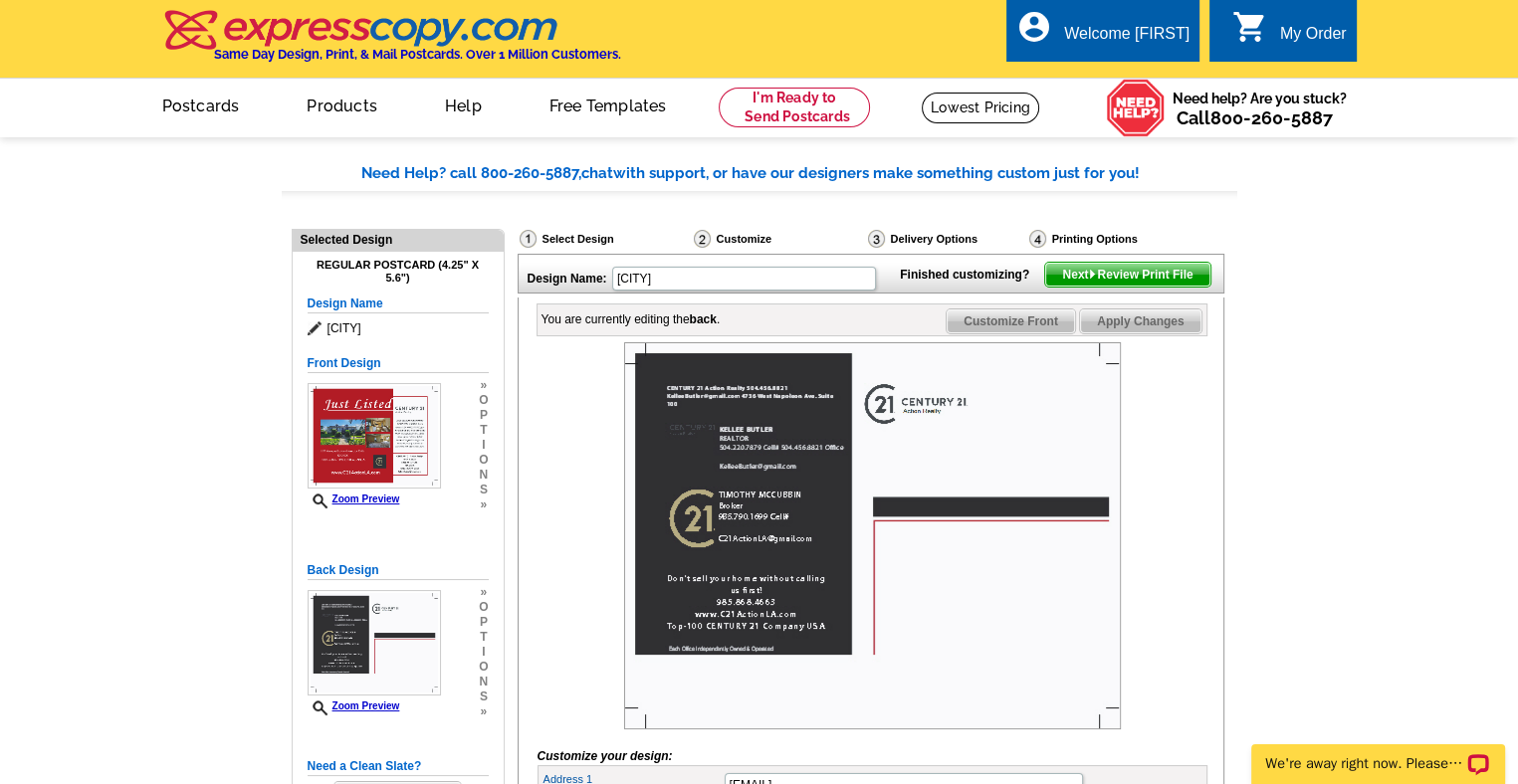 click on "Next   Review Print File" at bounding box center (1127, 275) 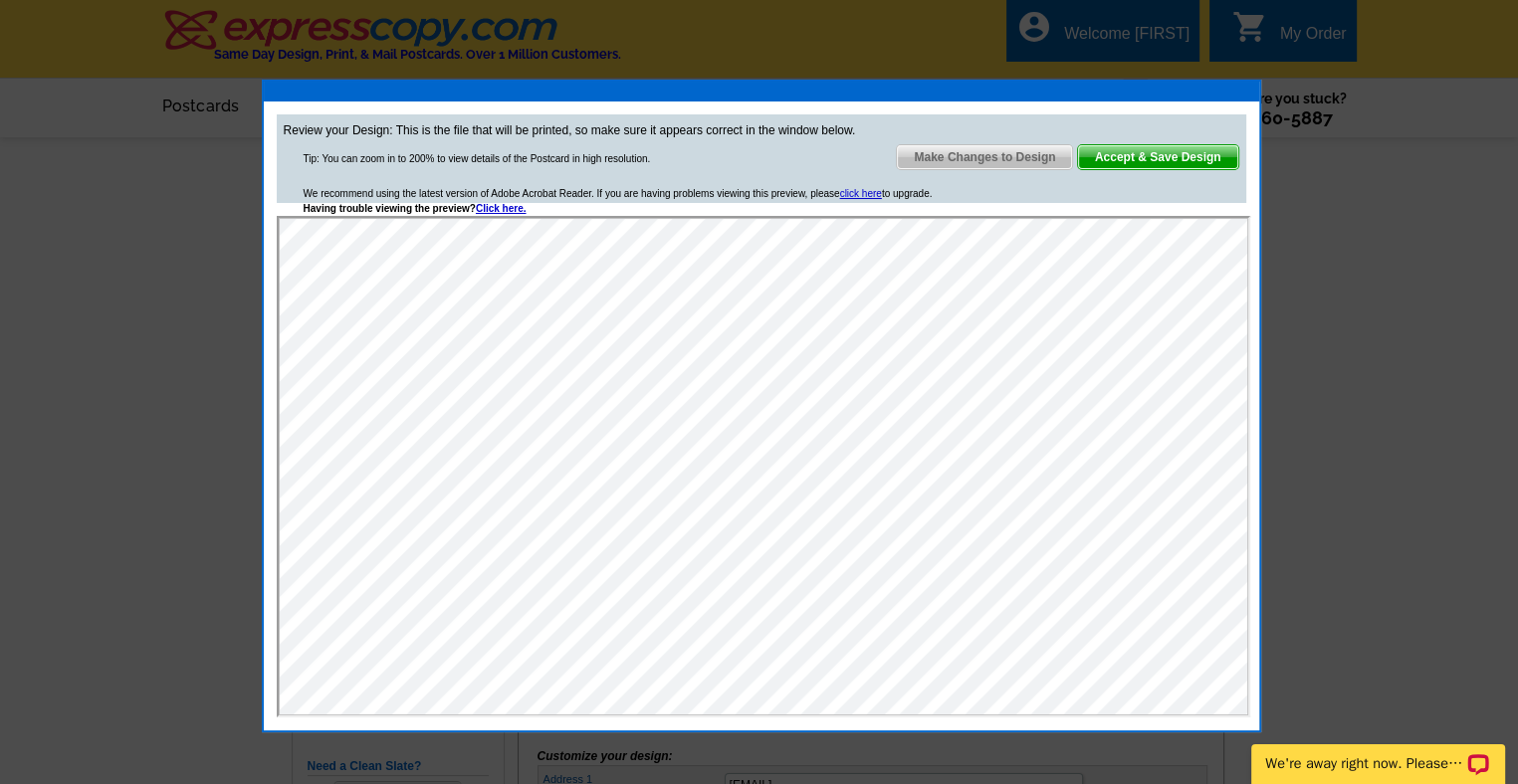 scroll, scrollTop: 0, scrollLeft: 0, axis: both 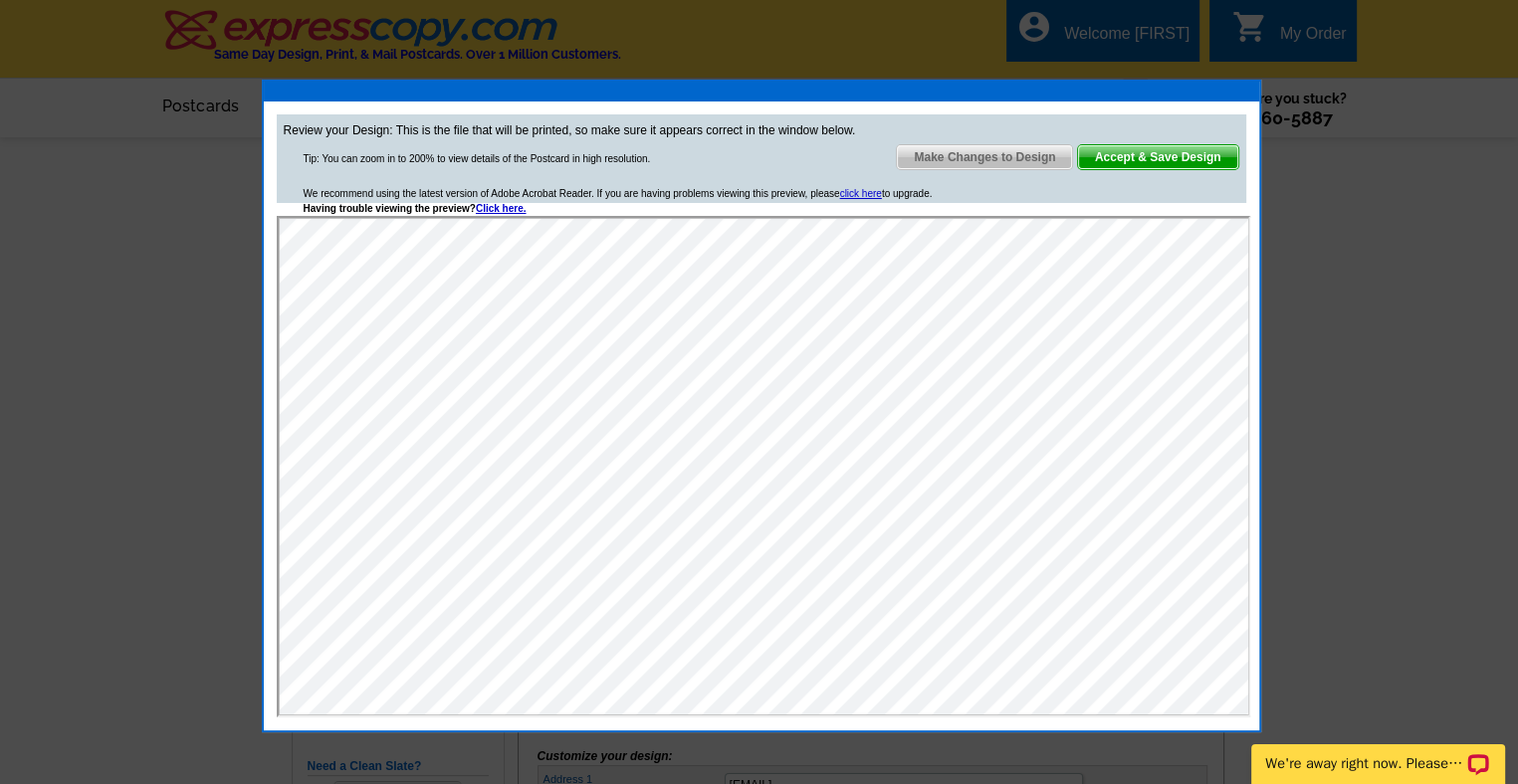 click on "Accept & Save Design" at bounding box center [1158, 157] 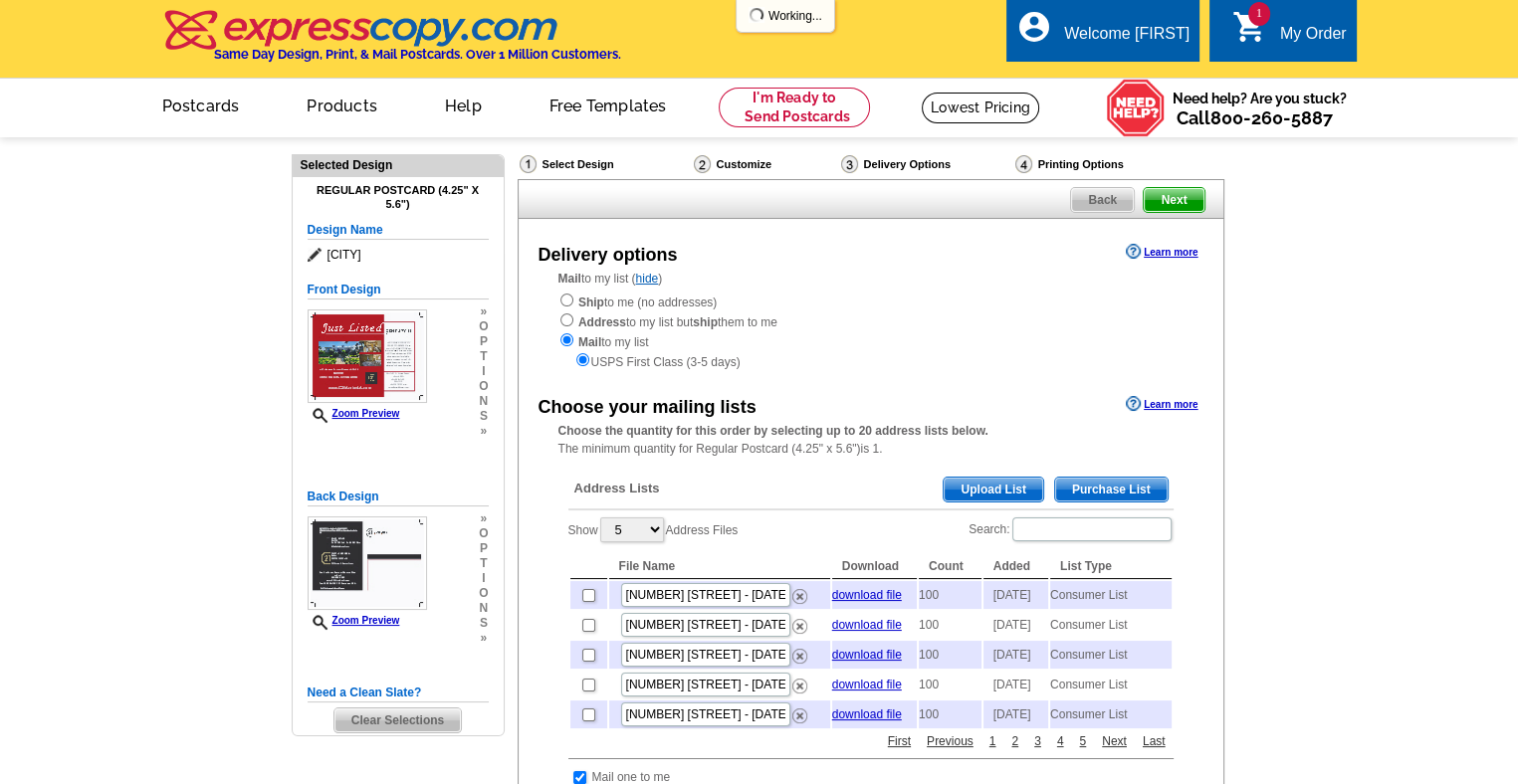 scroll, scrollTop: 130, scrollLeft: 0, axis: vertical 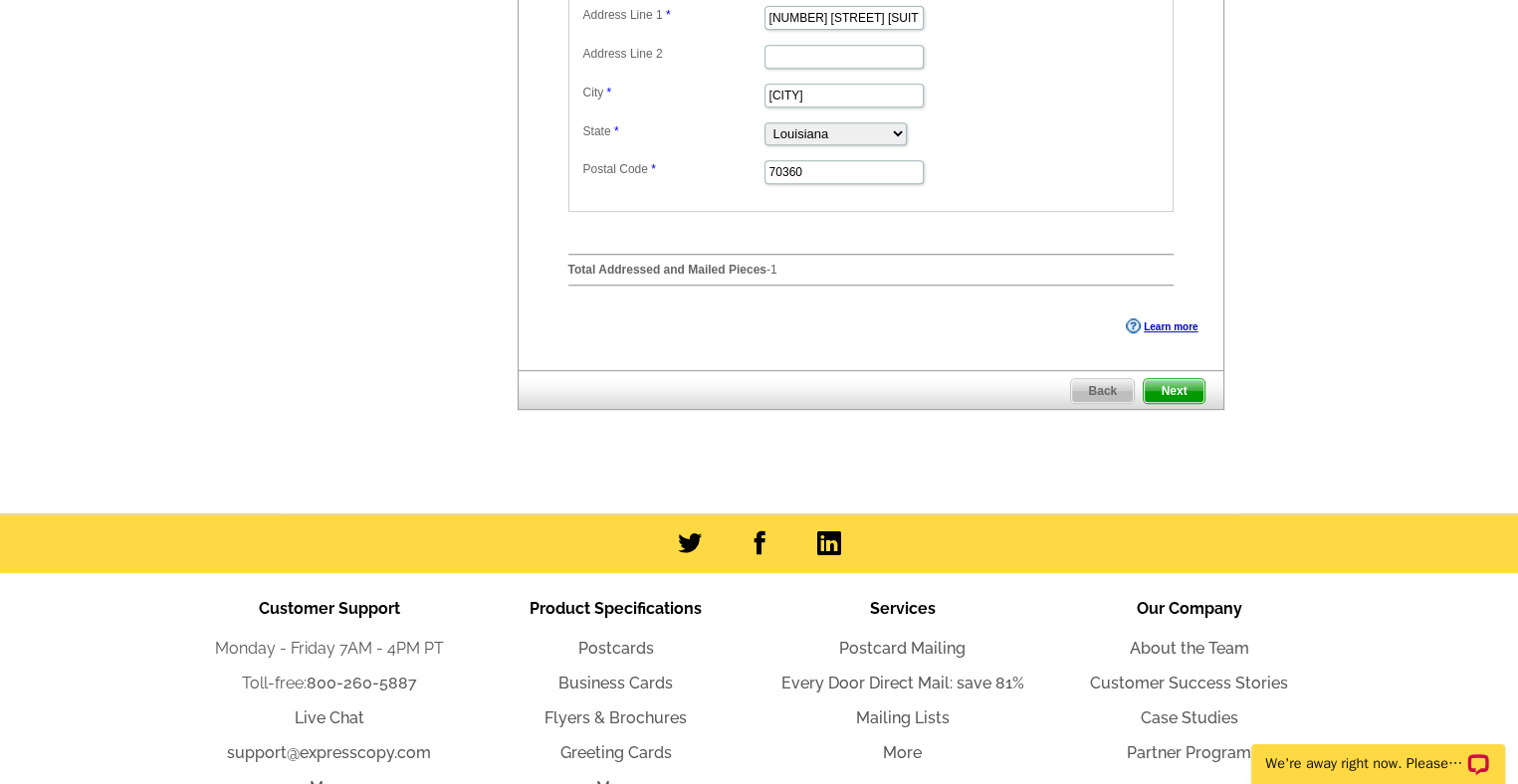 click on "Next" at bounding box center (1174, 391) 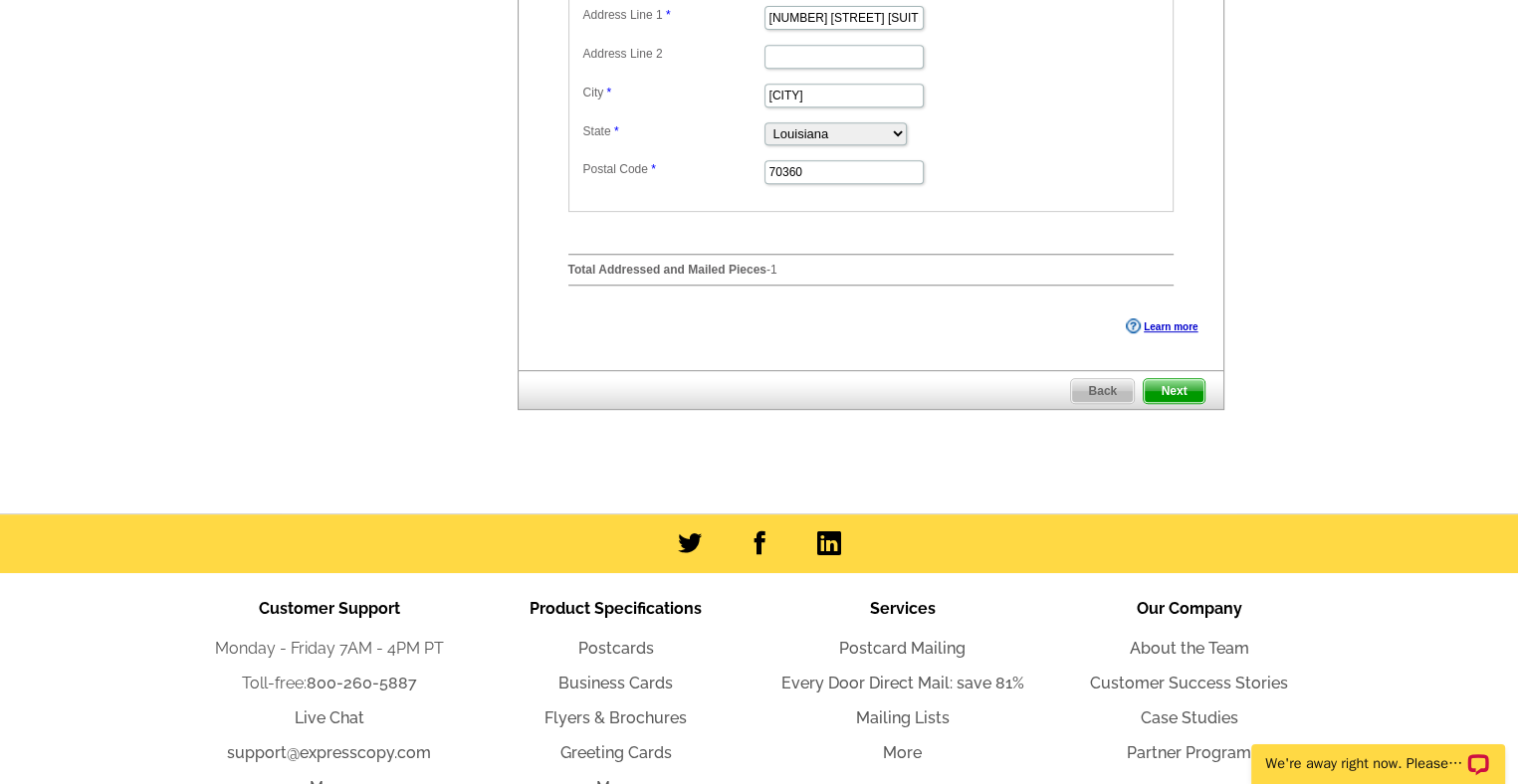scroll, scrollTop: 0, scrollLeft: 0, axis: both 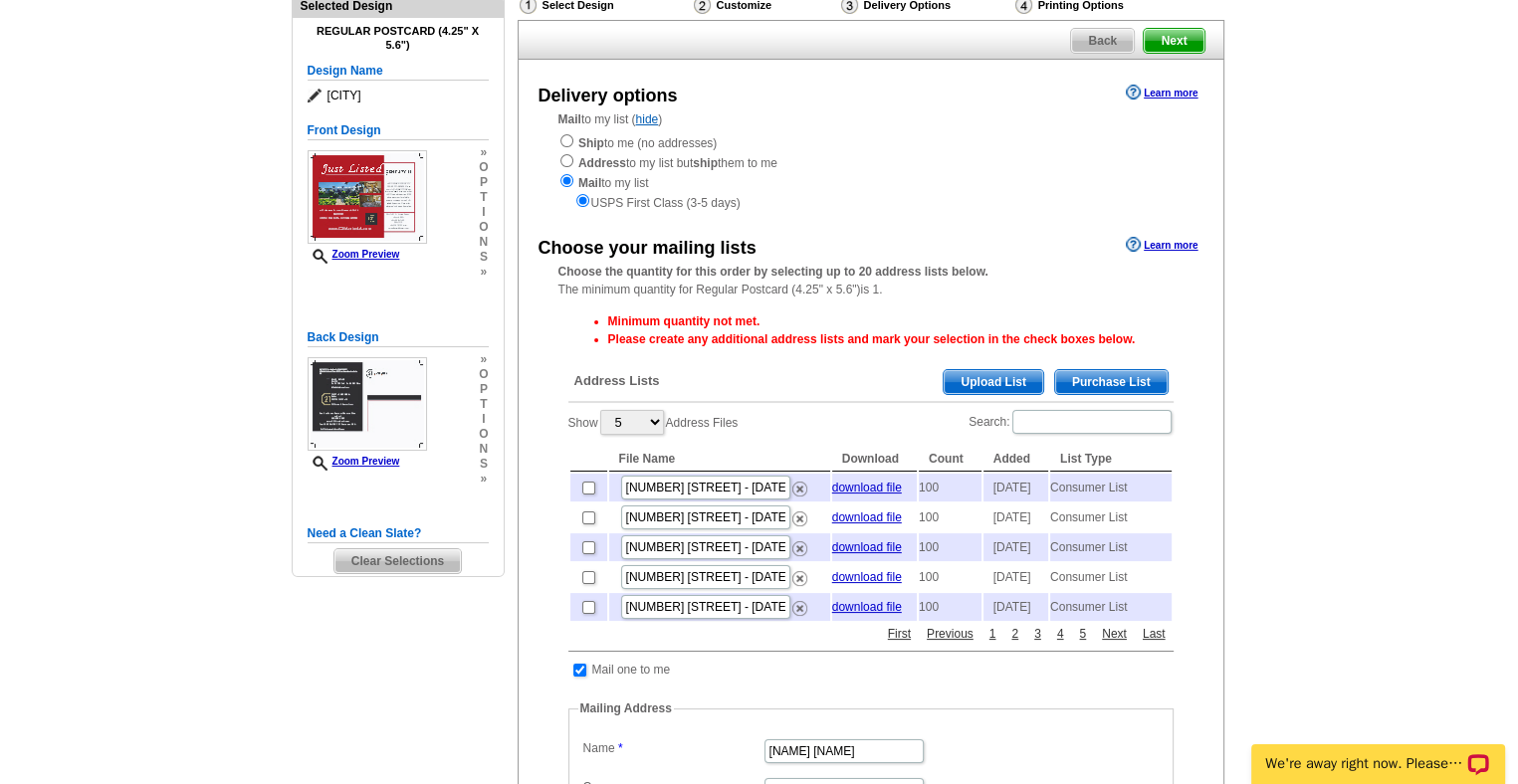 click on "Purchase List" at bounding box center (1111, 382) 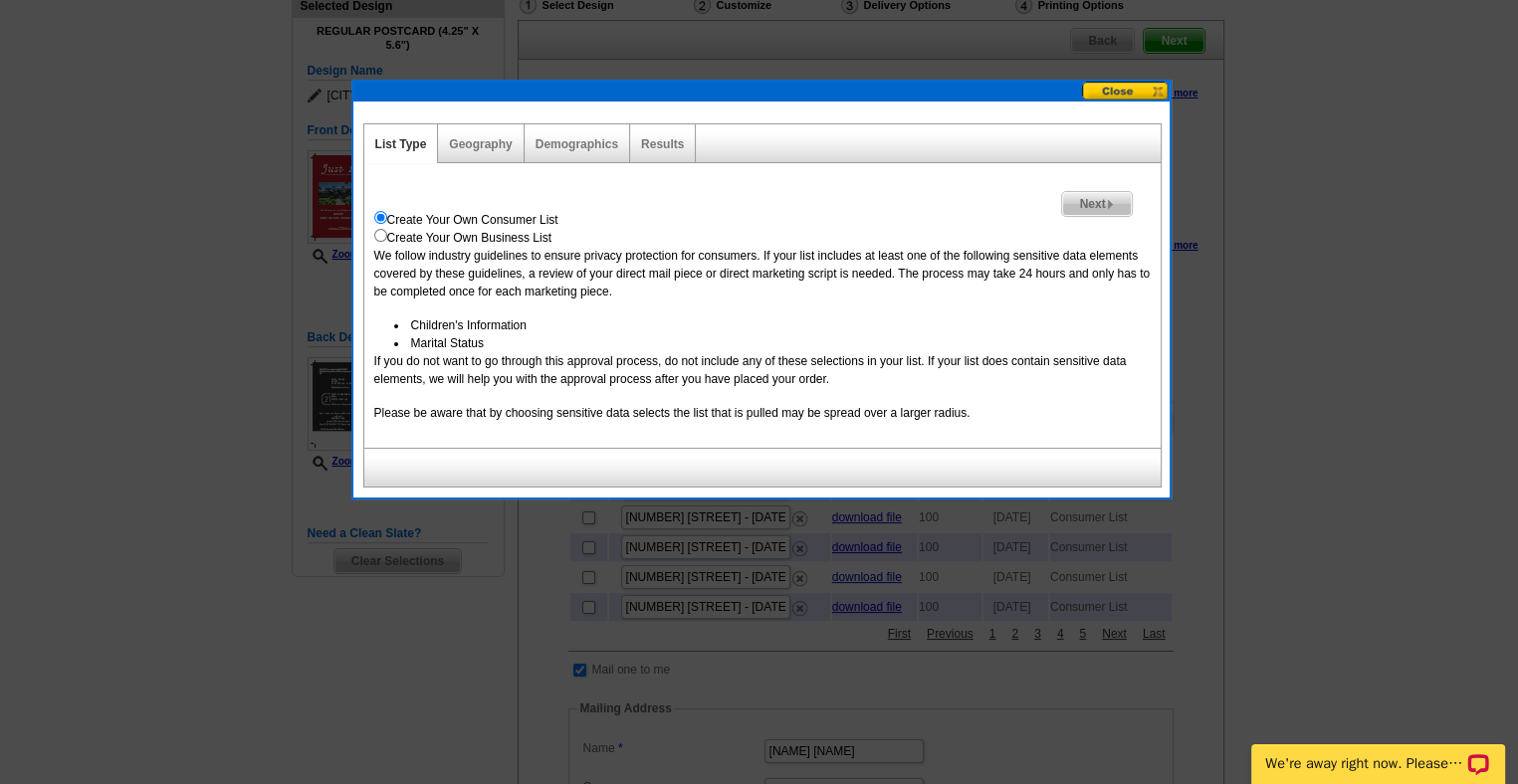 click on "Geography" at bounding box center [481, 143] 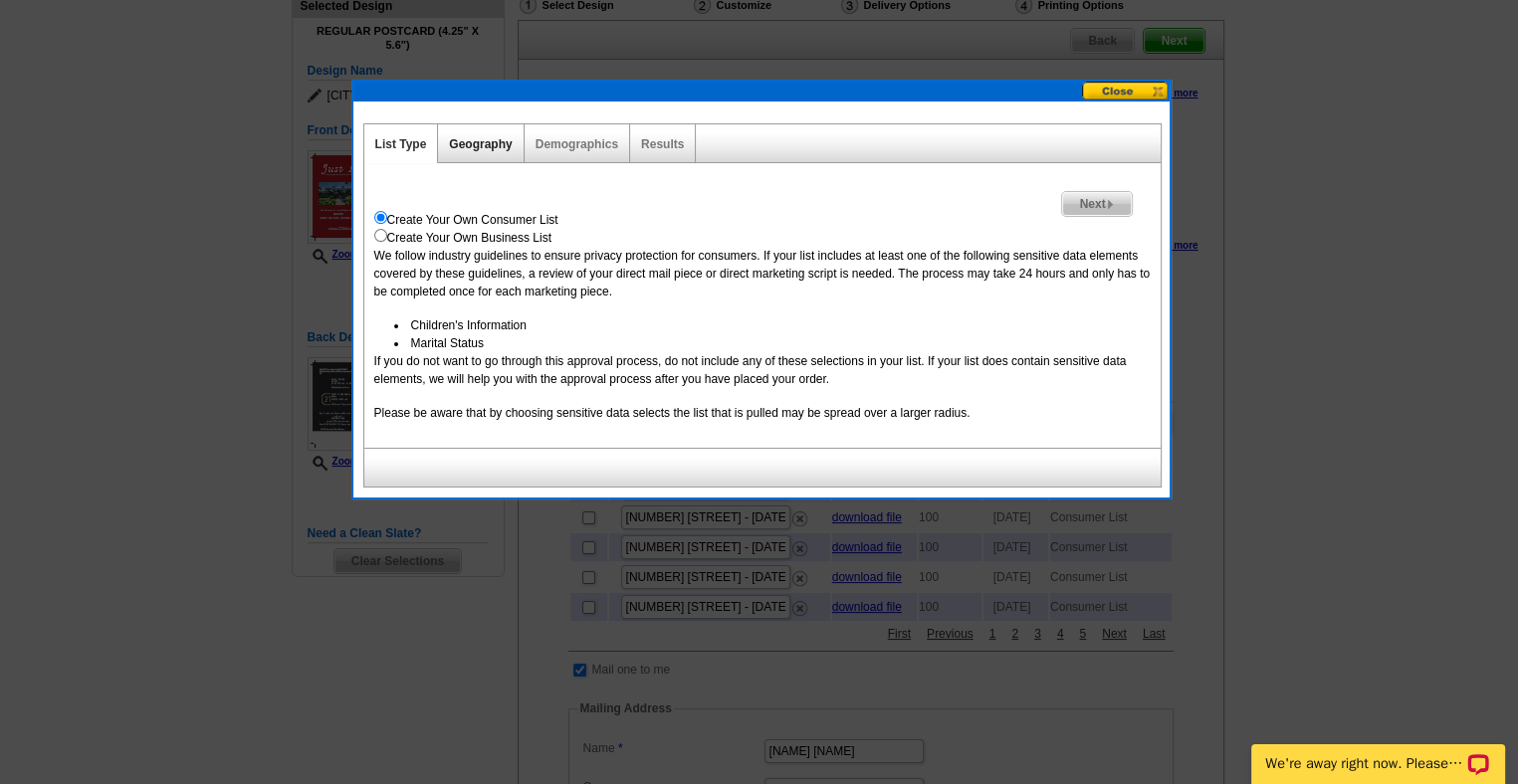 click on "Geography" at bounding box center (480, 144) 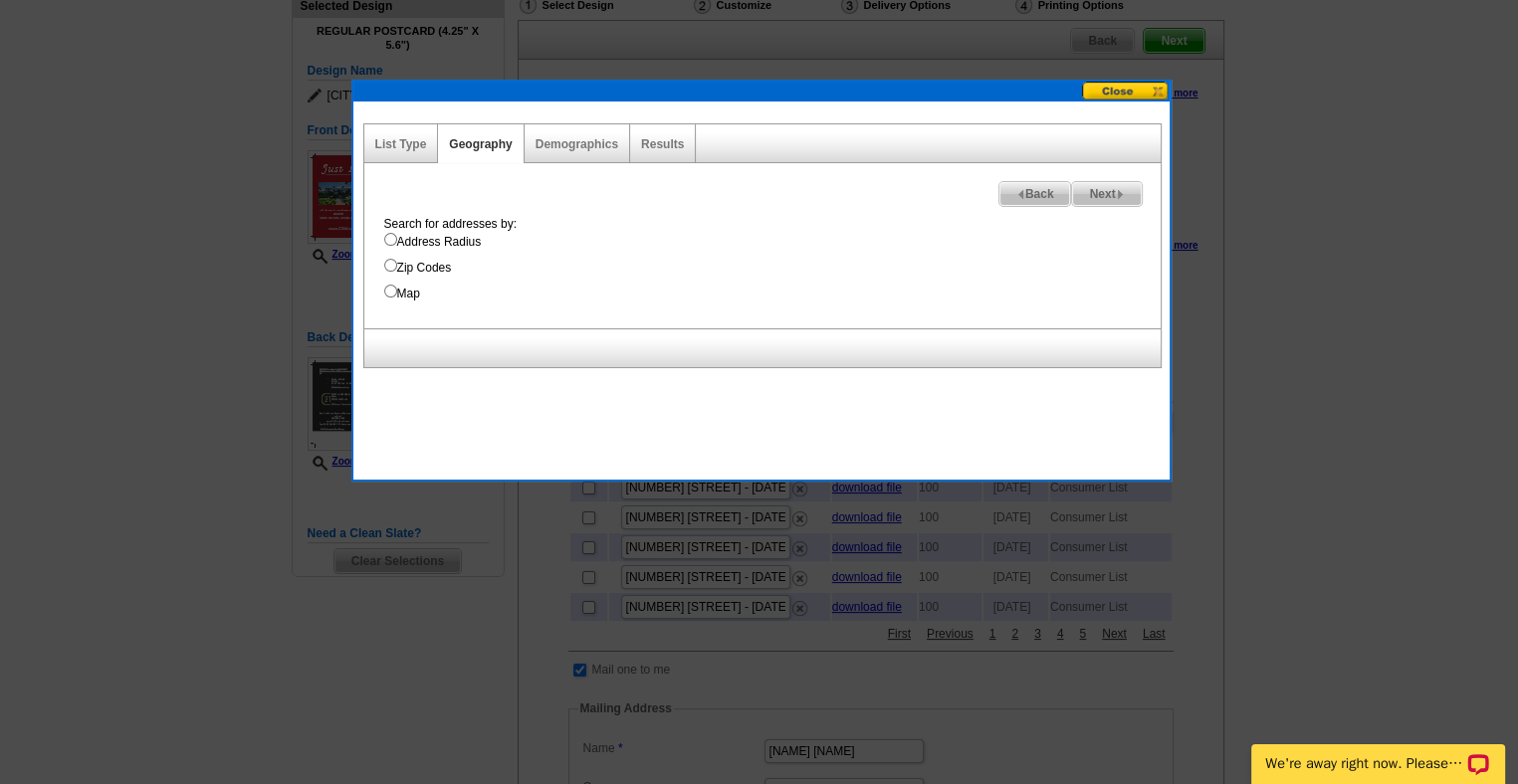 click on "Address Radius" at bounding box center (390, 239) 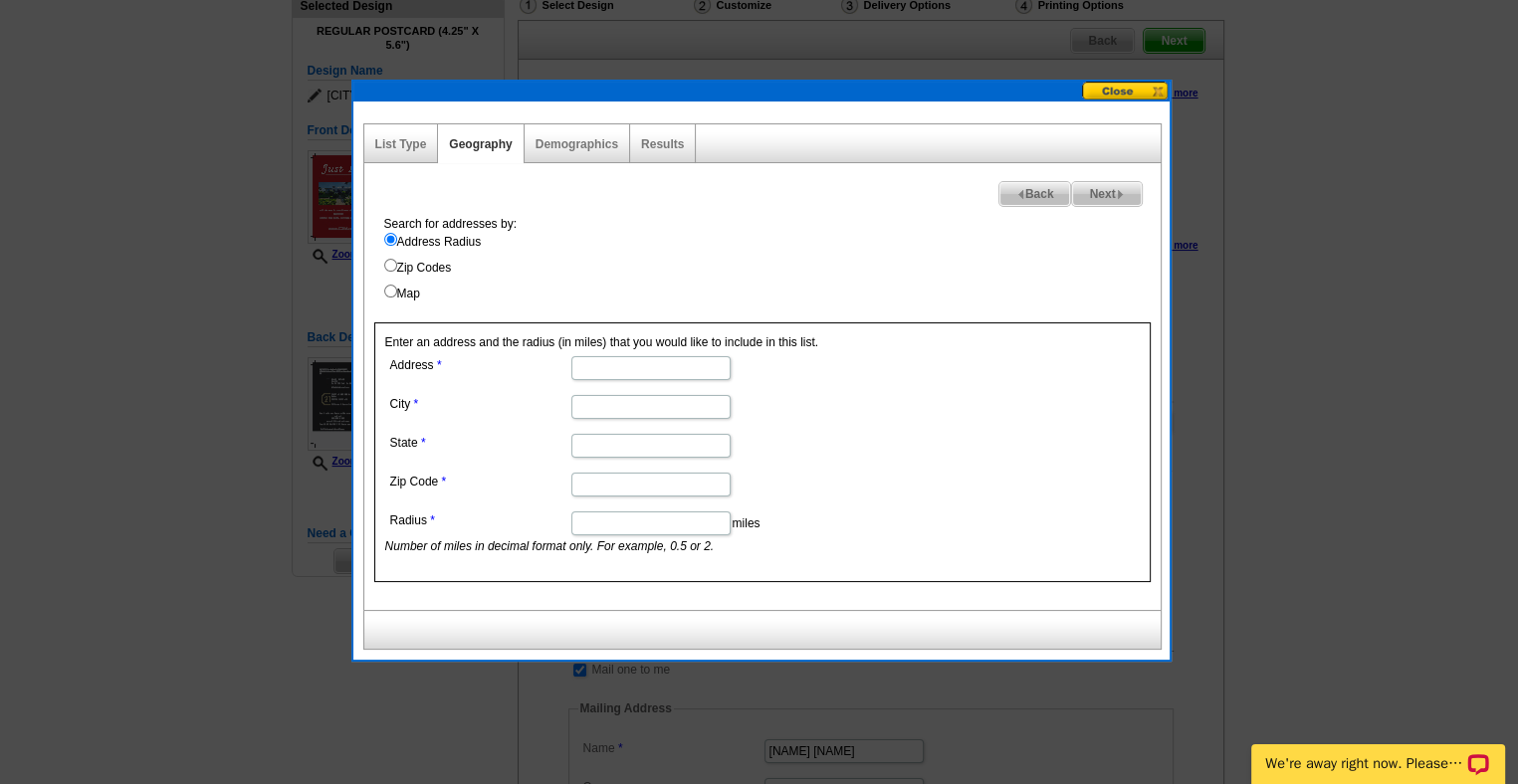 click on "Address" at bounding box center (651, 368) 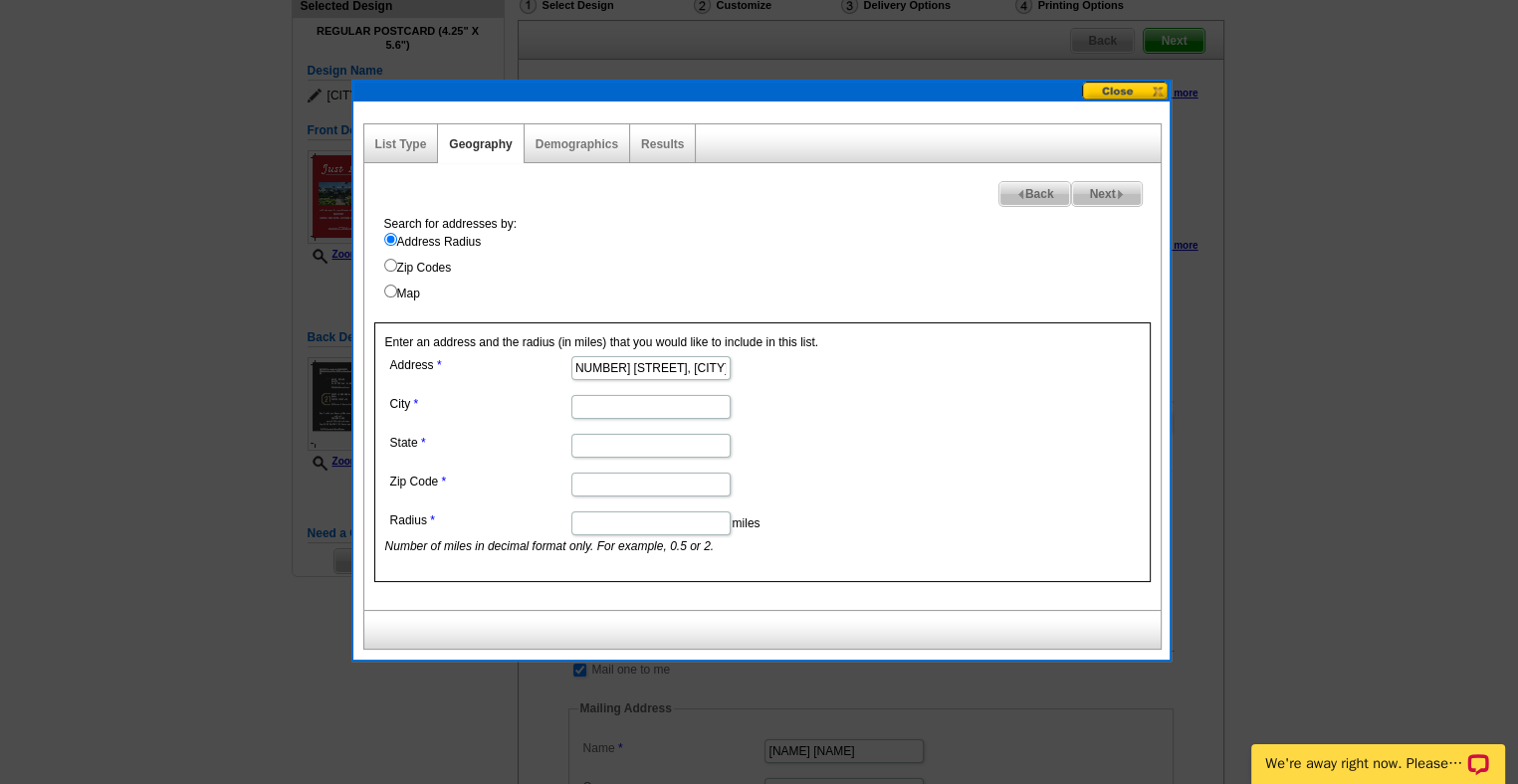 scroll, scrollTop: 0, scrollLeft: 0, axis: both 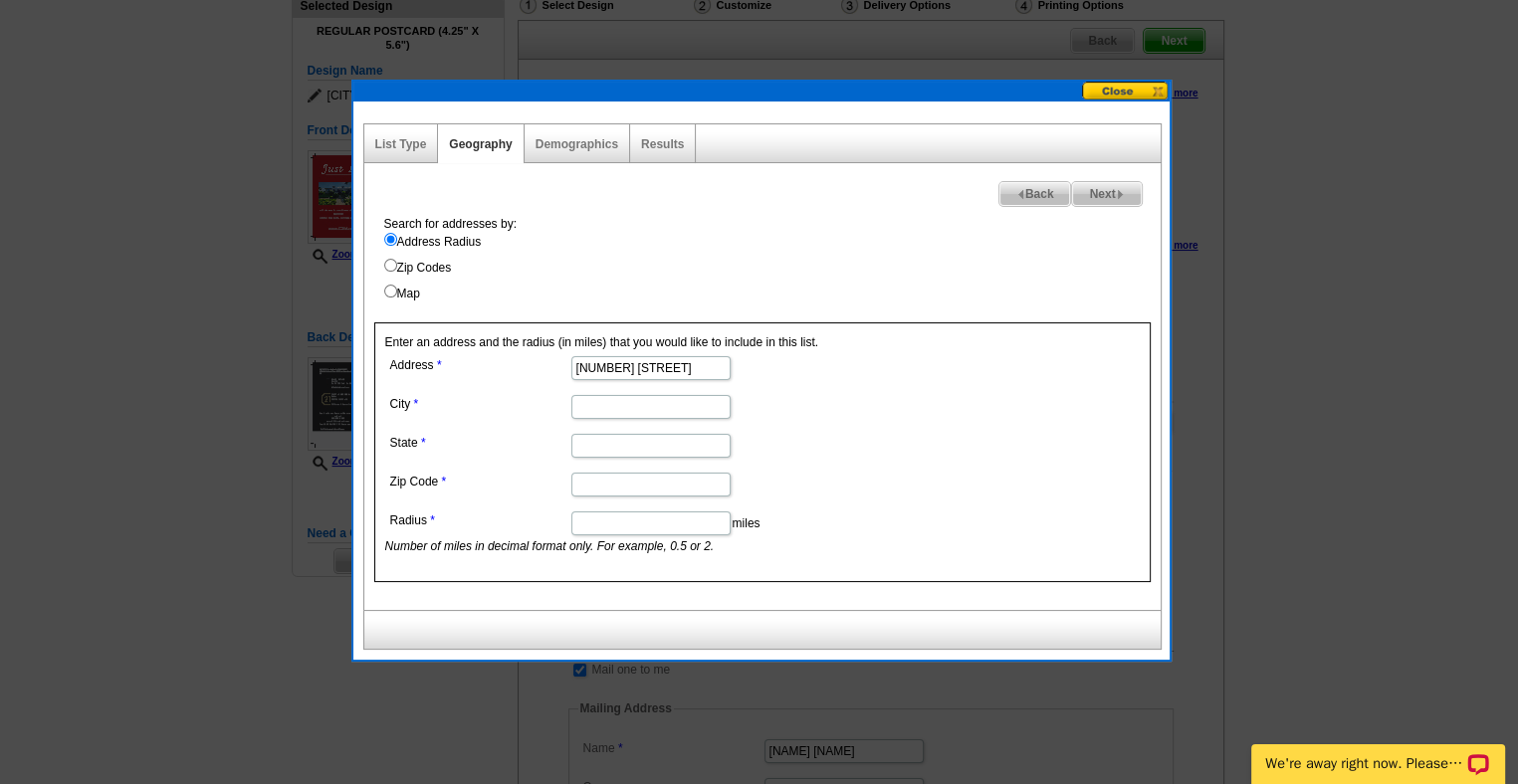 type on "5177 Montegut Drive" 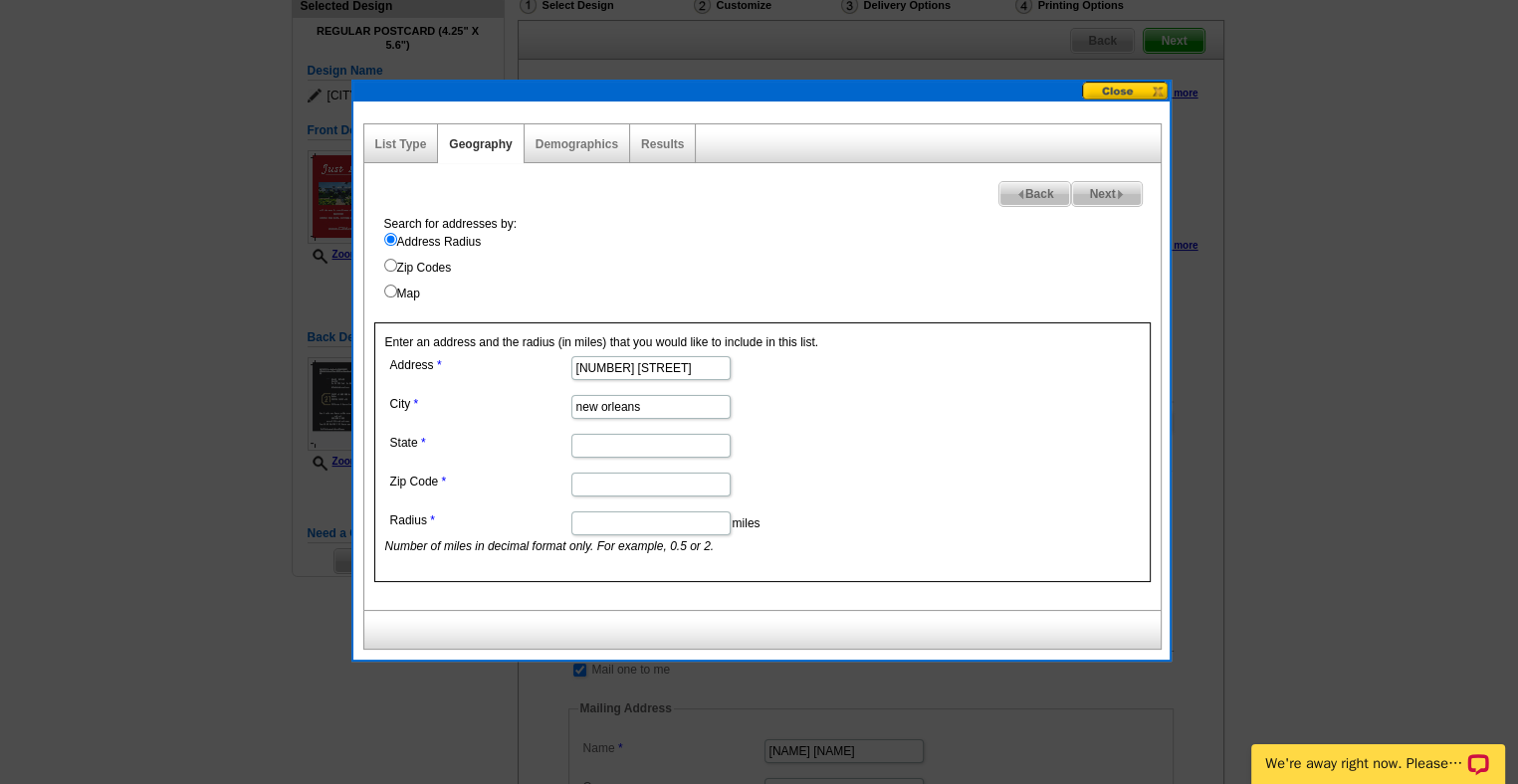 type on "new orleans" 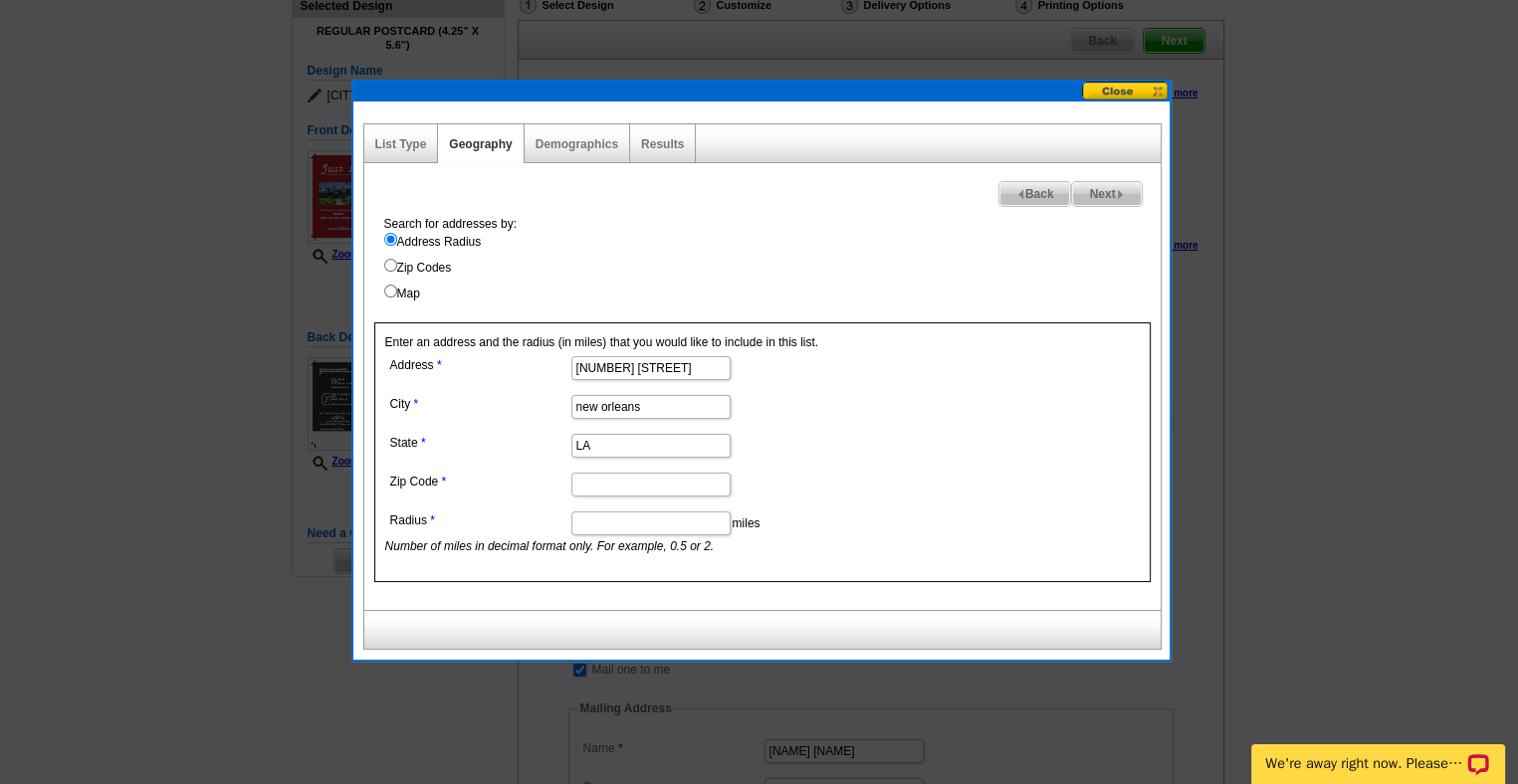 type on "LA" 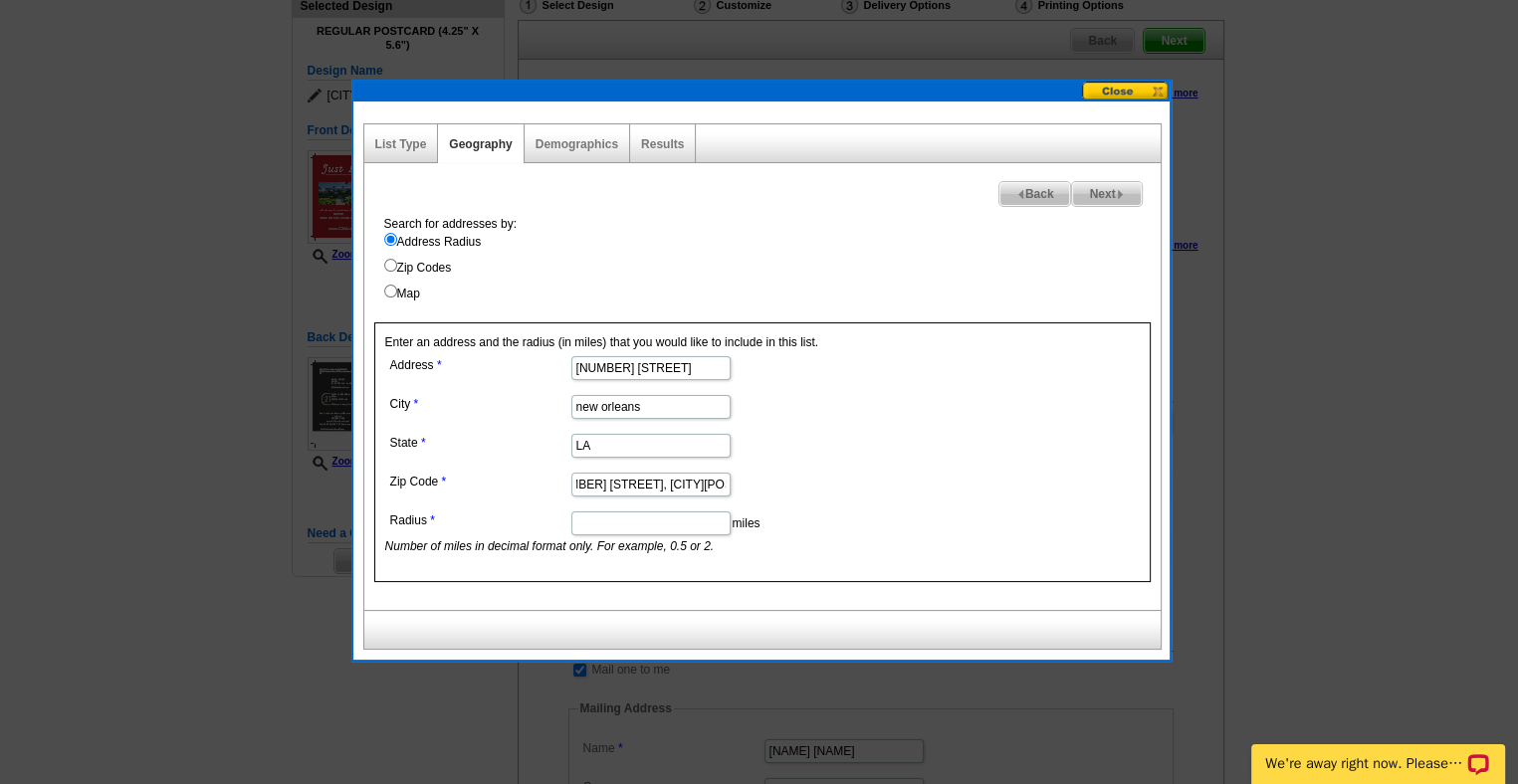 scroll, scrollTop: 0, scrollLeft: 0, axis: both 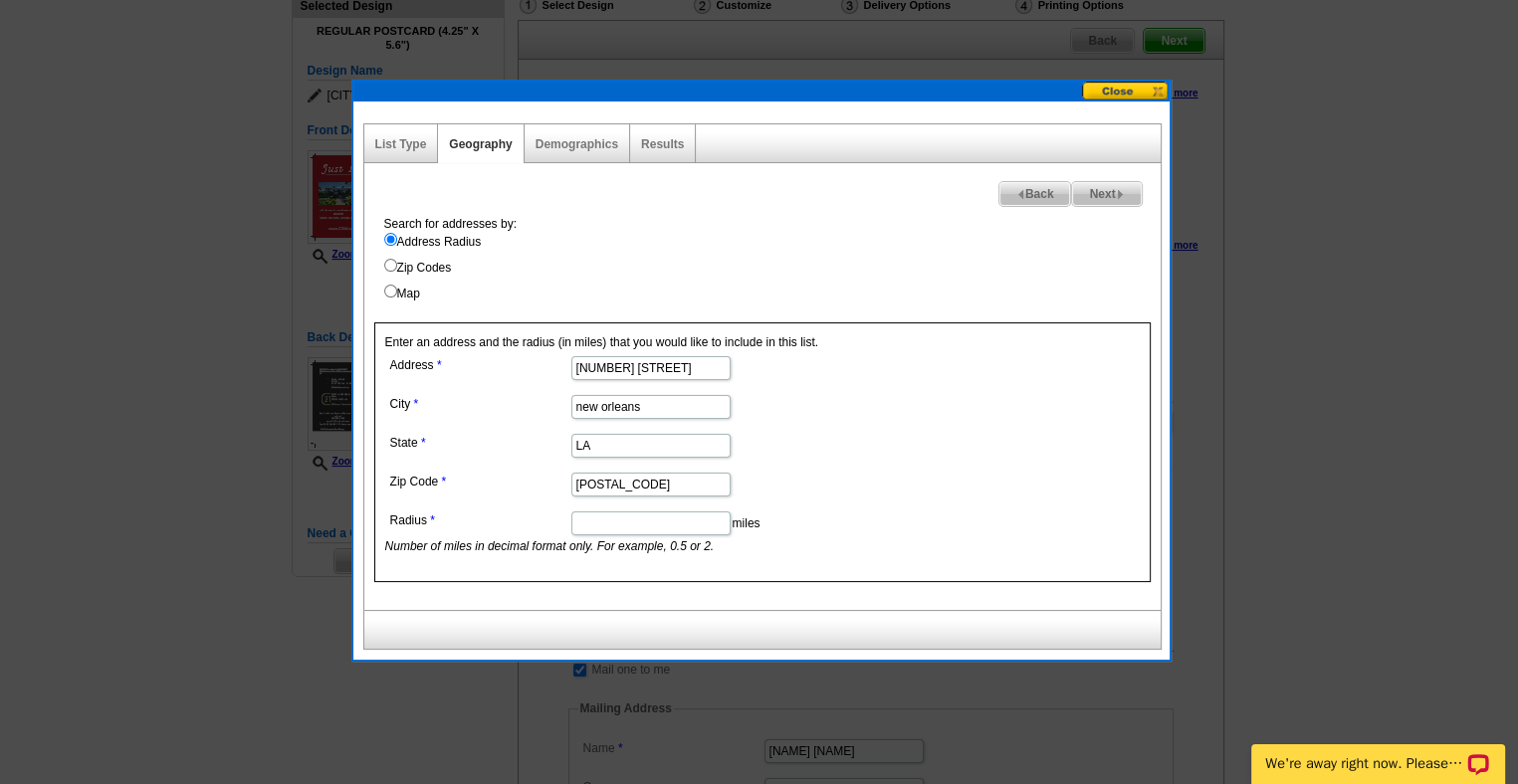 type on "70126" 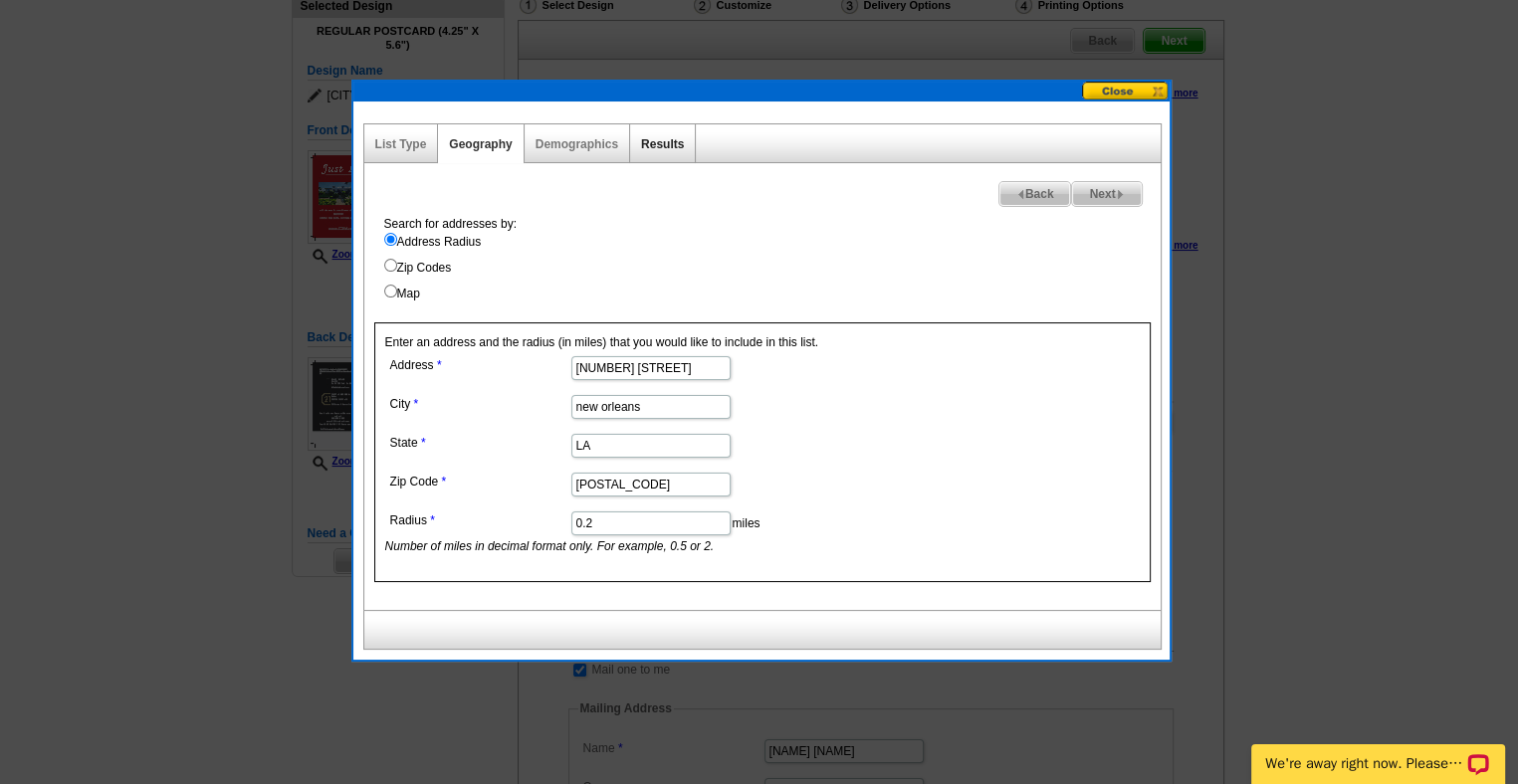 type on "0.2" 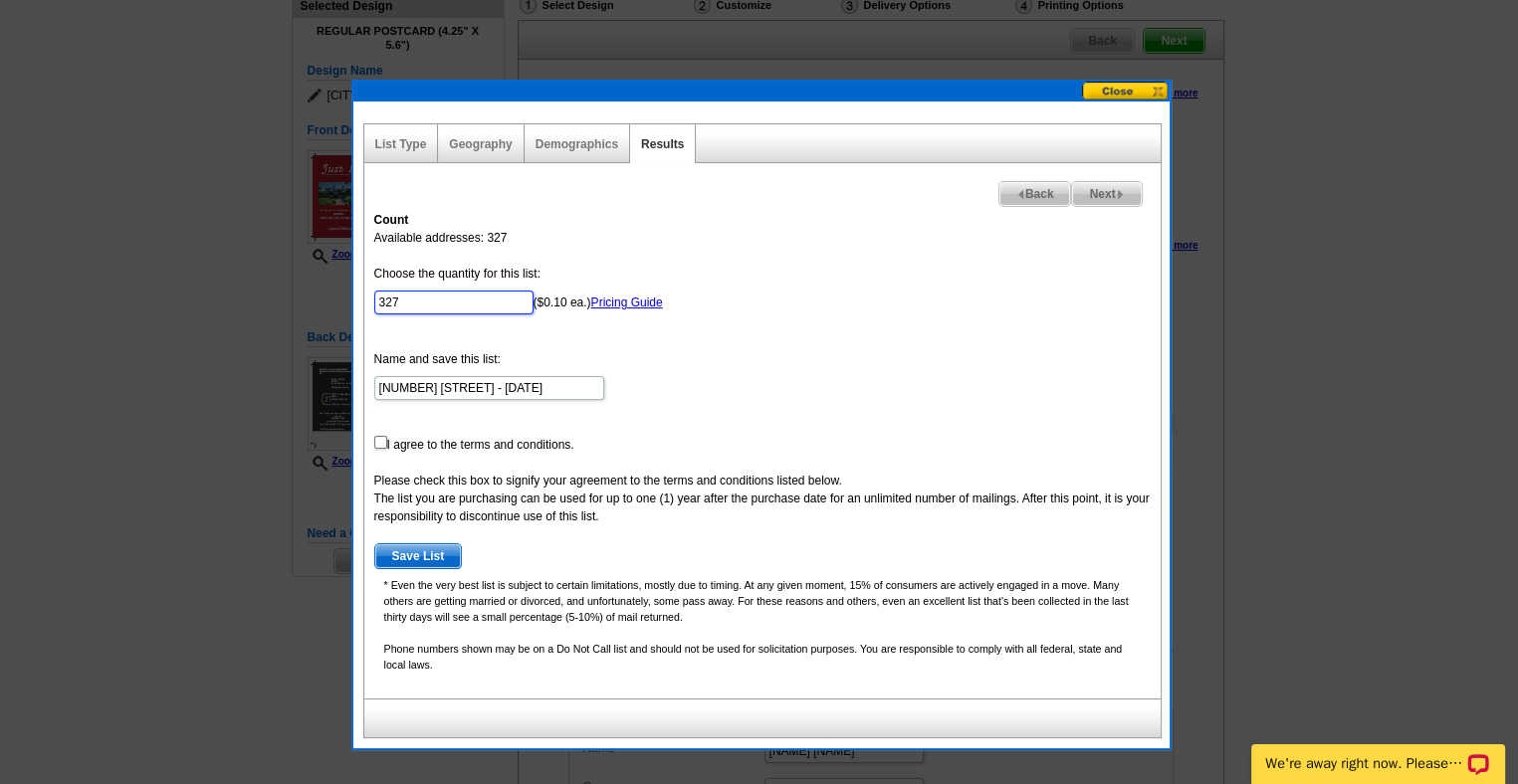 drag, startPoint x: 427, startPoint y: 301, endPoint x: 309, endPoint y: 304, distance: 118.03813 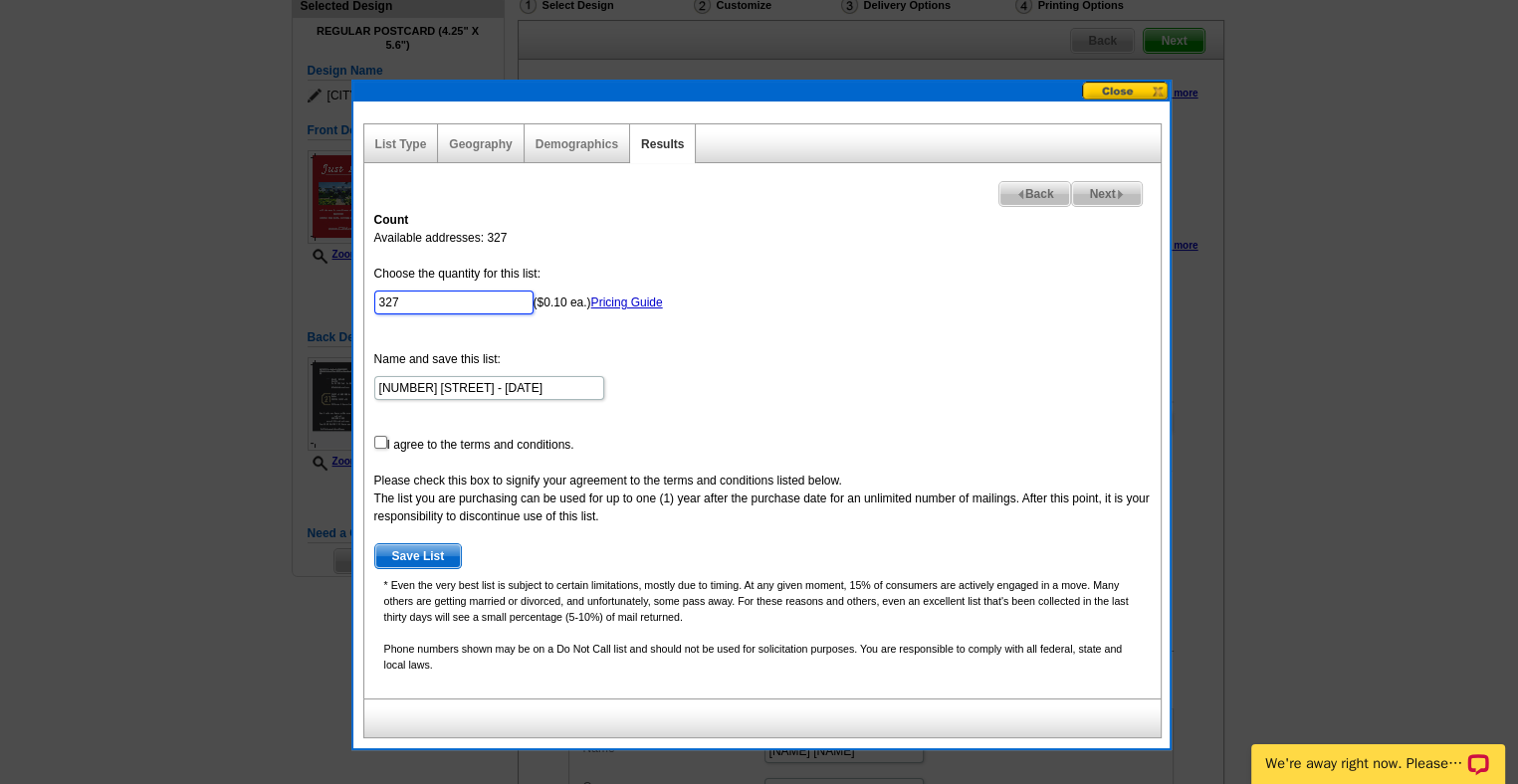 click on "Welcome back  Tim
My Account
Logout
local_phone
Same Day Design, Print, & Mail Postcards. Over 1 Million Customers.
account_circle
Welcome Tim
My Account Logout
1
shopping_cart
My Order
picture_in_picture
Postcards
store_mall_directory
Products
keyboard_arrow_down
Postcards
Business cards More" at bounding box center (759, 795) 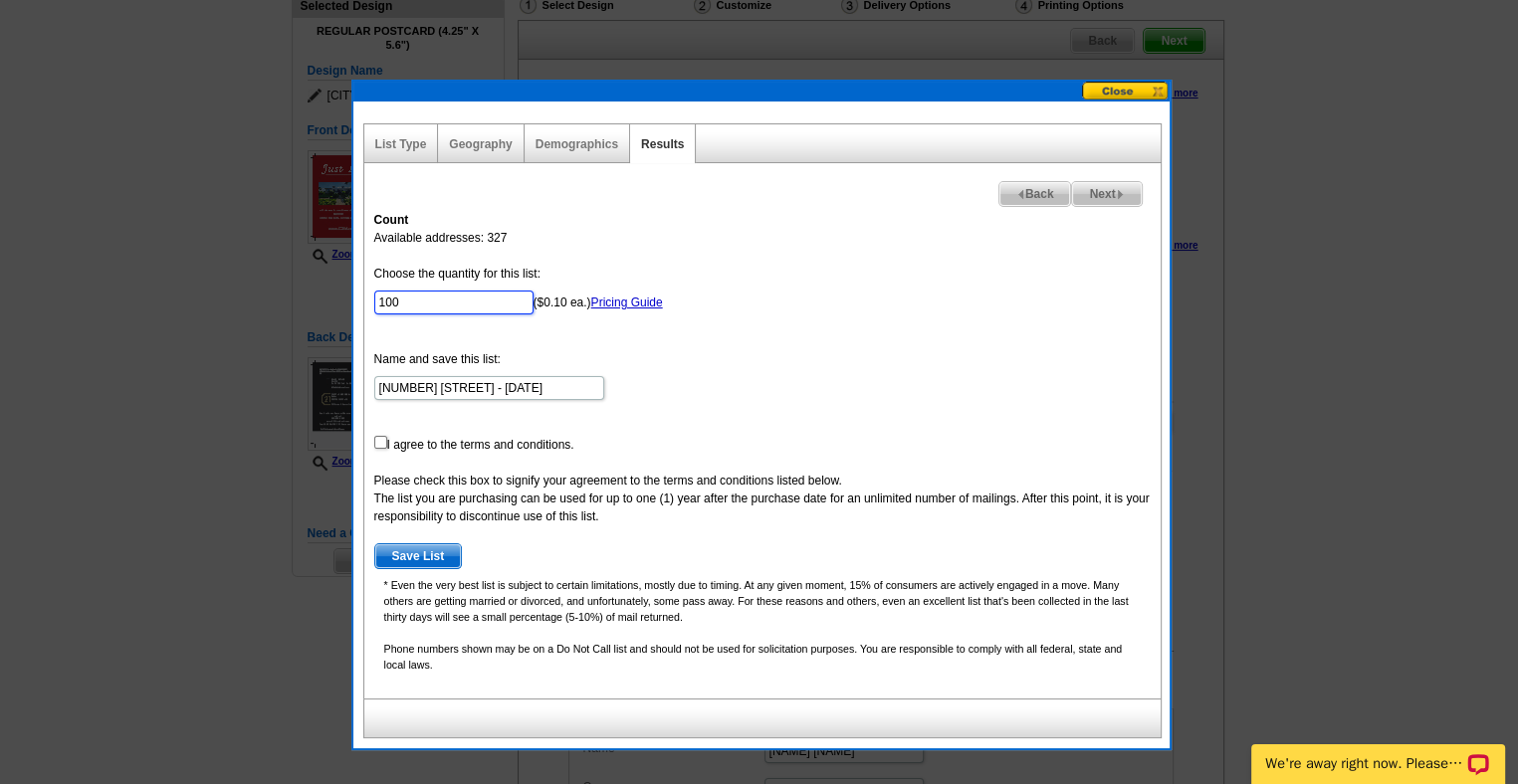 type on "100" 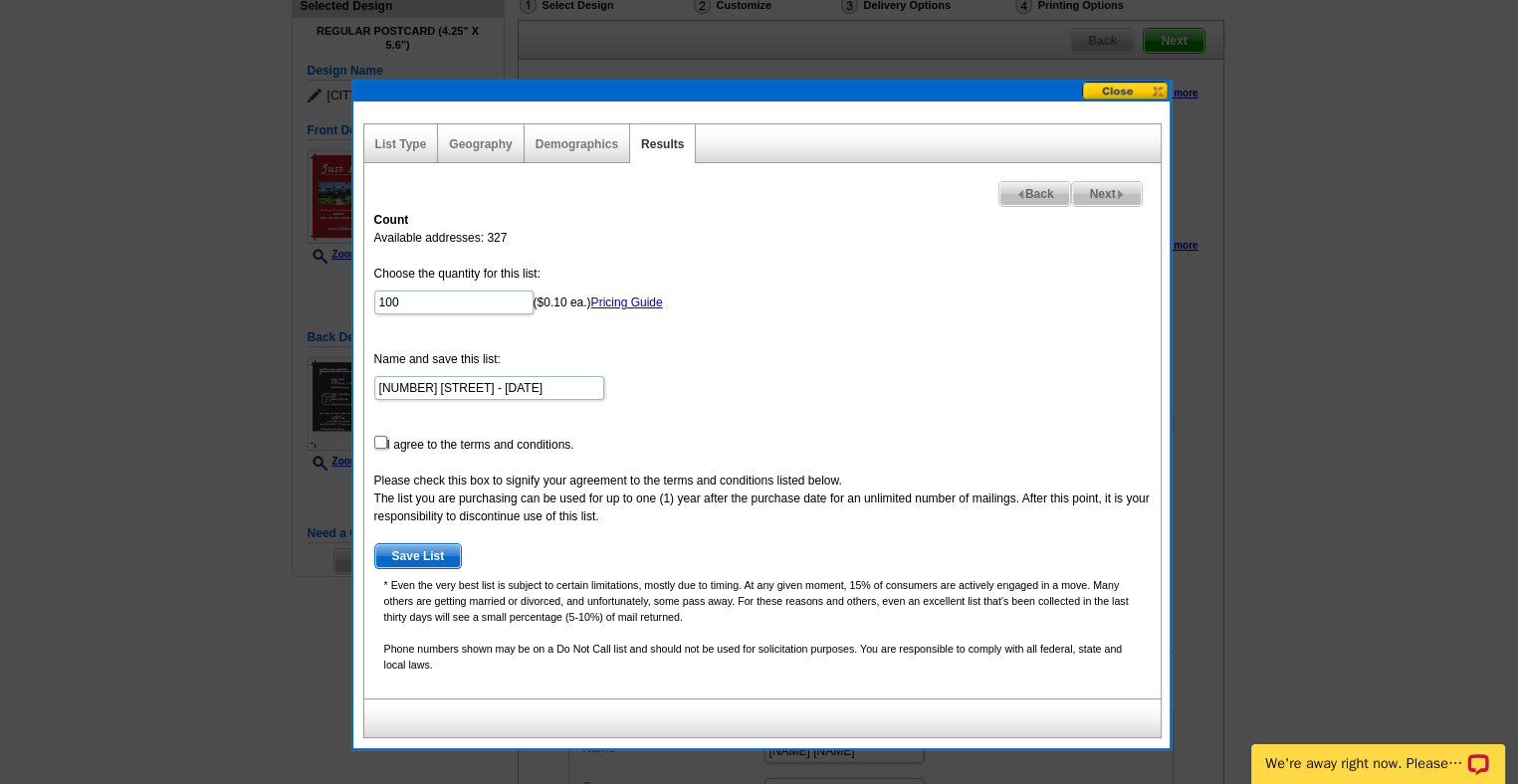click at bounding box center [380, 442] 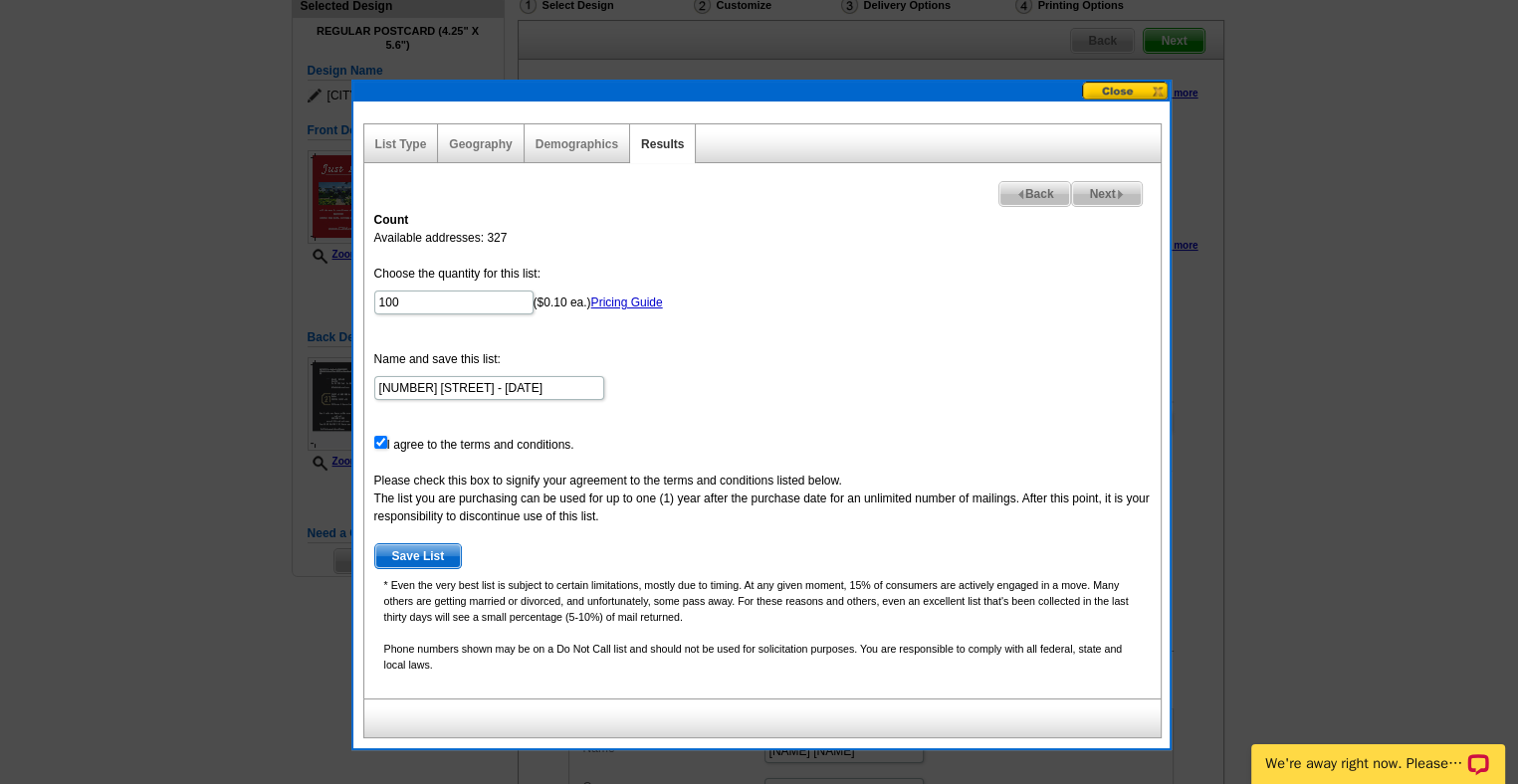click on "Next" at bounding box center [1106, 194] 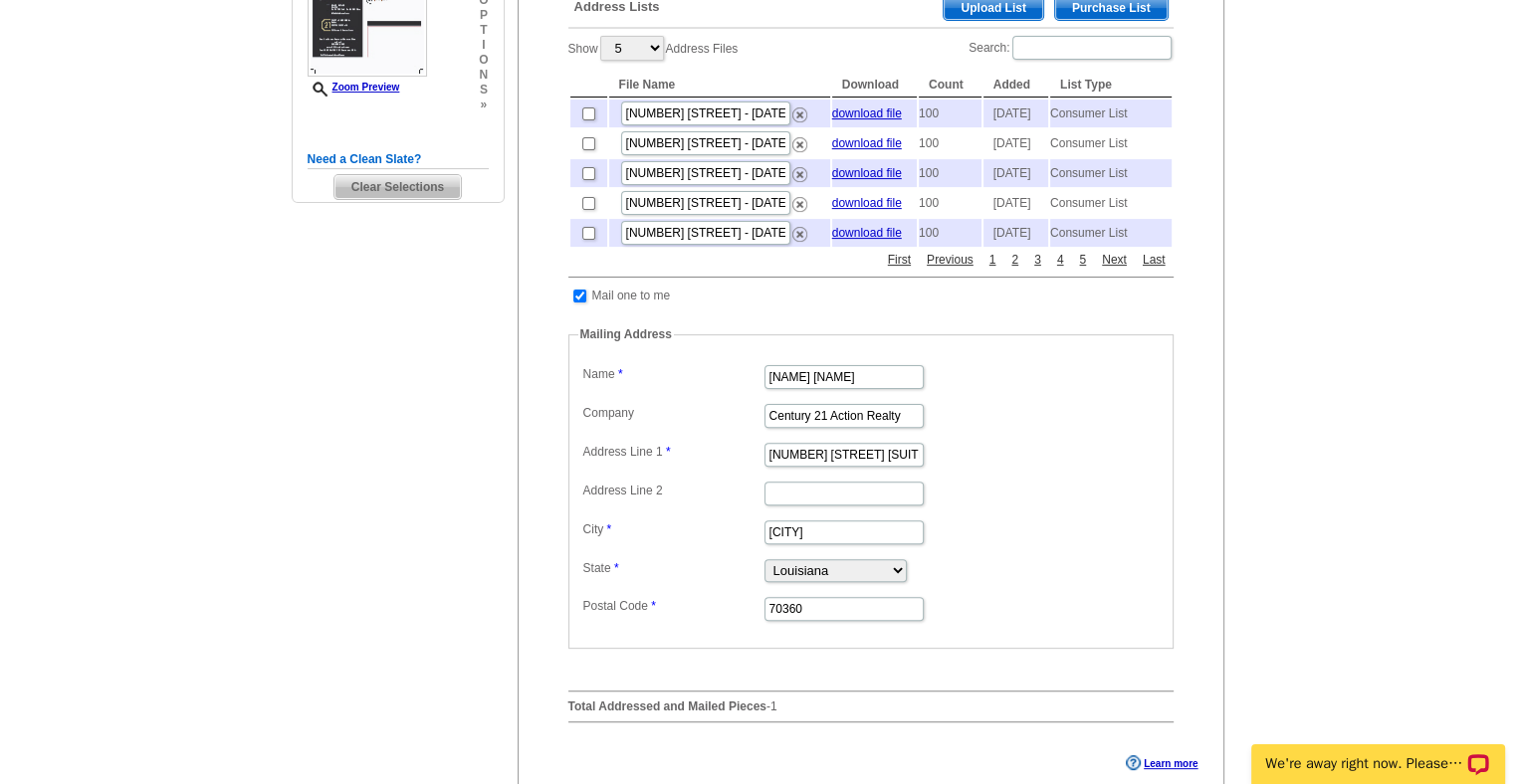 scroll, scrollTop: 641, scrollLeft: 0, axis: vertical 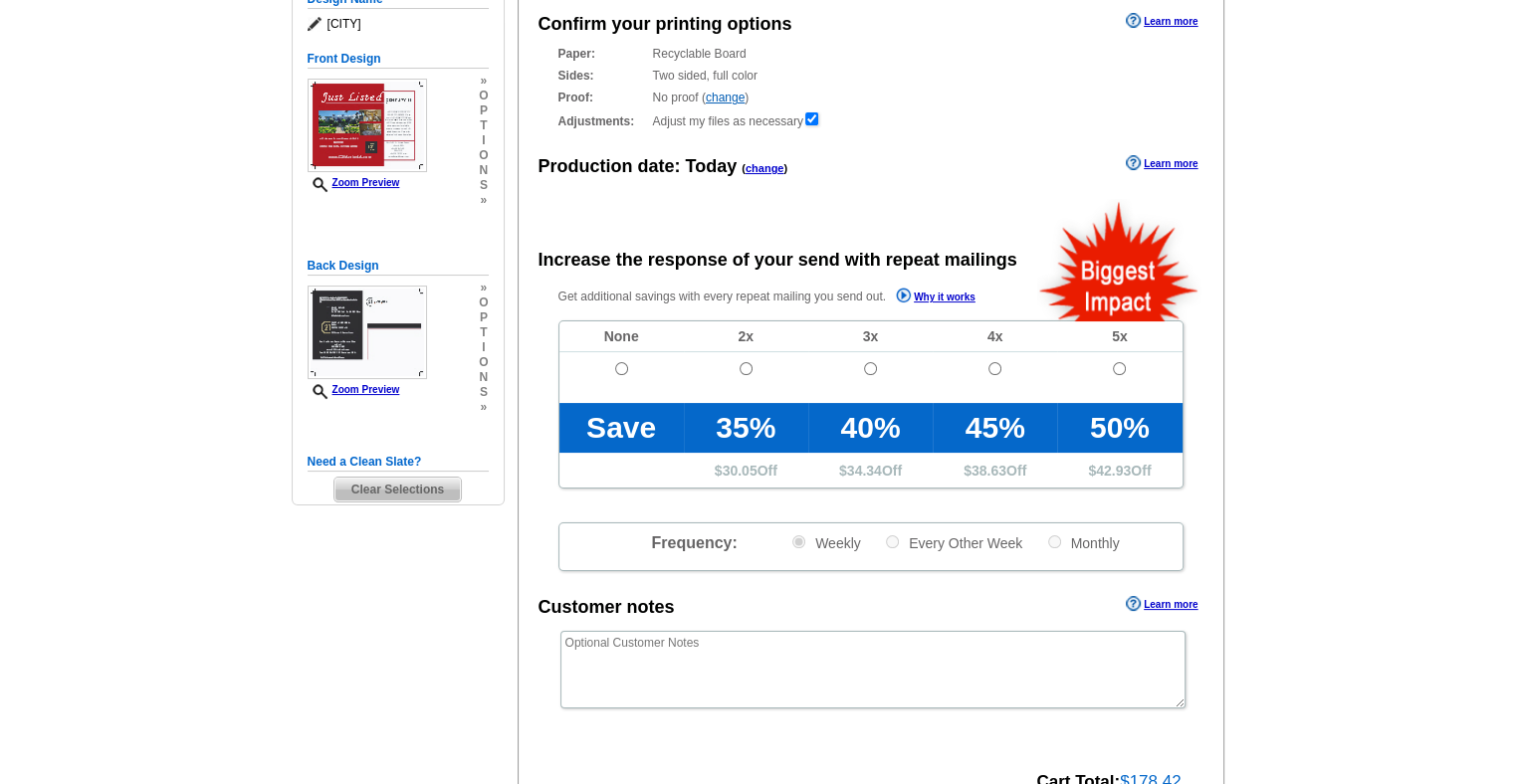 radio on "false" 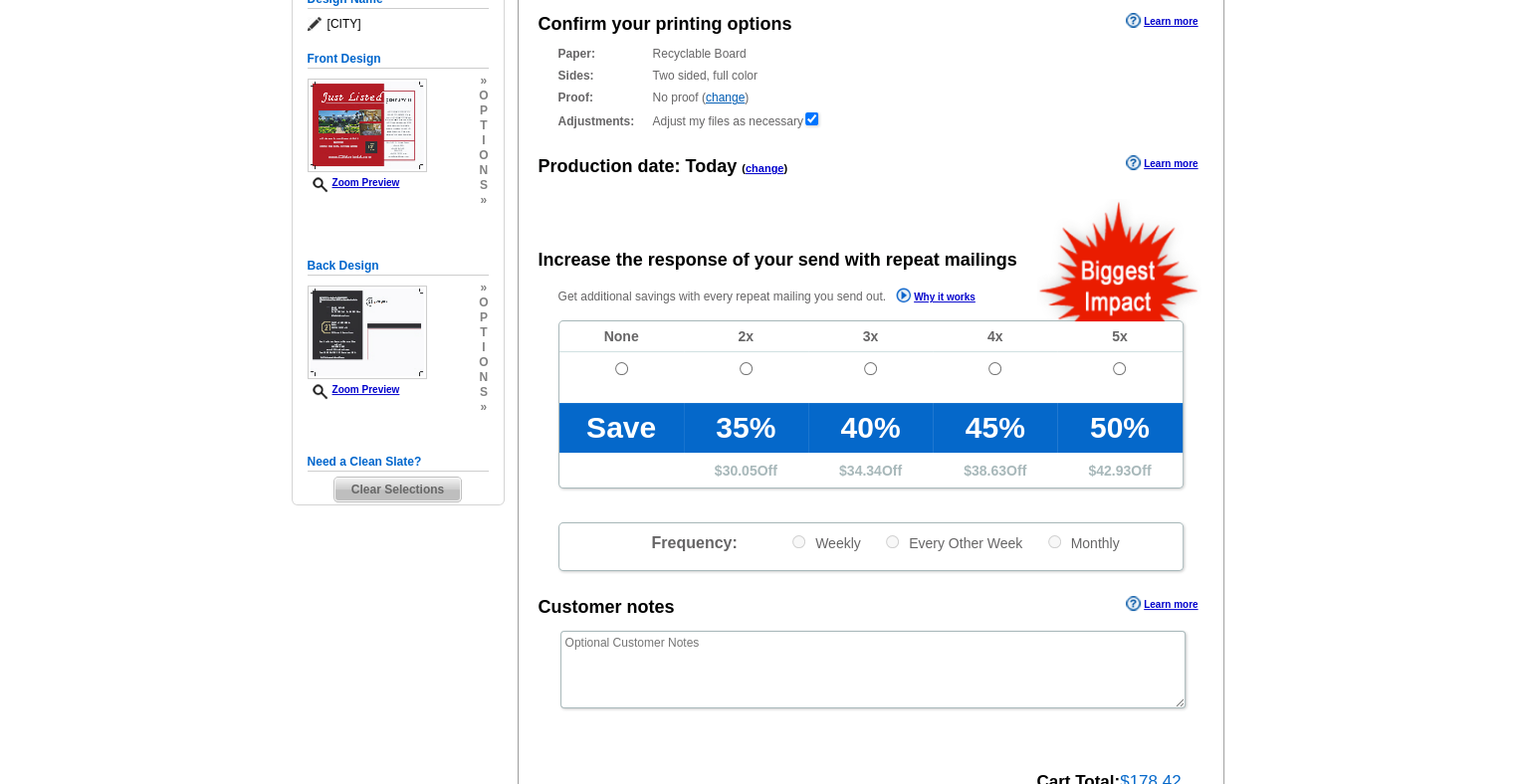 scroll, scrollTop: 348, scrollLeft: 0, axis: vertical 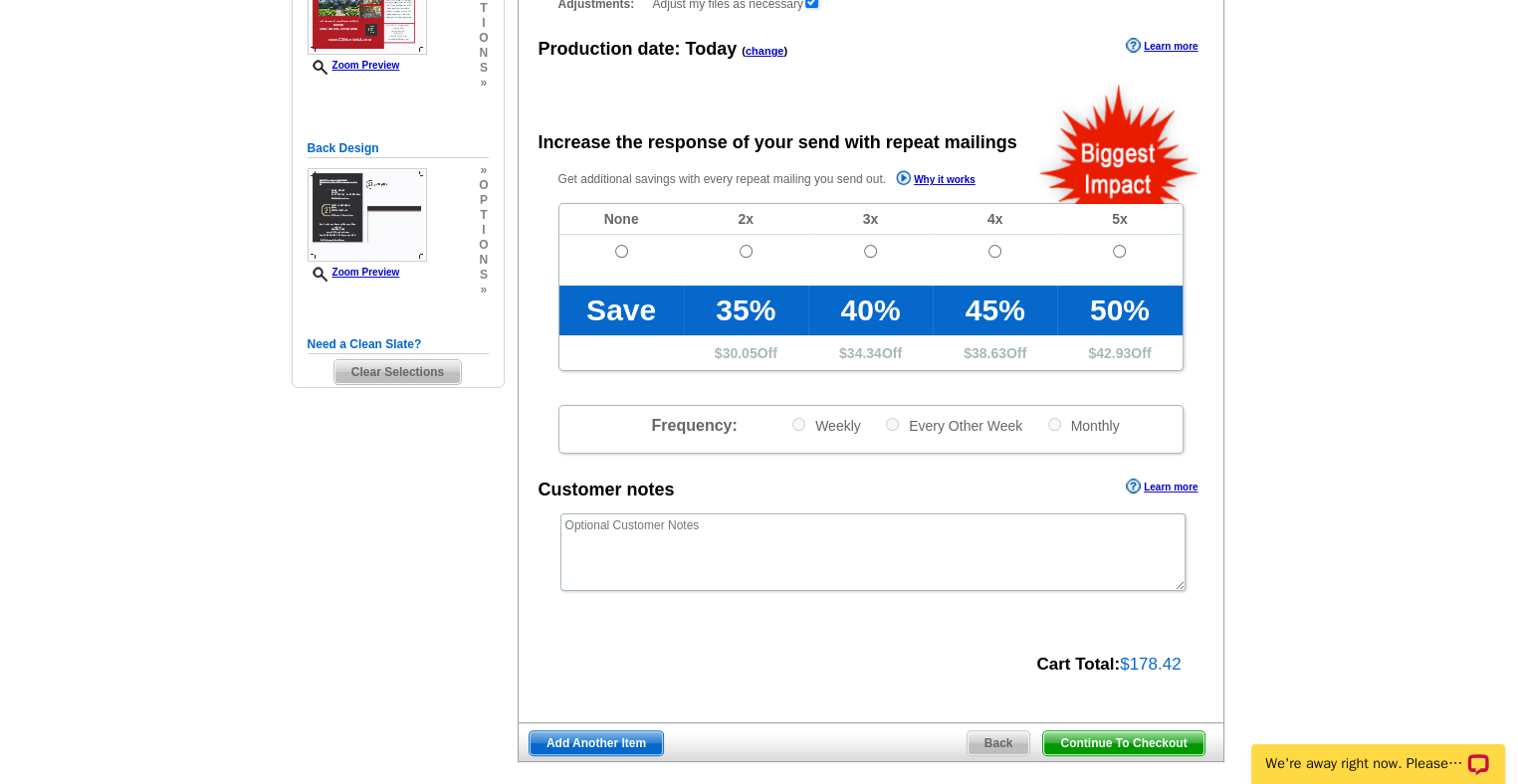 click at bounding box center [621, 260] 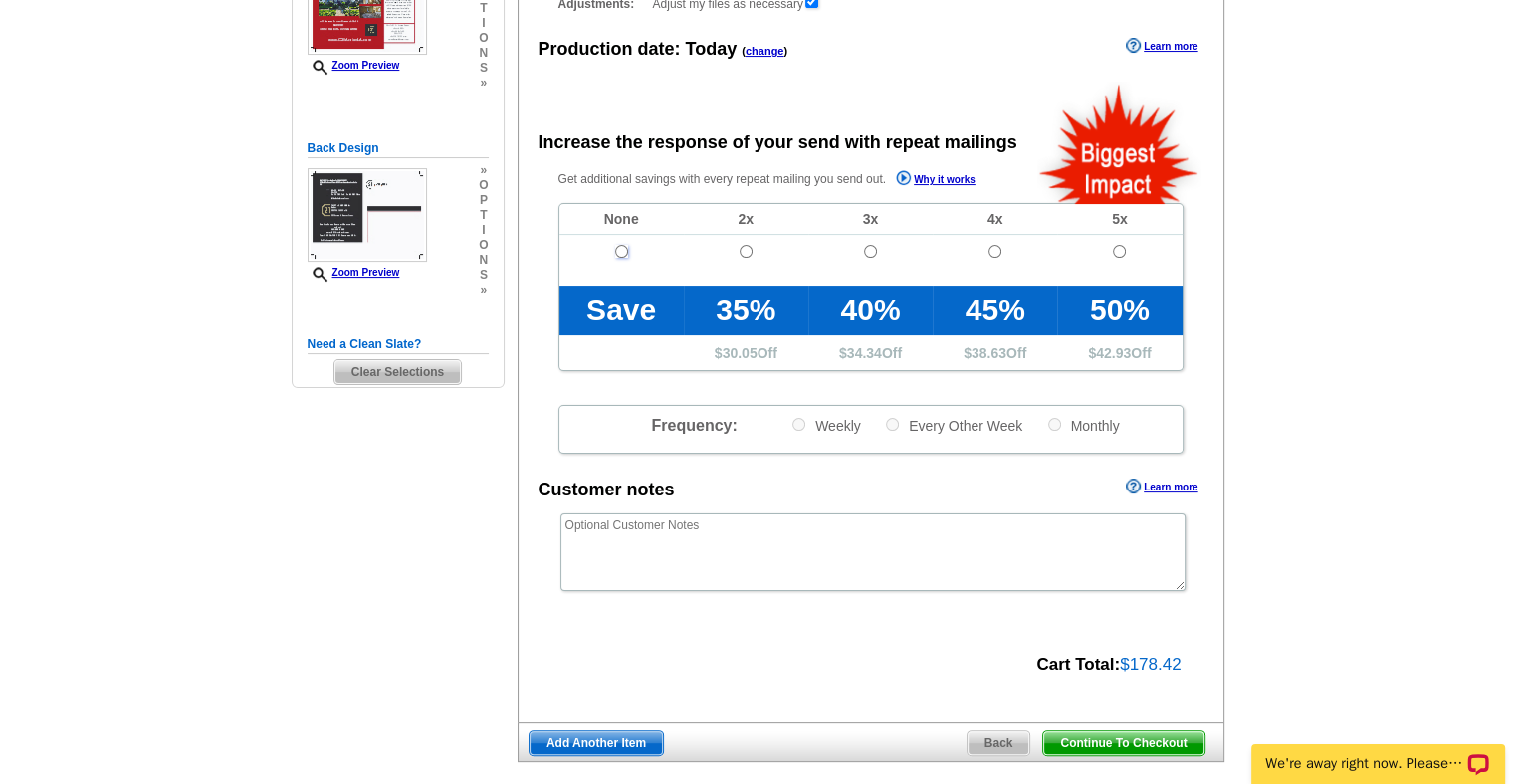 click at bounding box center (621, 251) 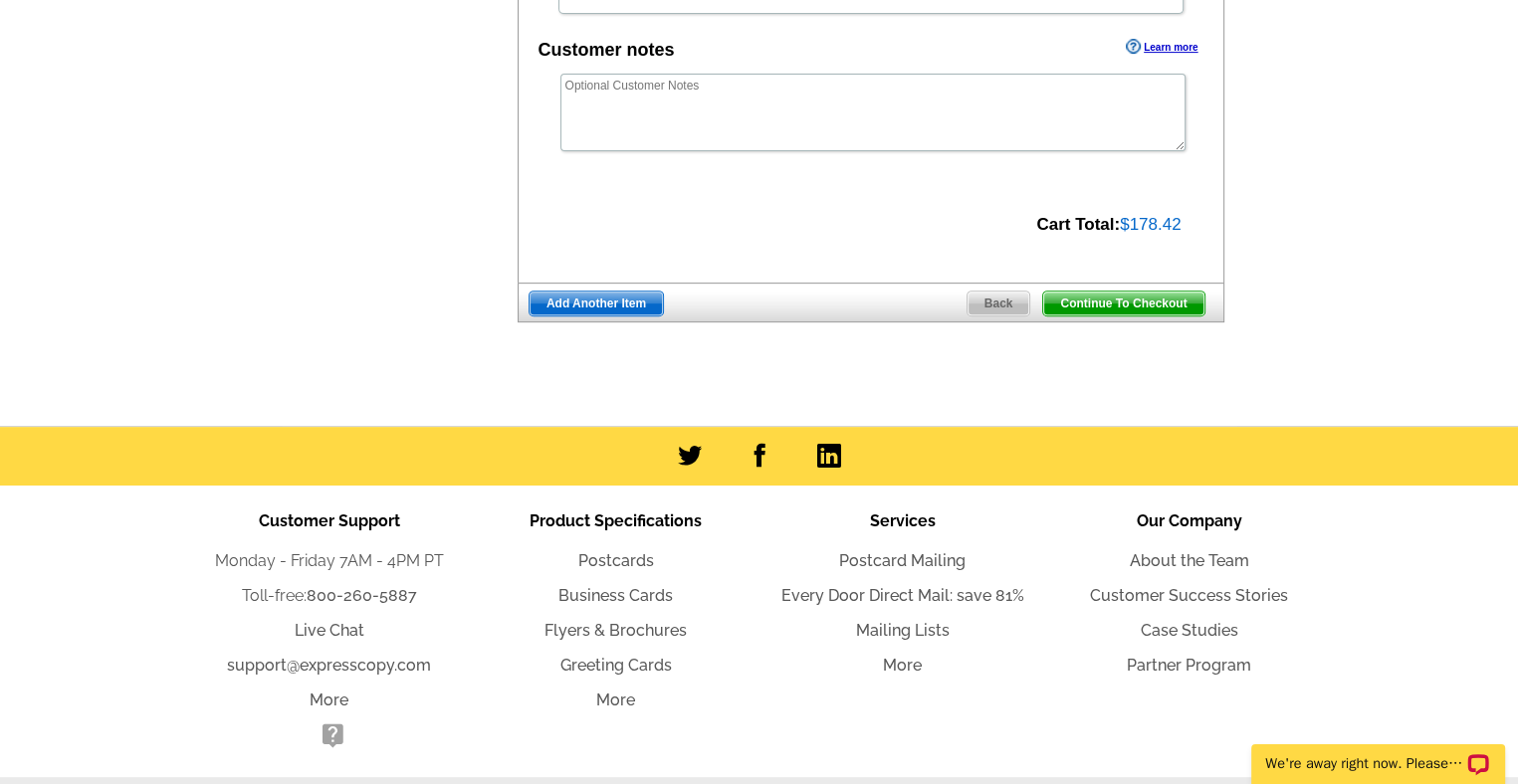 scroll, scrollTop: 790, scrollLeft: 0, axis: vertical 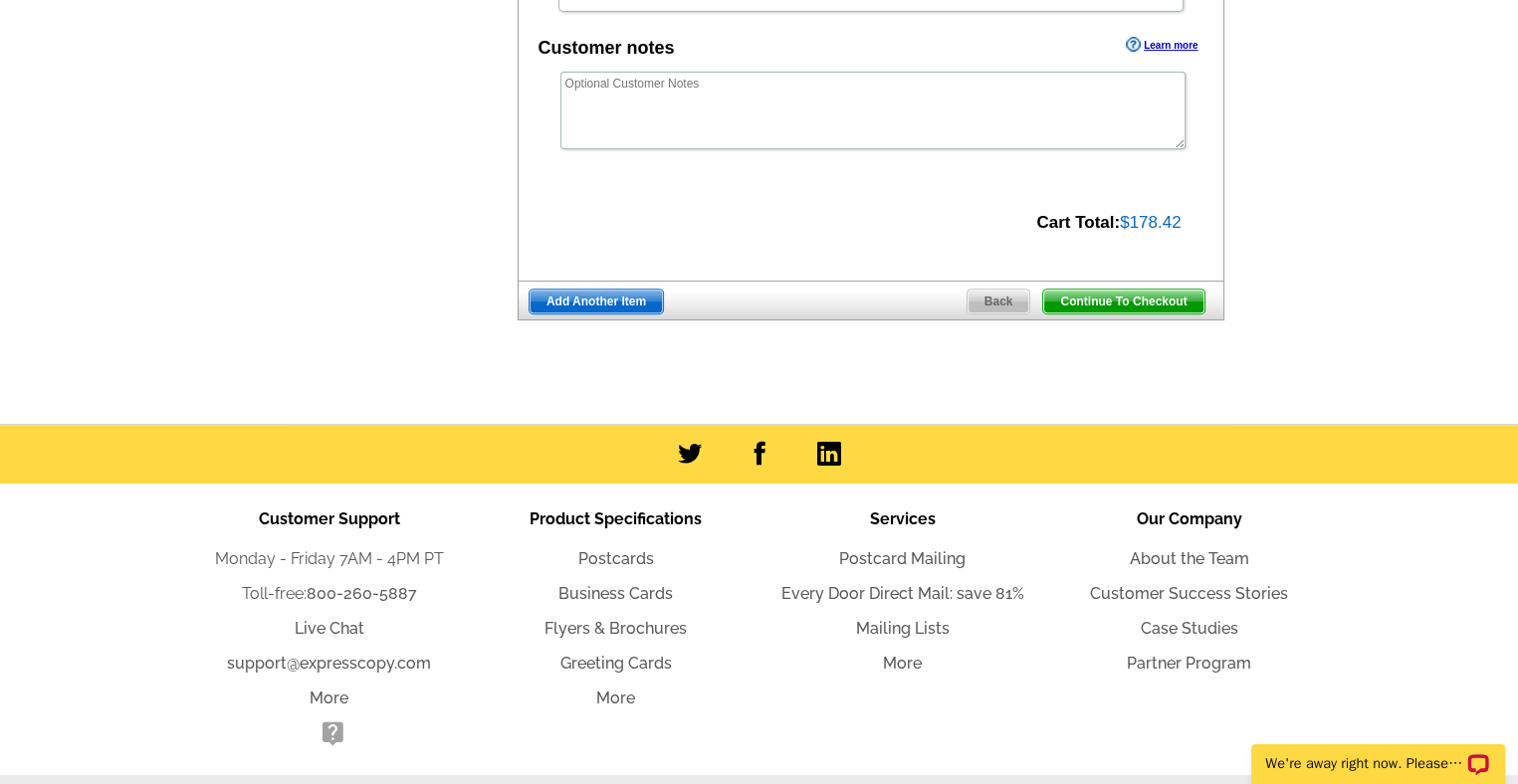 click on "Continue To Checkout" at bounding box center [1123, 301] 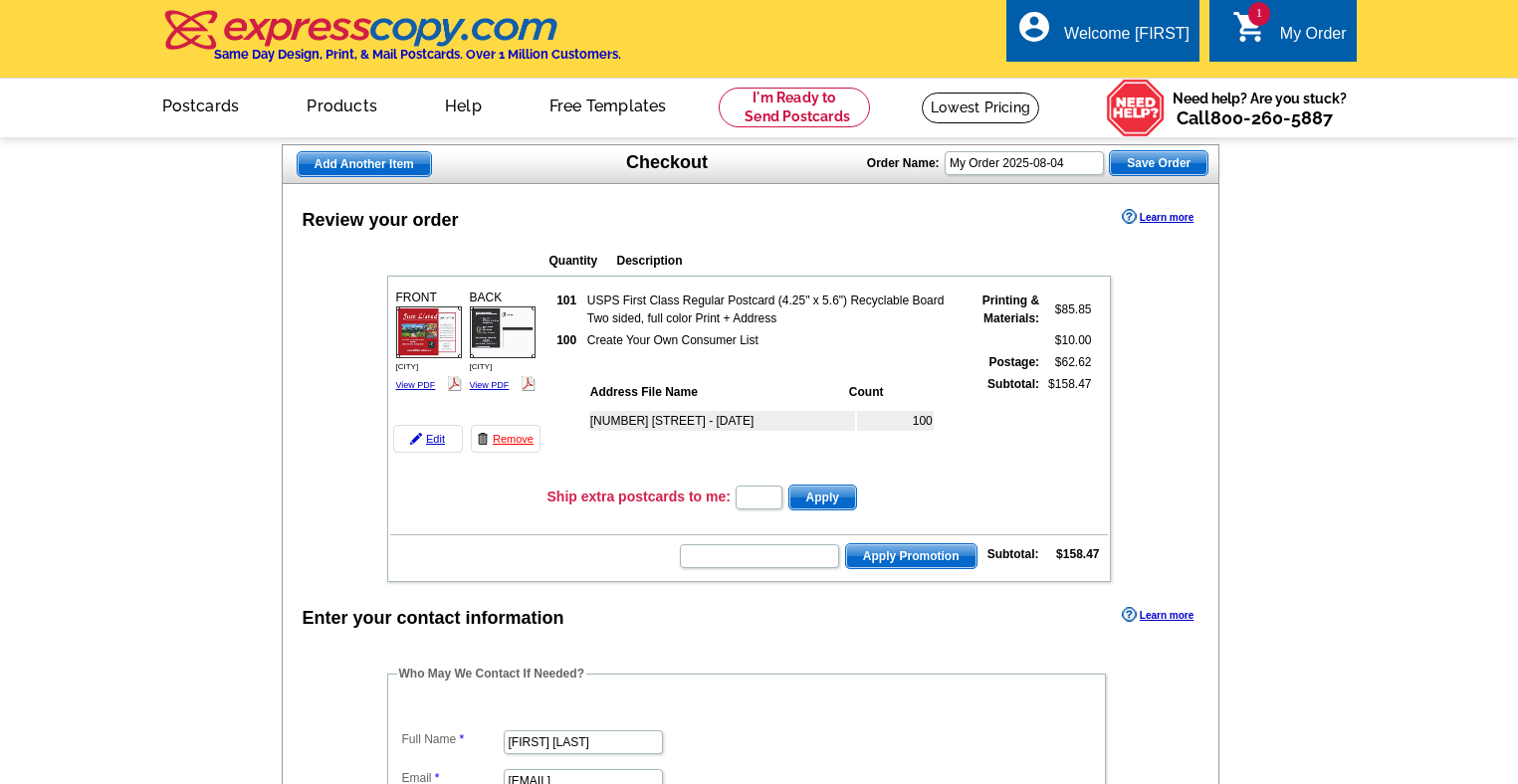 scroll, scrollTop: 0, scrollLeft: 0, axis: both 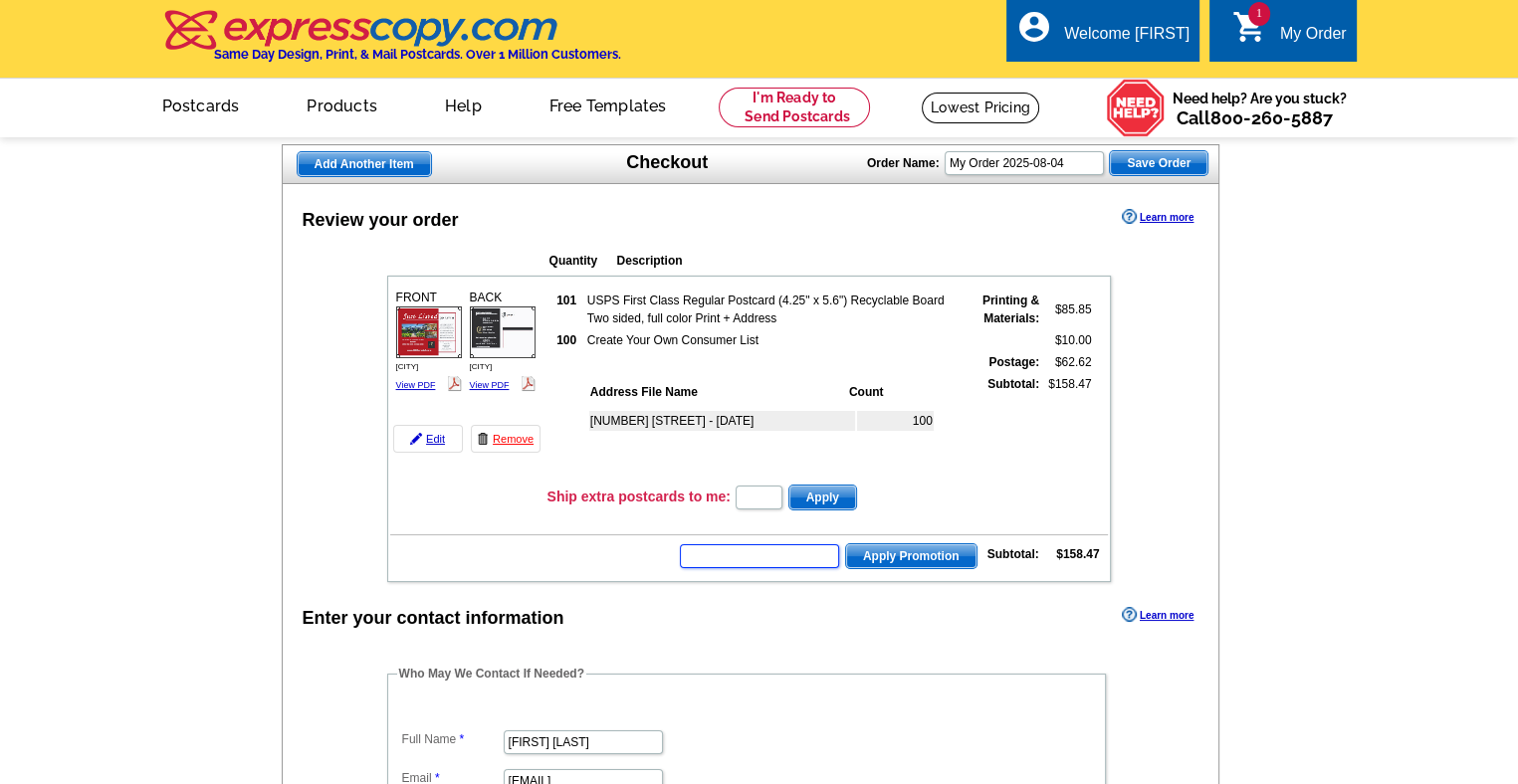 click at bounding box center [759, 556] 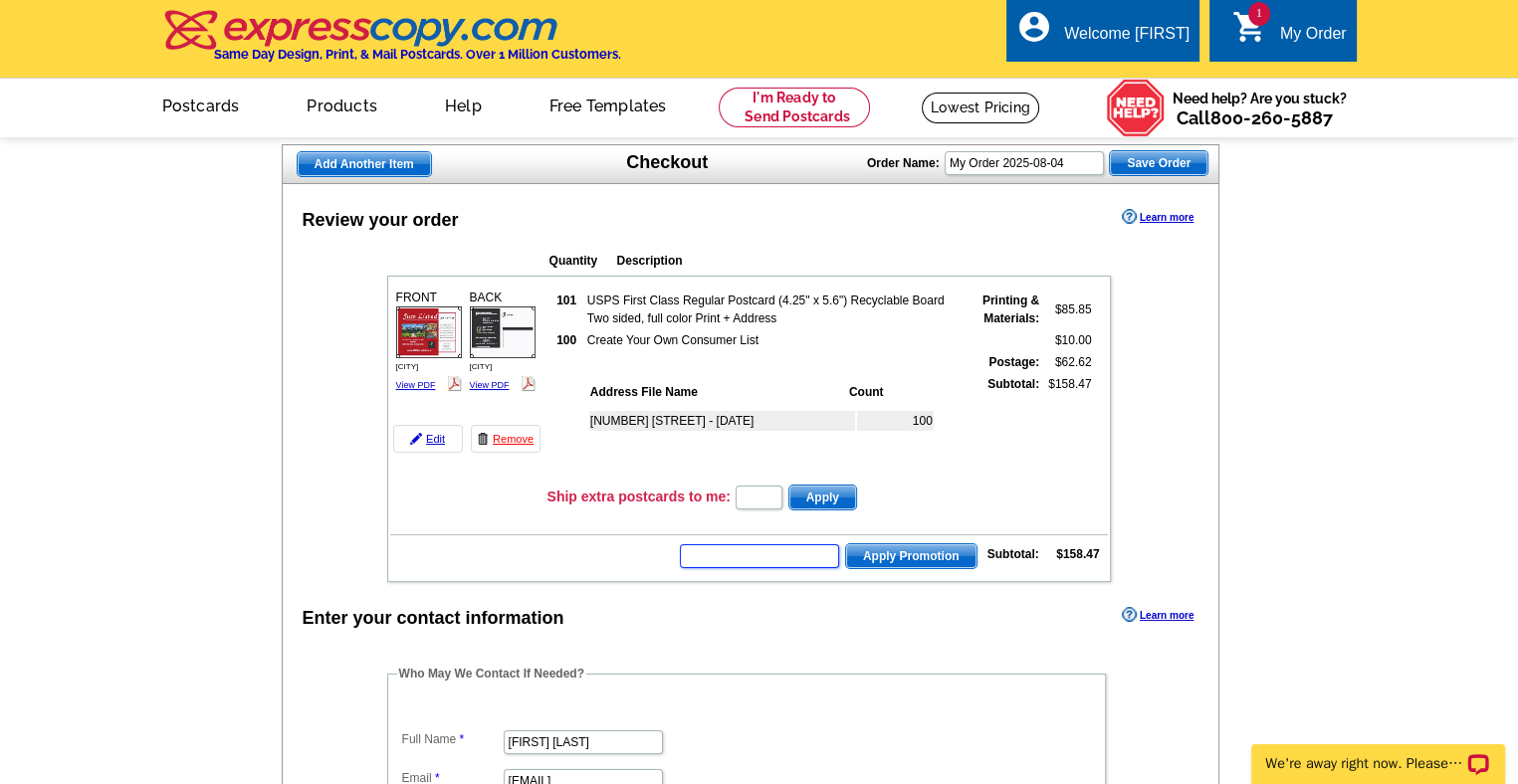 scroll, scrollTop: 0, scrollLeft: 0, axis: both 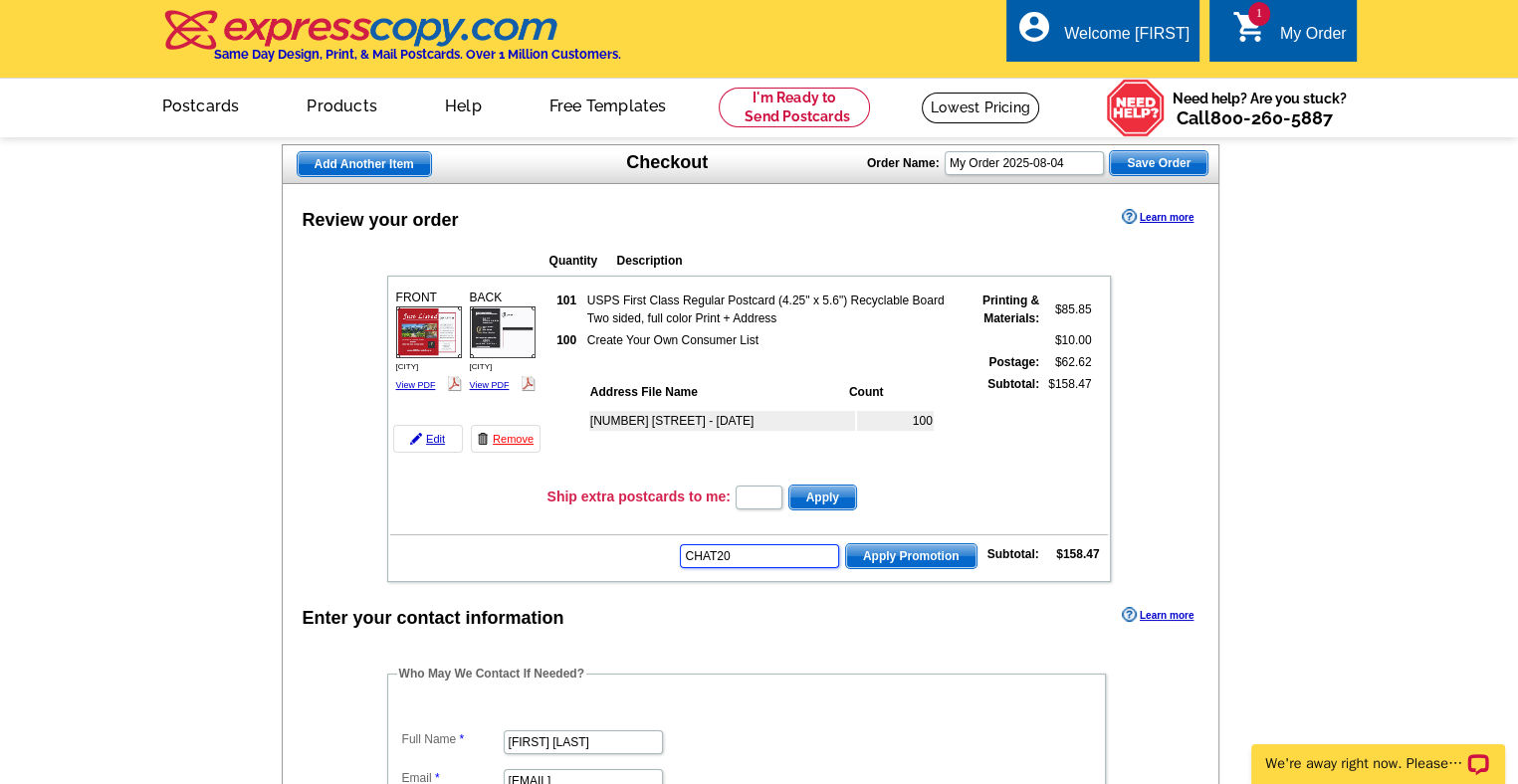 type on "CHAT20" 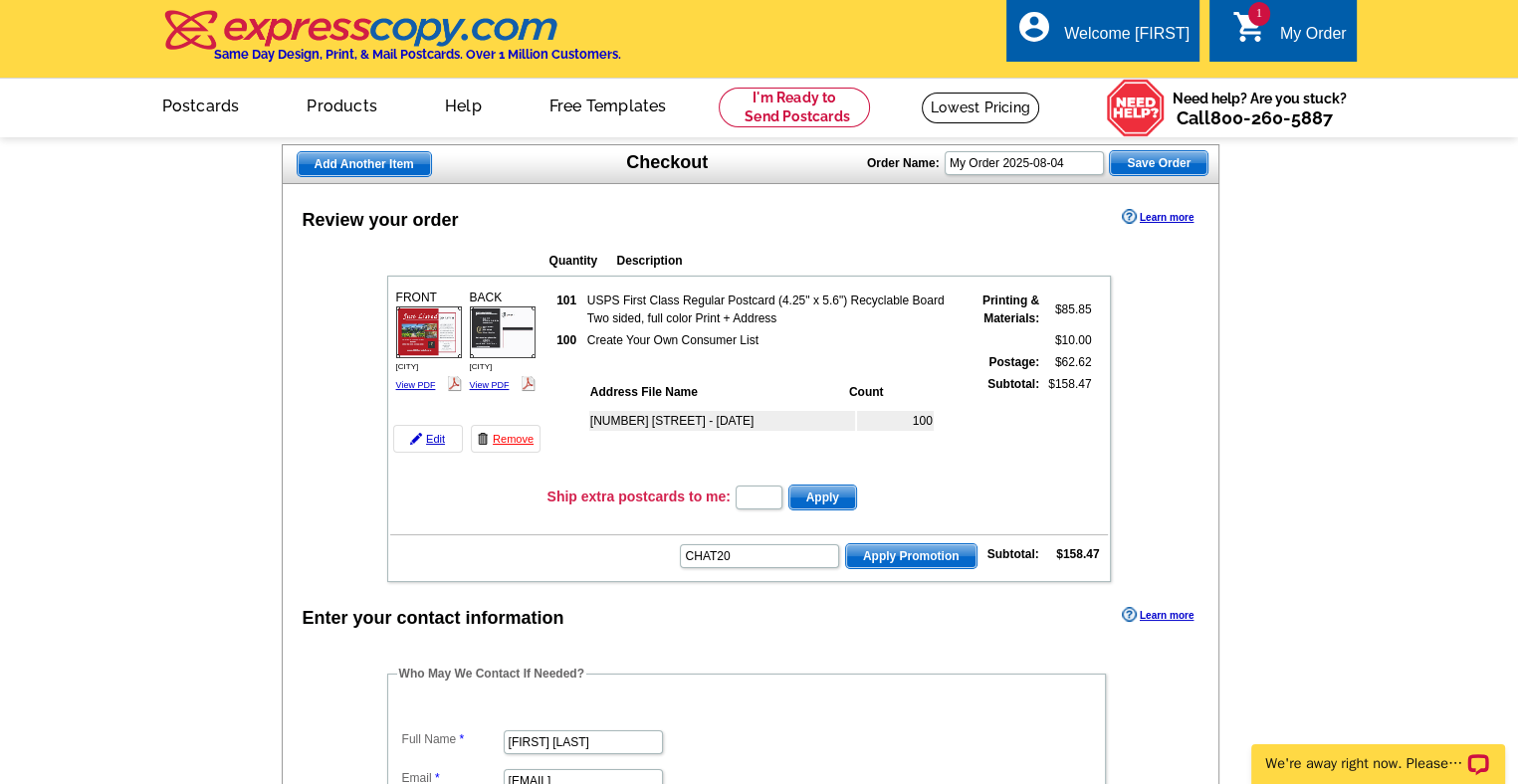 scroll, scrollTop: 0, scrollLeft: 0, axis: both 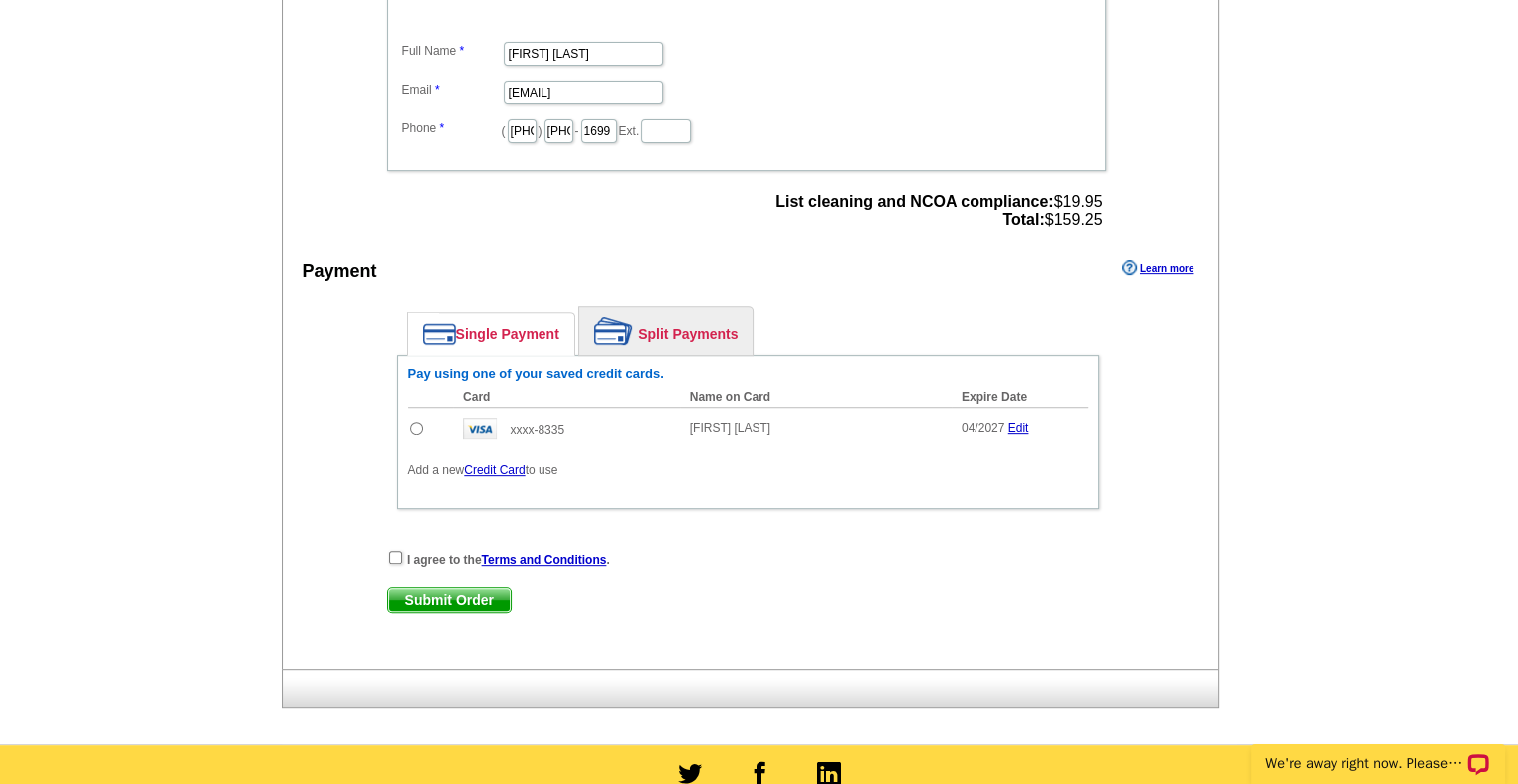 click at bounding box center (416, 428) 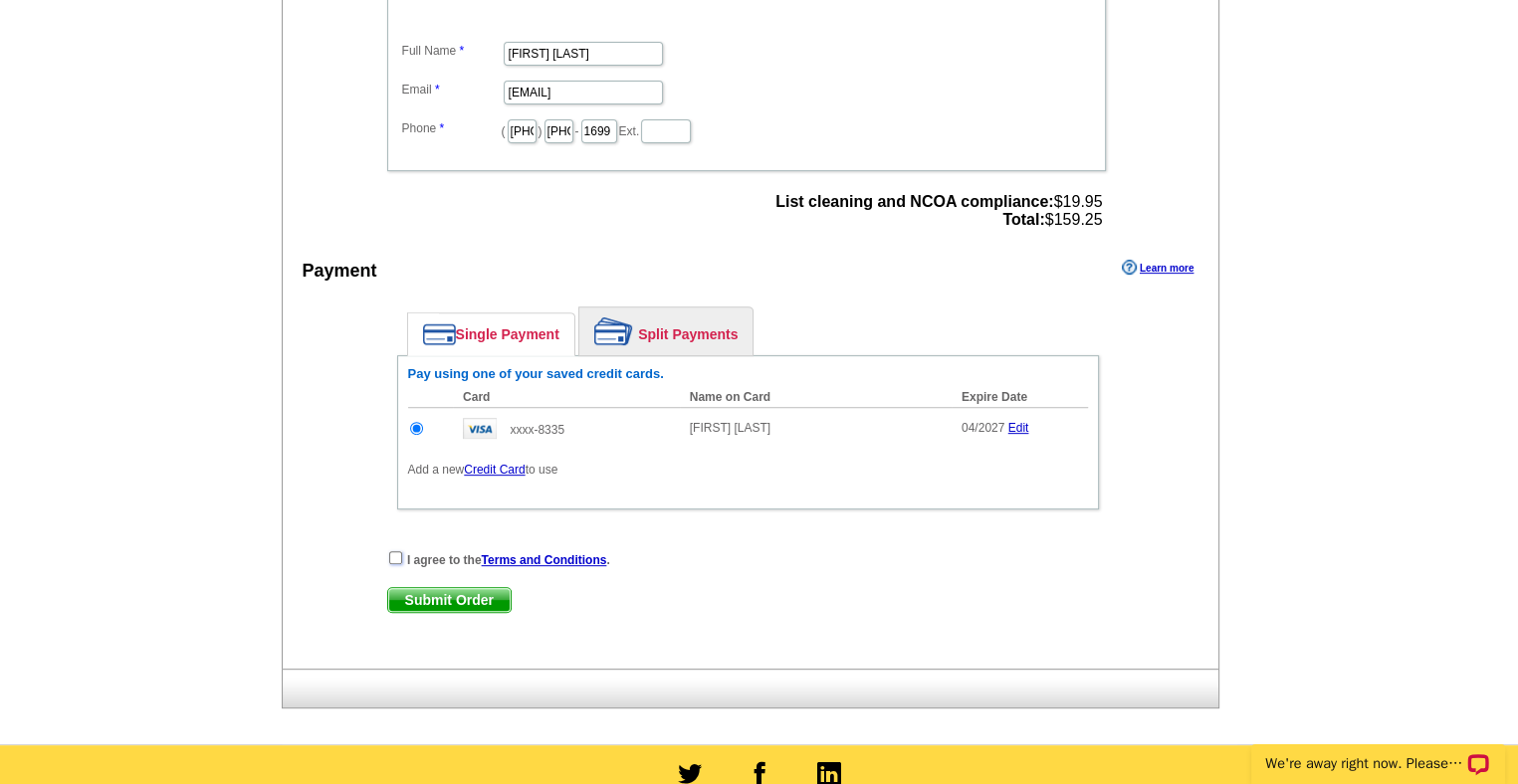 click at bounding box center [395, 557] 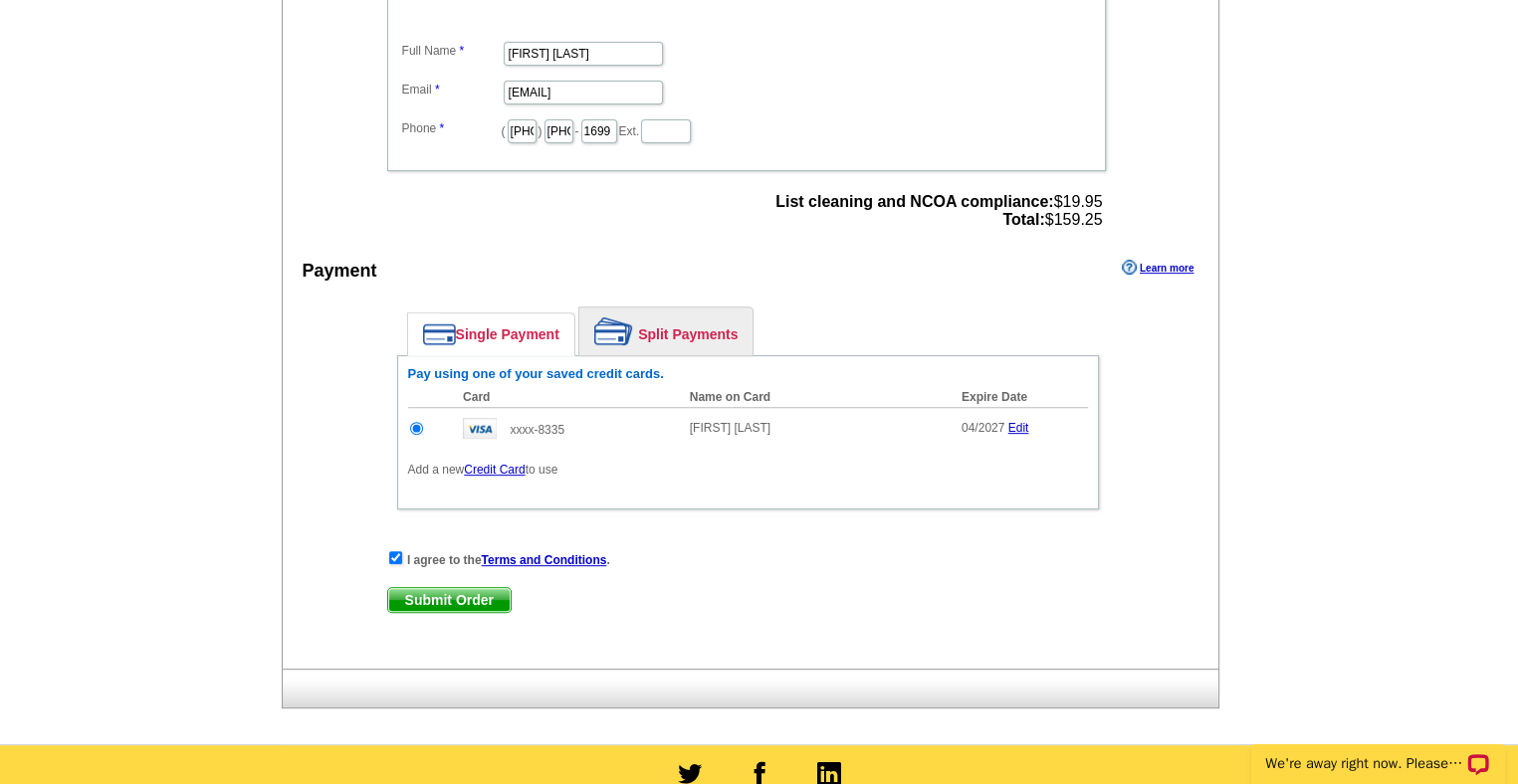 click on "Submit Order" at bounding box center [449, 600] 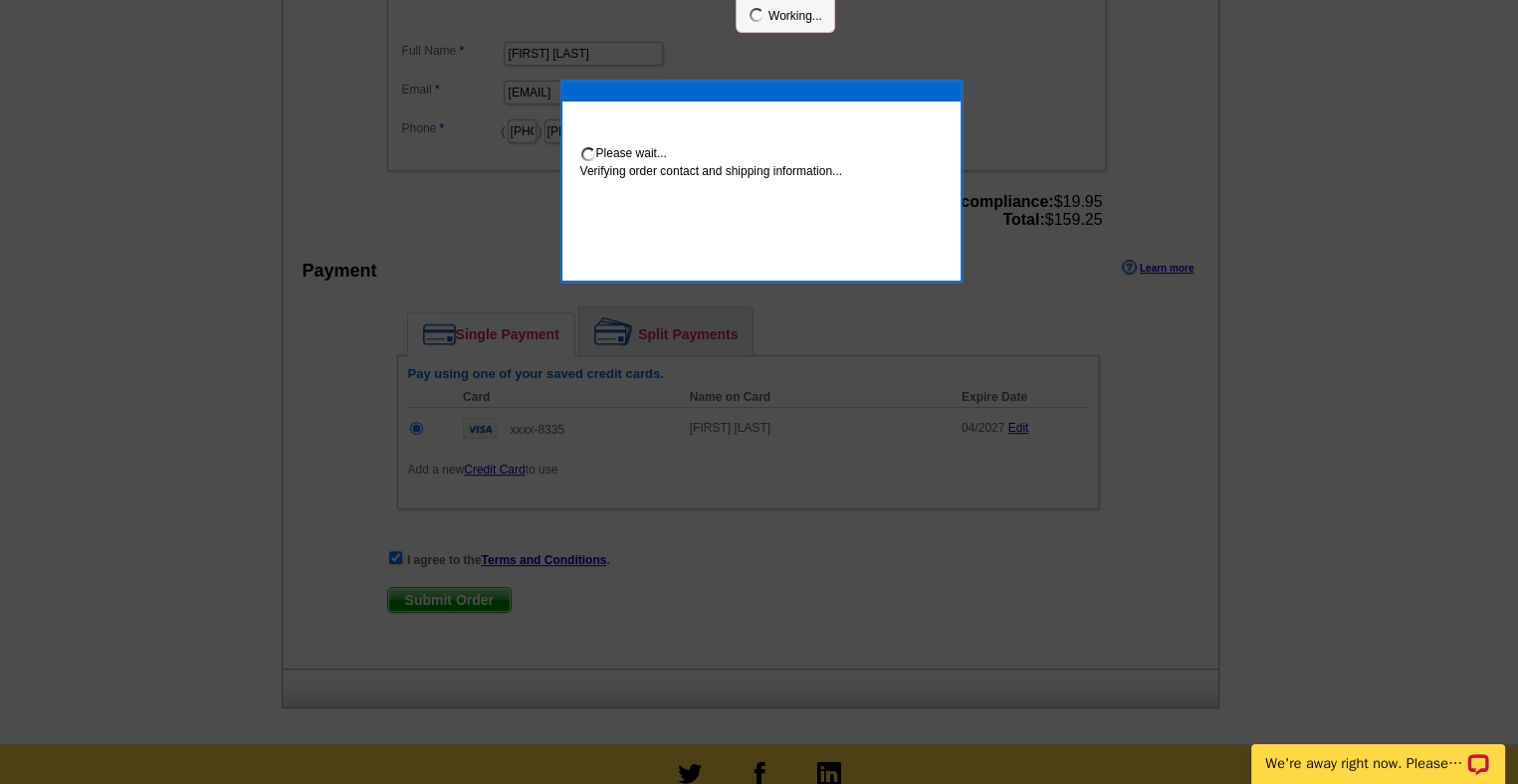 scroll, scrollTop: 744, scrollLeft: 0, axis: vertical 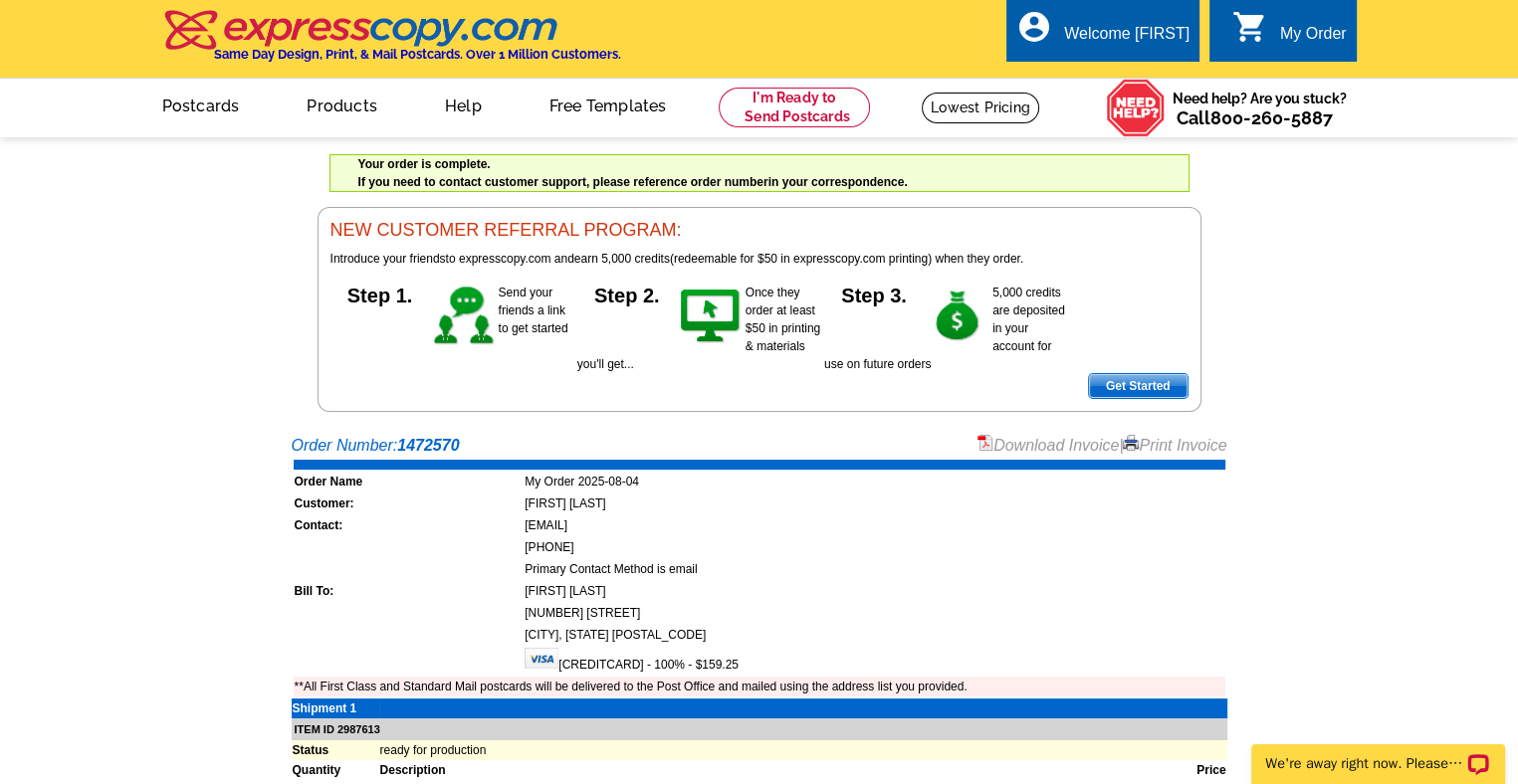 click on "Print Invoice" at bounding box center [1175, 445] 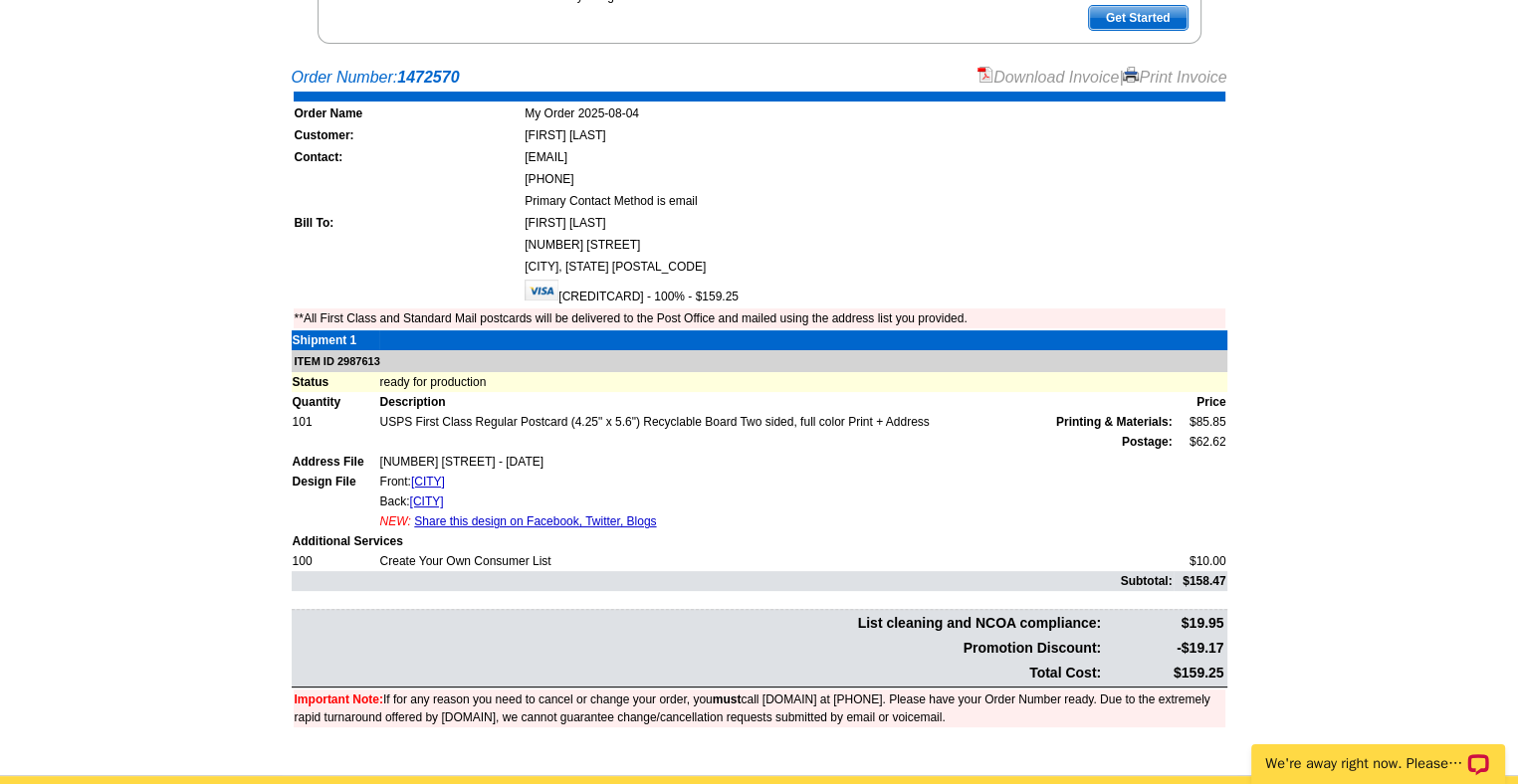 scroll, scrollTop: 402, scrollLeft: 0, axis: vertical 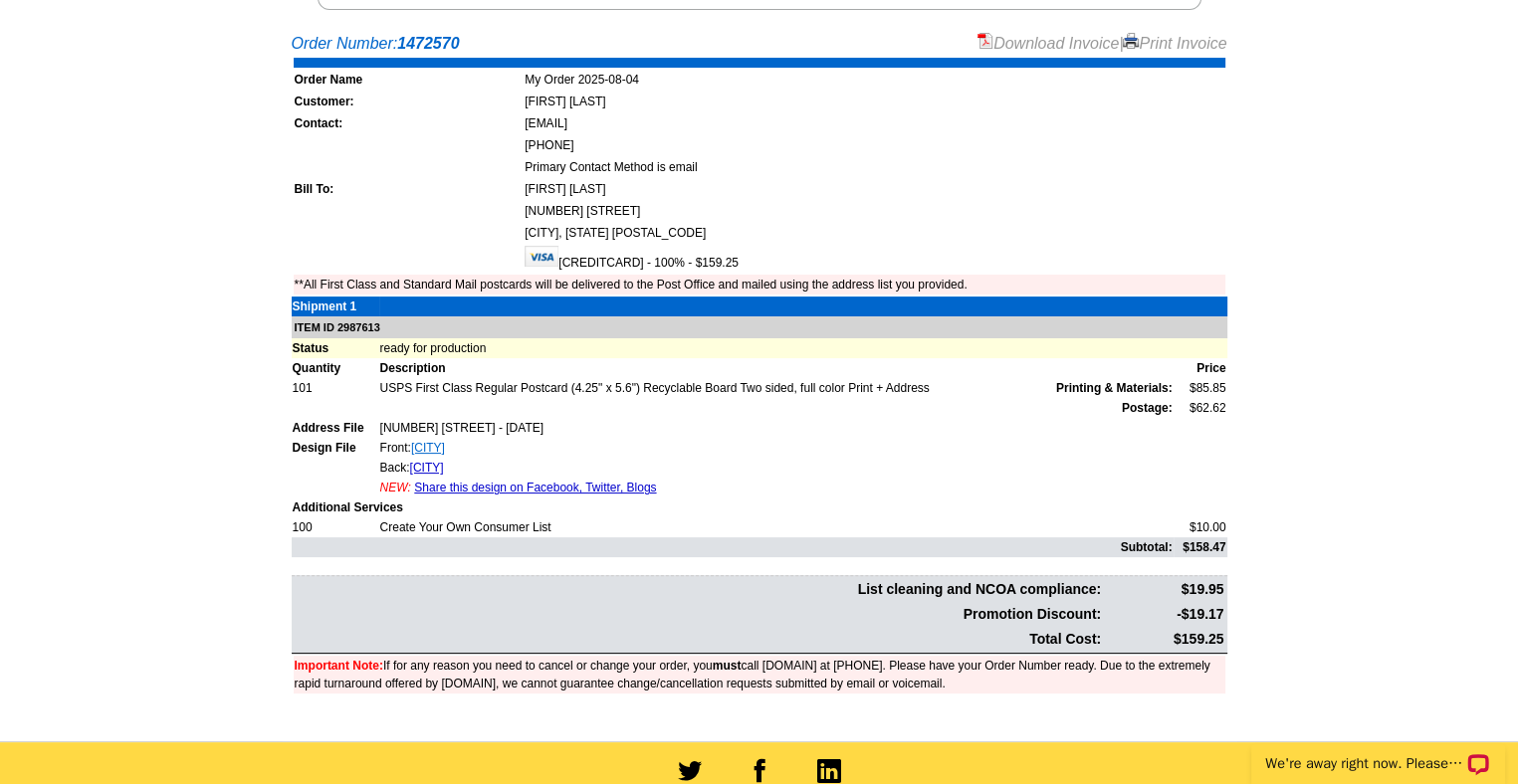 click on "[CITY]" at bounding box center [428, 448] 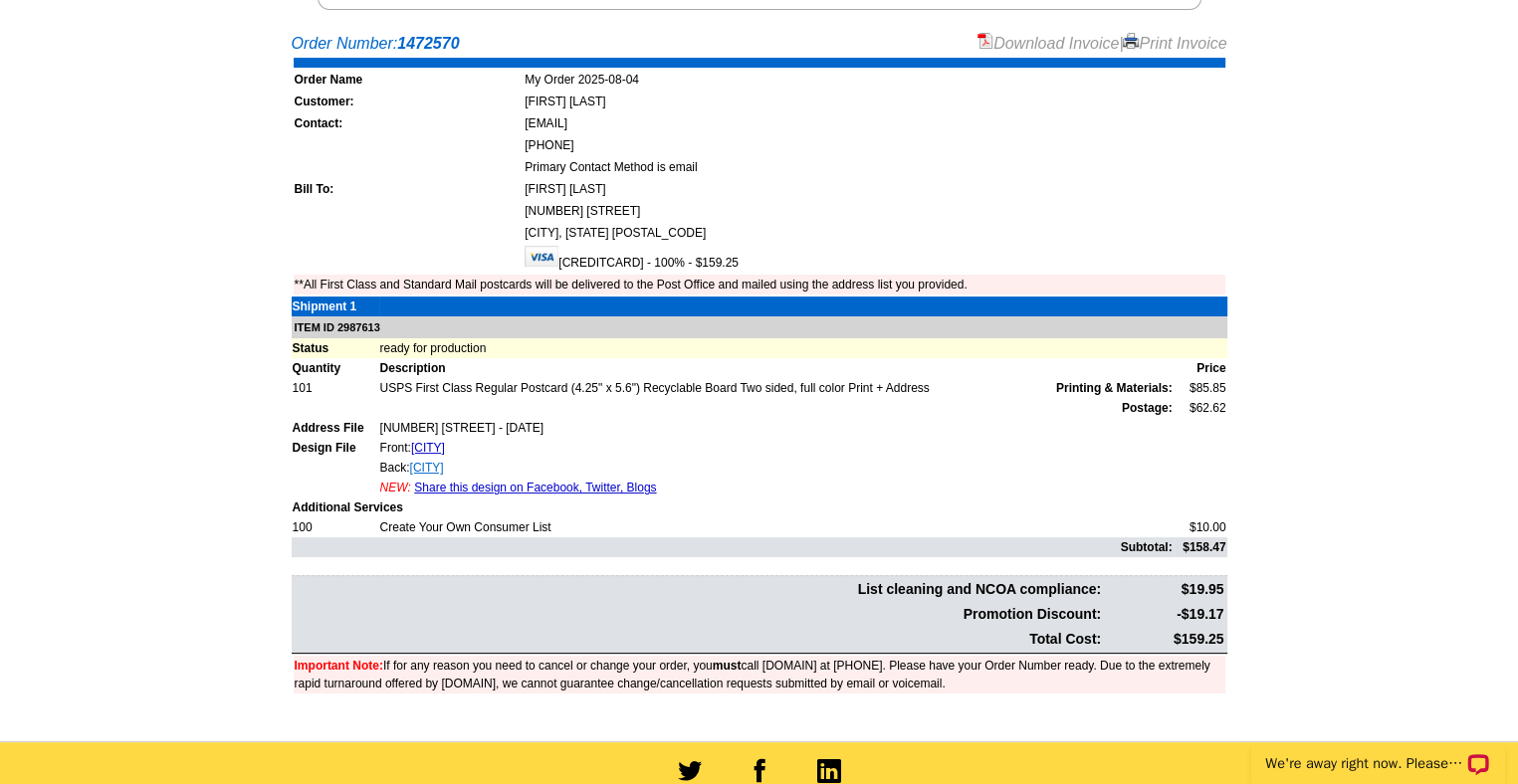 click on "[CITY]" at bounding box center [427, 468] 